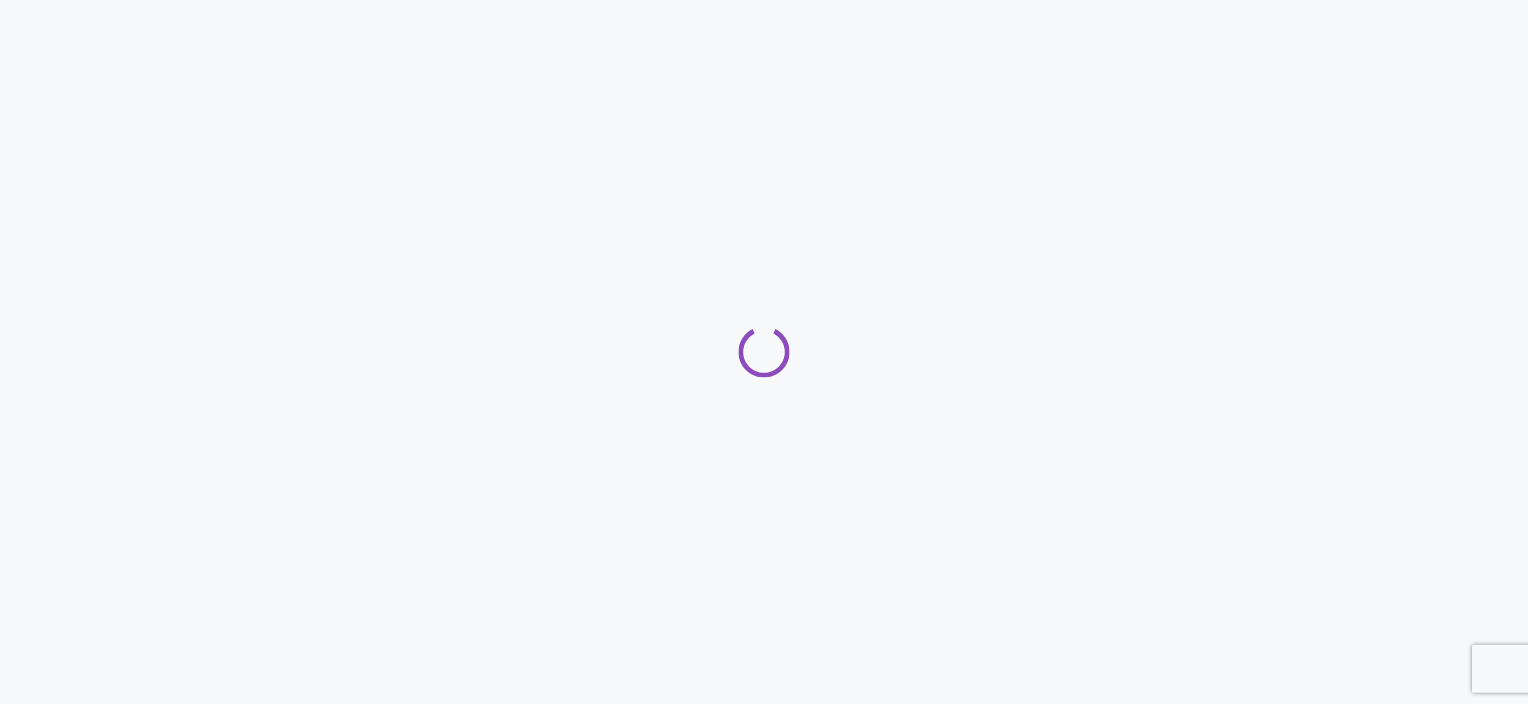 scroll, scrollTop: 0, scrollLeft: 0, axis: both 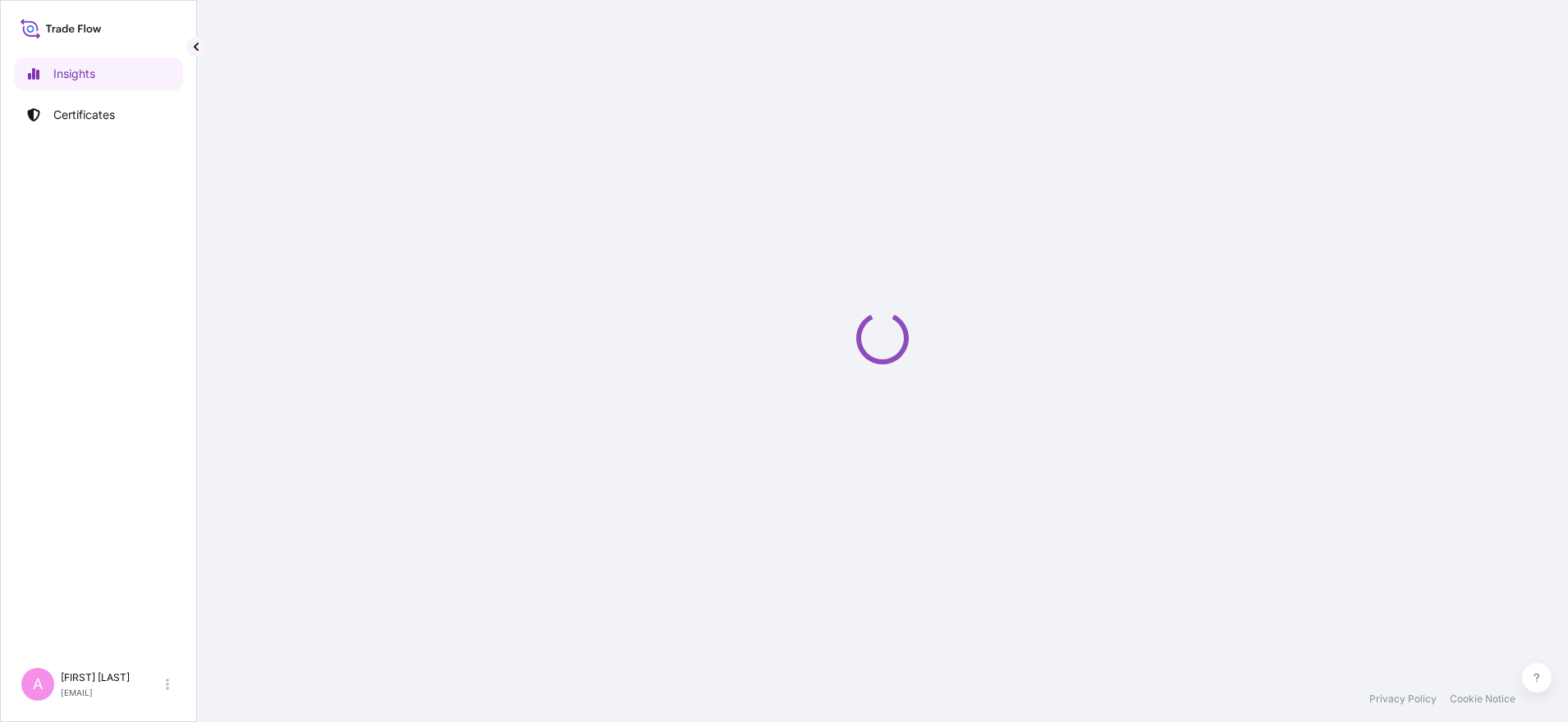 select on "2025" 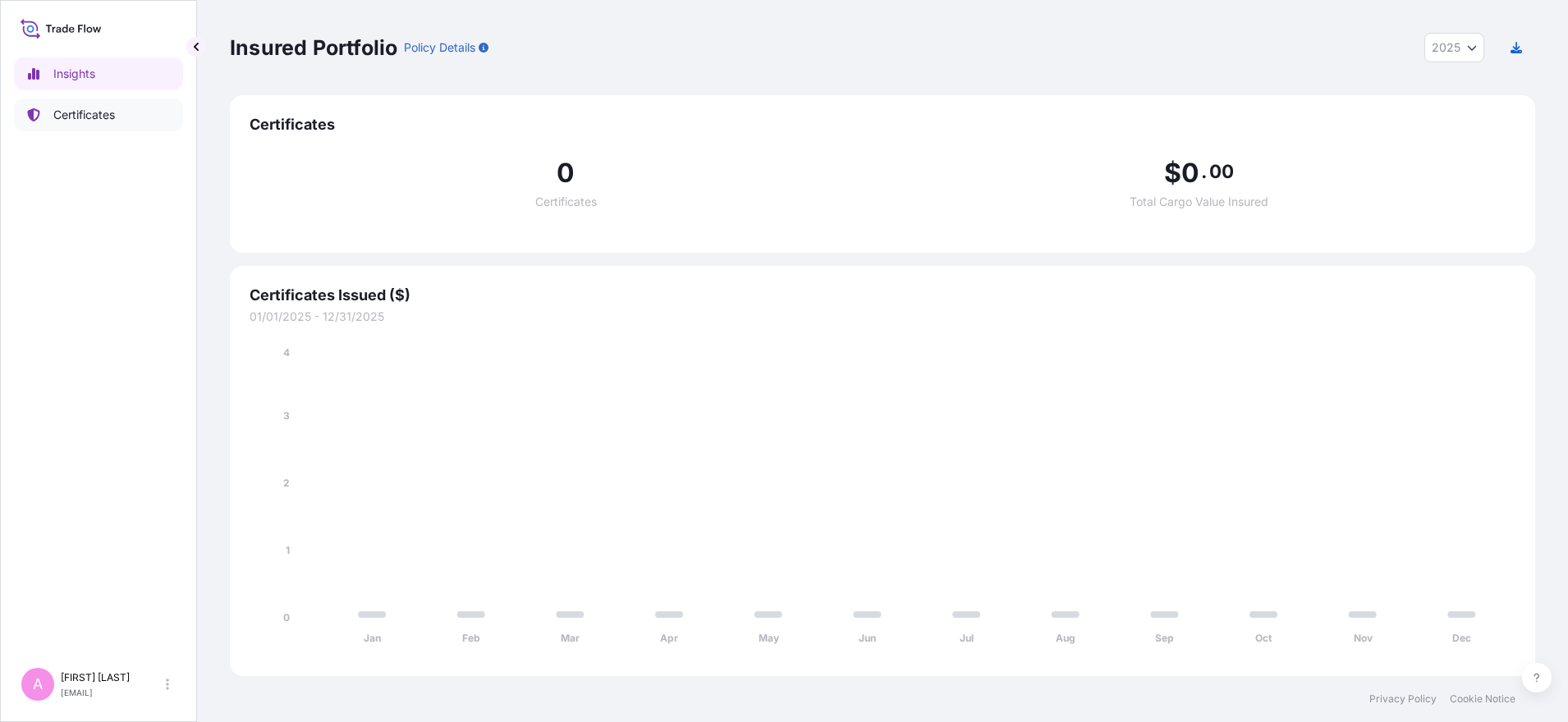click on "Certificates" at bounding box center [99, 115] 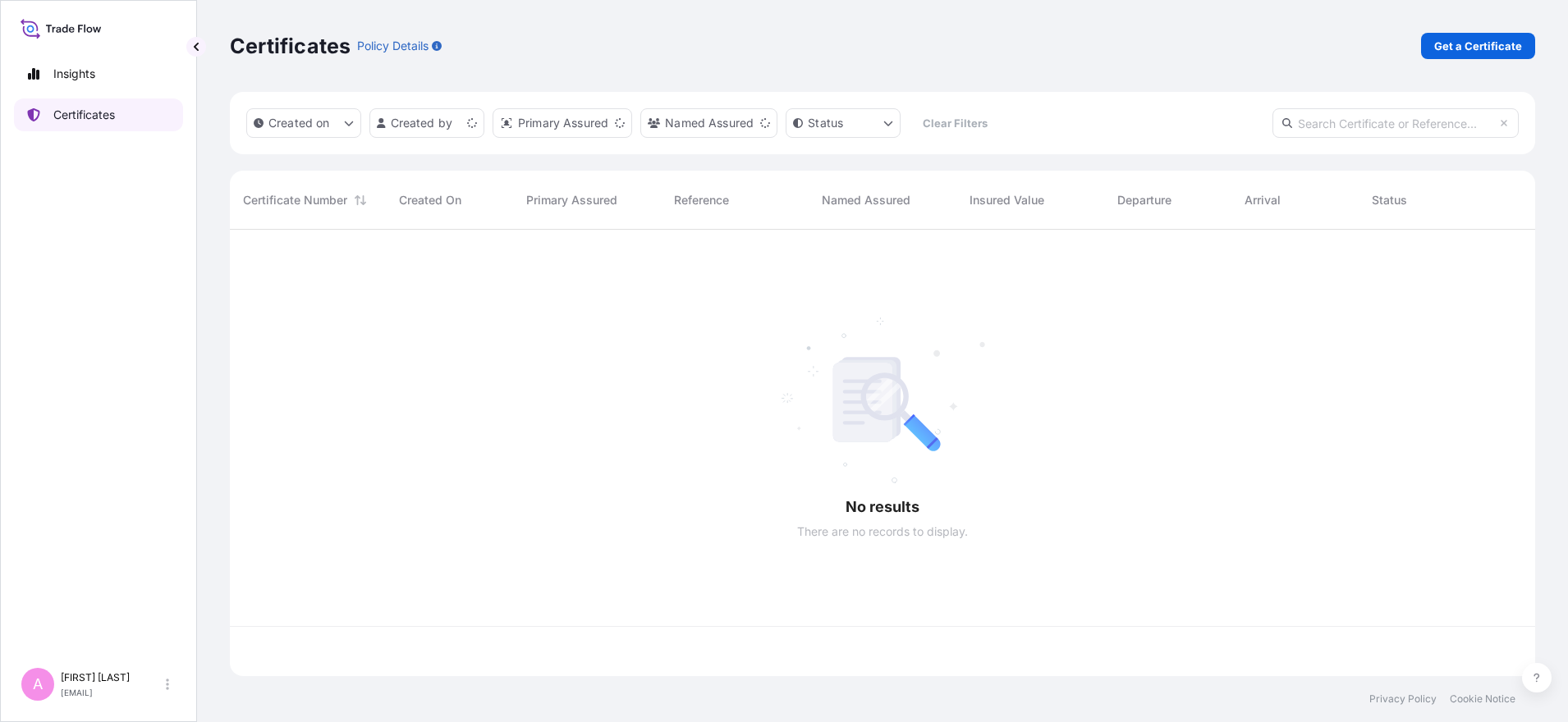 scroll, scrollTop: 16, scrollLeft: 16, axis: both 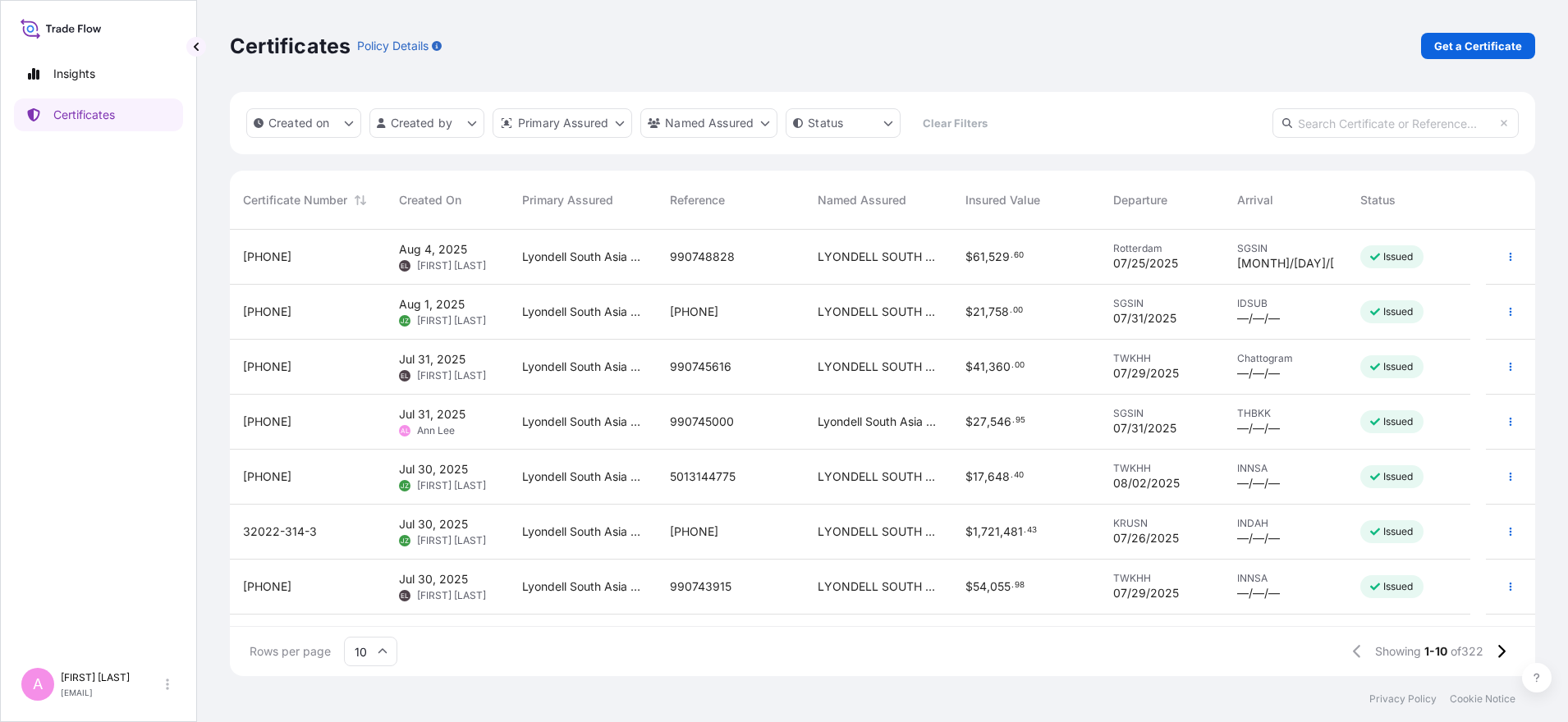 click at bounding box center [1396, 123] 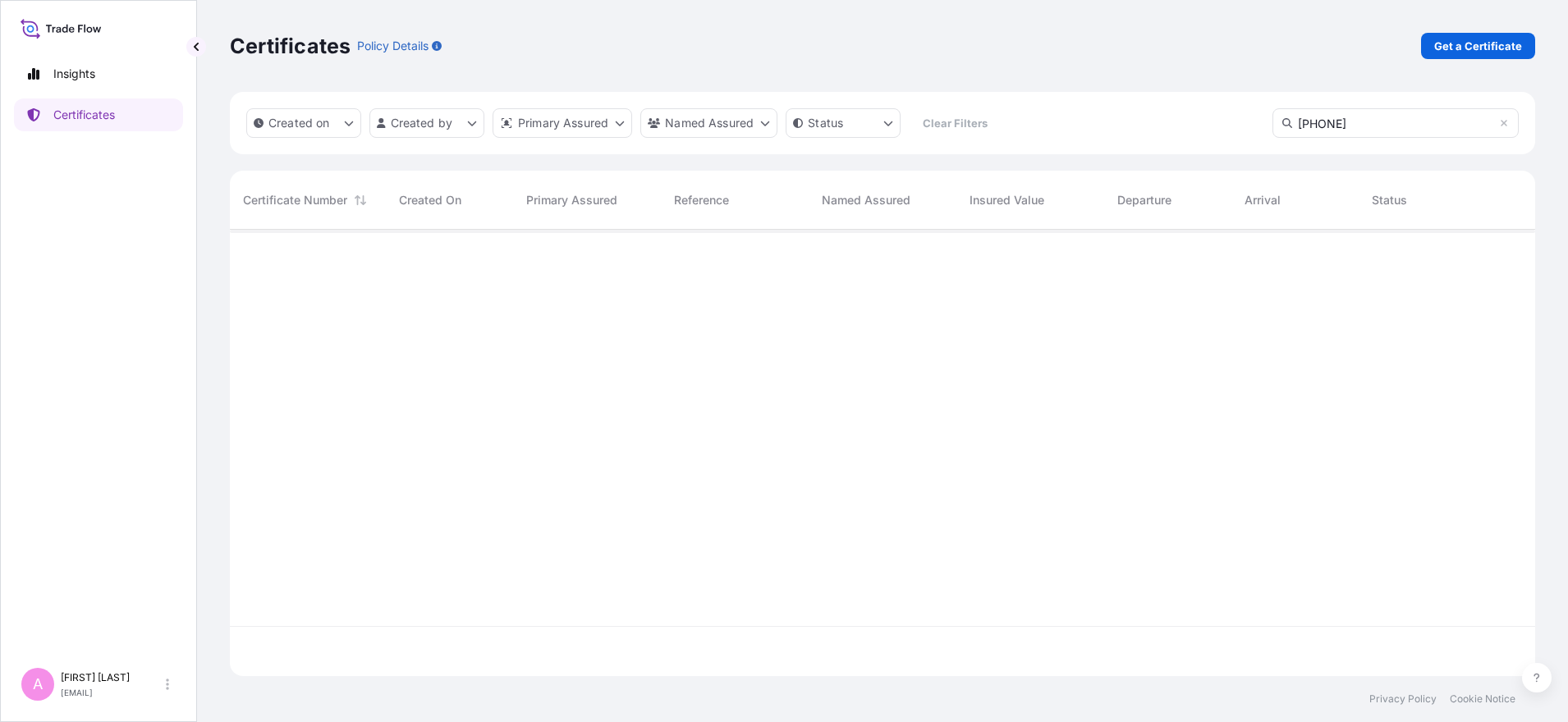 type on "[PHONE]" 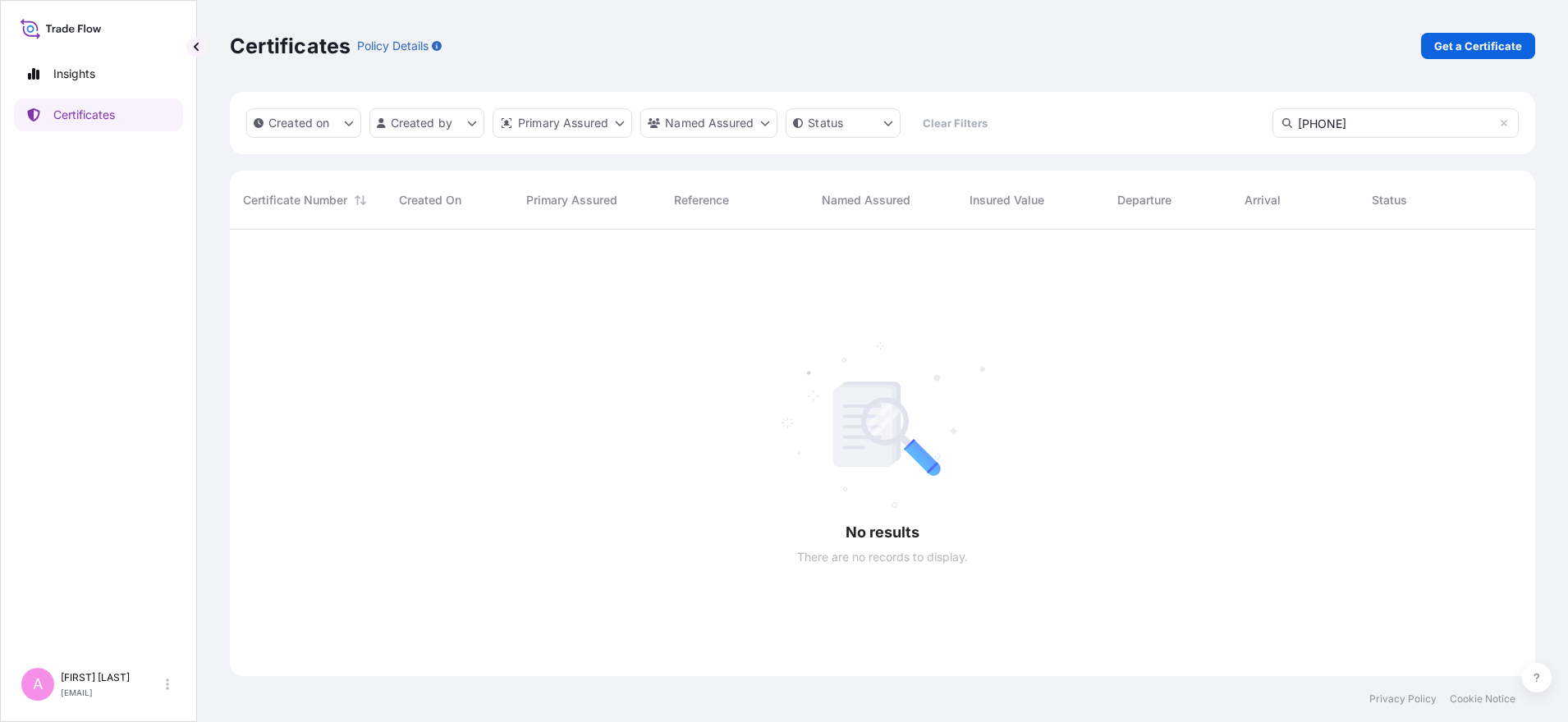 scroll, scrollTop: 16, scrollLeft: 16, axis: both 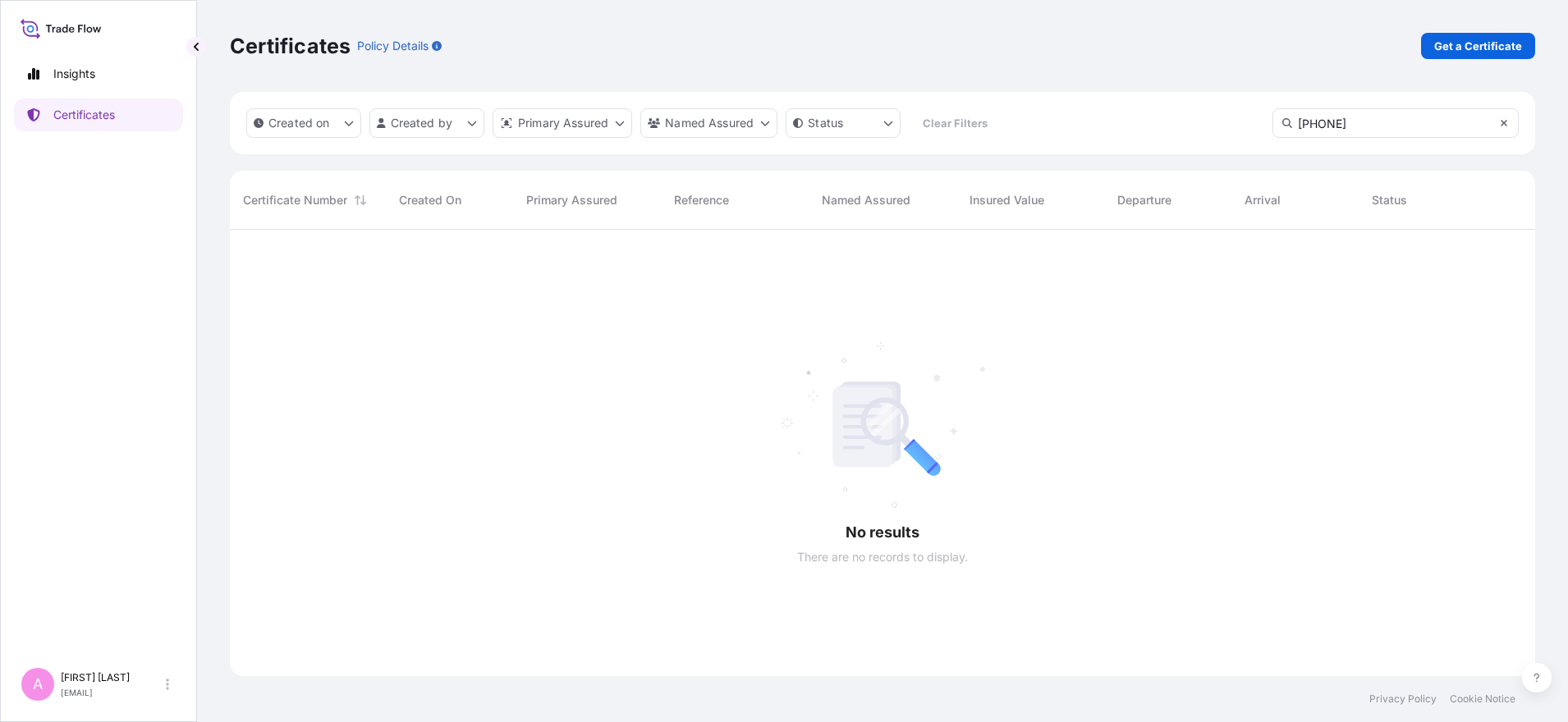 click 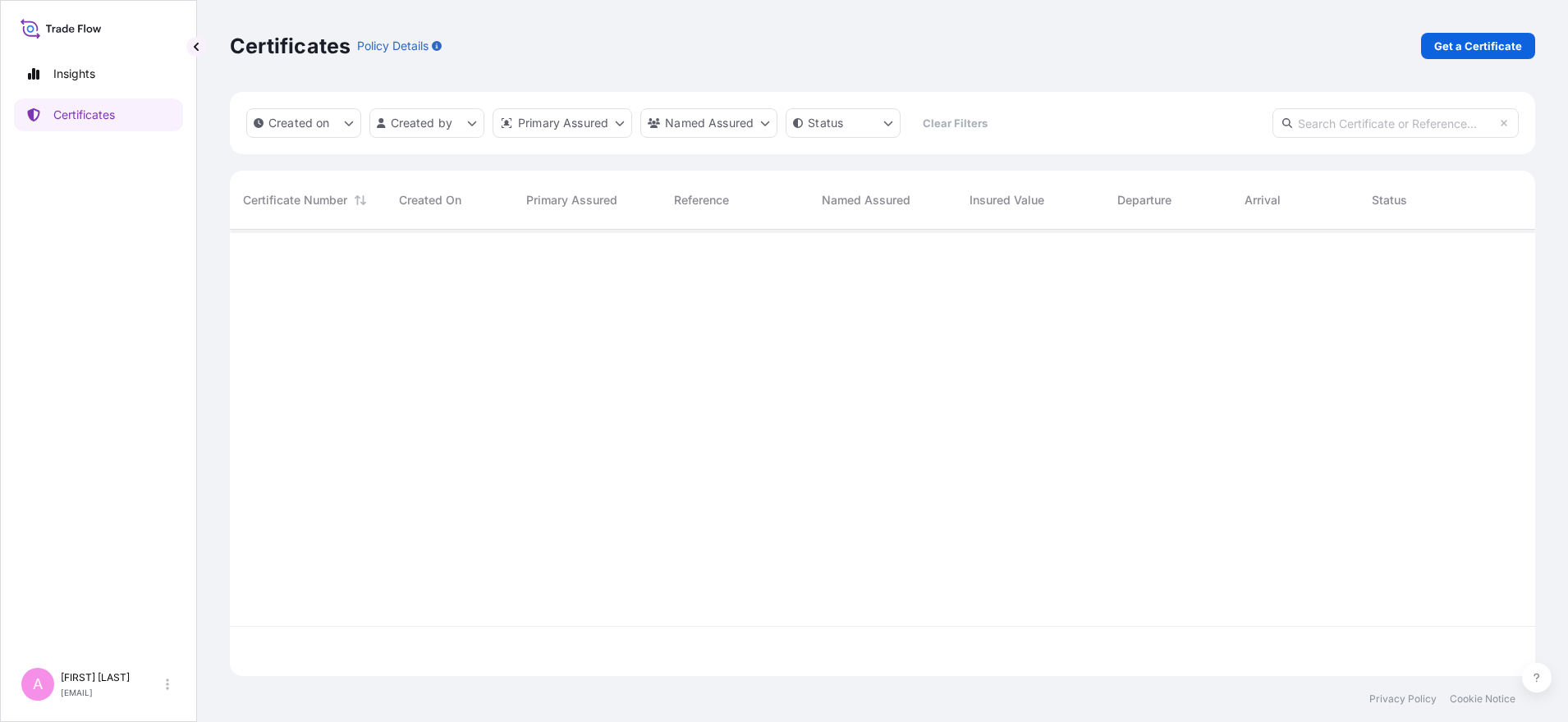 scroll, scrollTop: 440, scrollLeft: 1290, axis: both 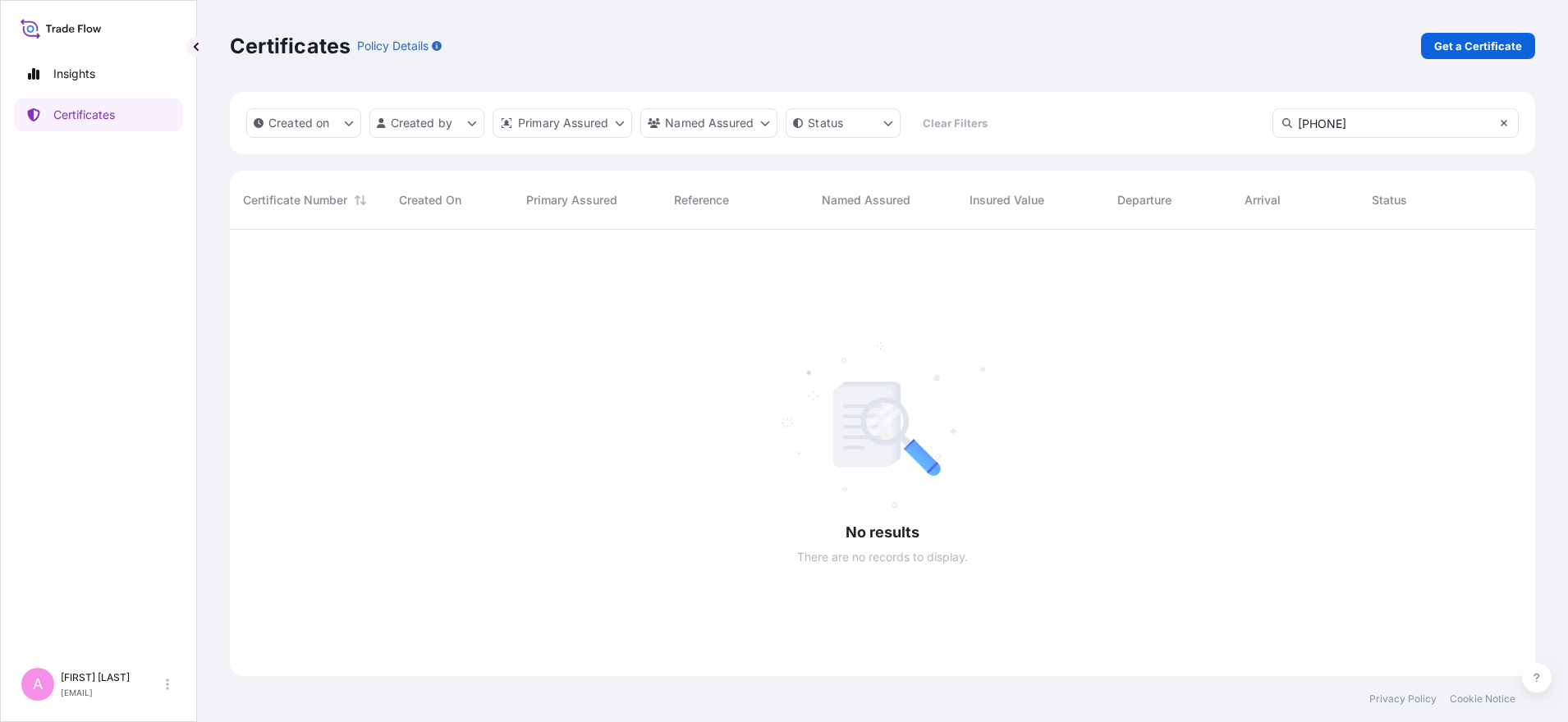 type on "[PHONE]" 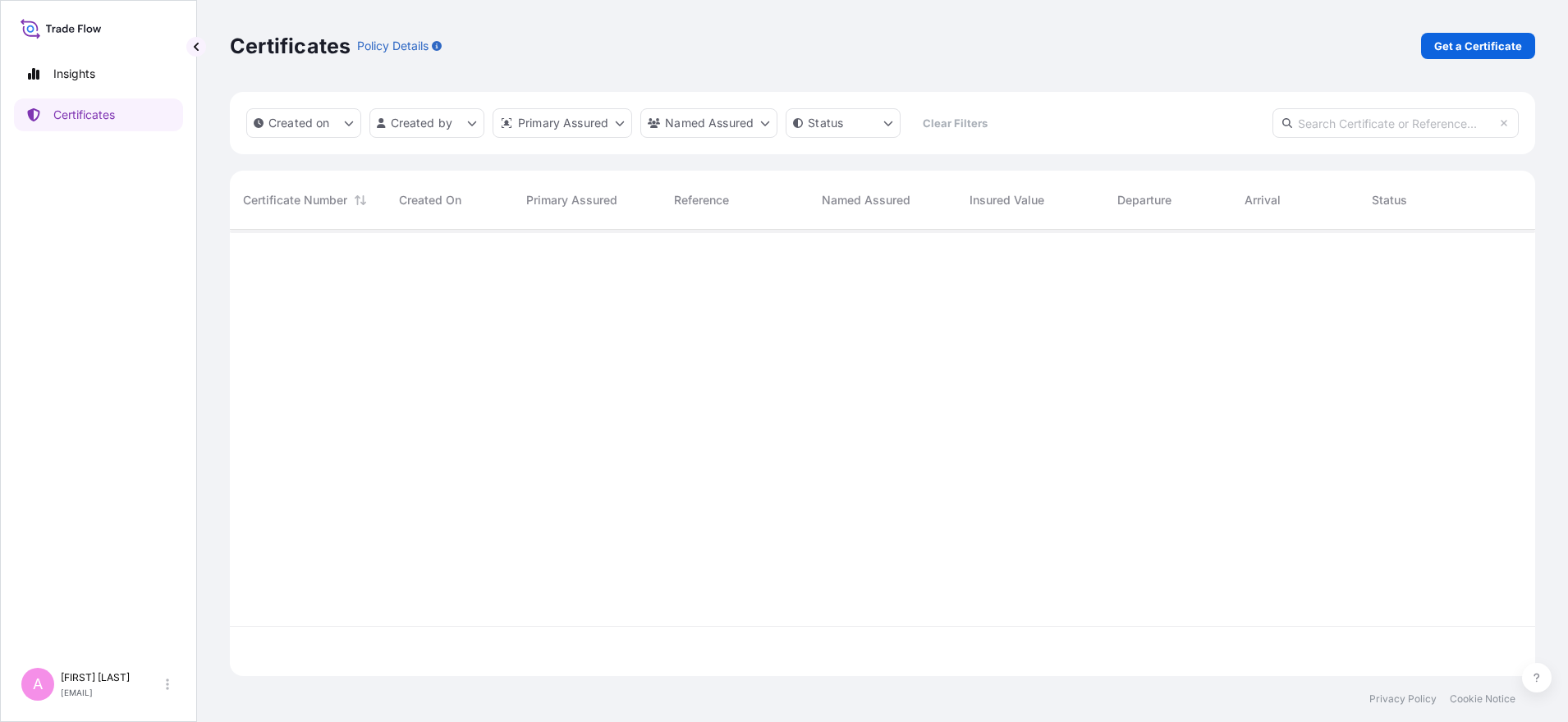 scroll, scrollTop: 440, scrollLeft: 1290, axis: both 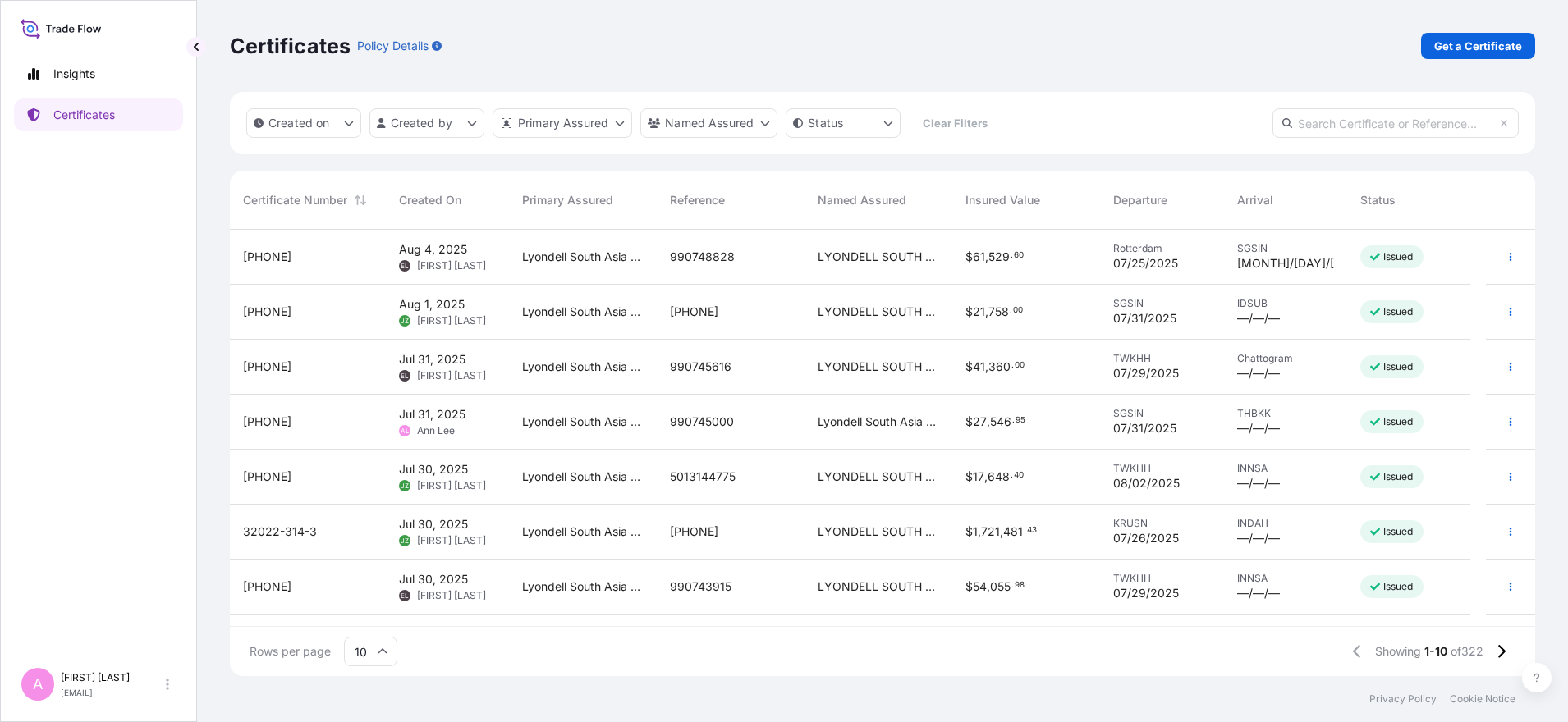 click at bounding box center (1396, 123) 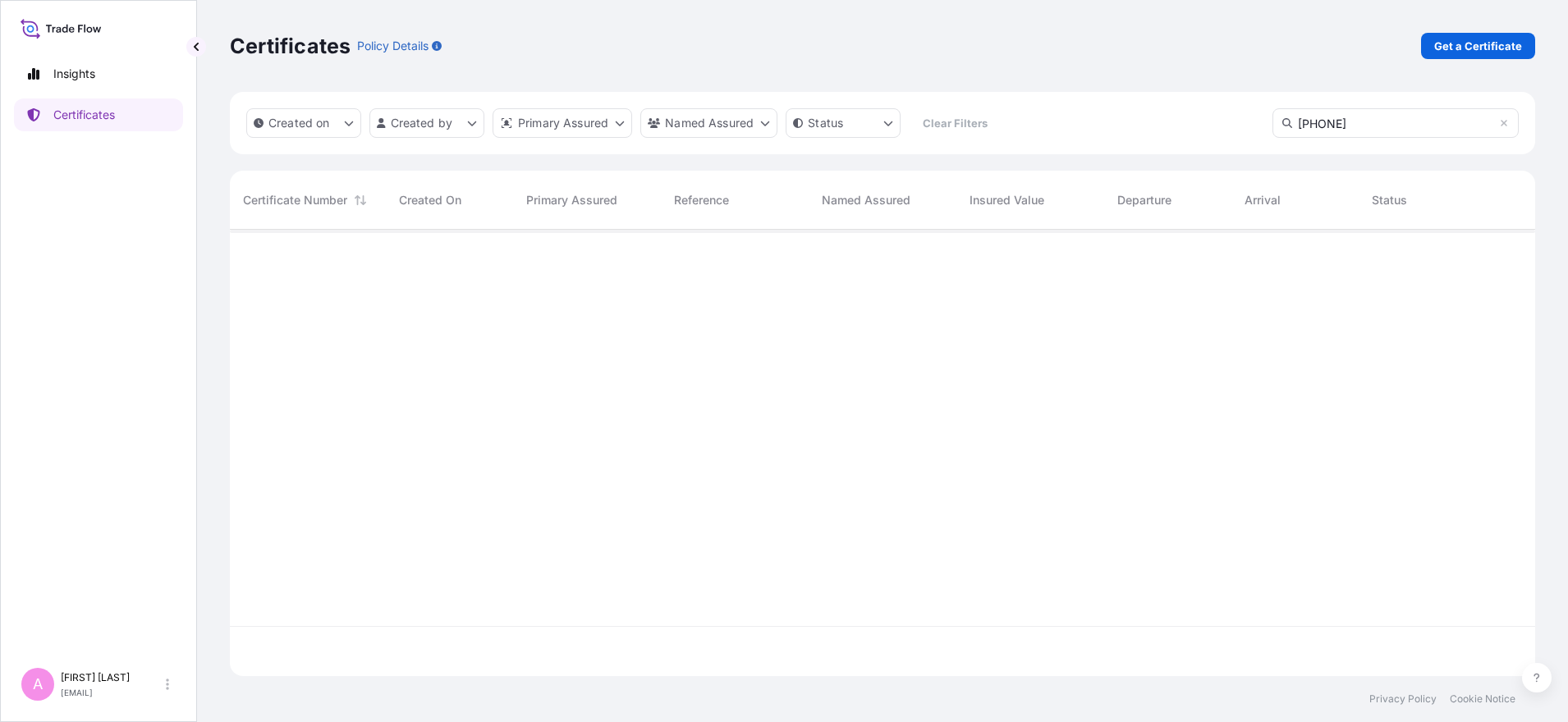 scroll, scrollTop: 16, scrollLeft: 16, axis: both 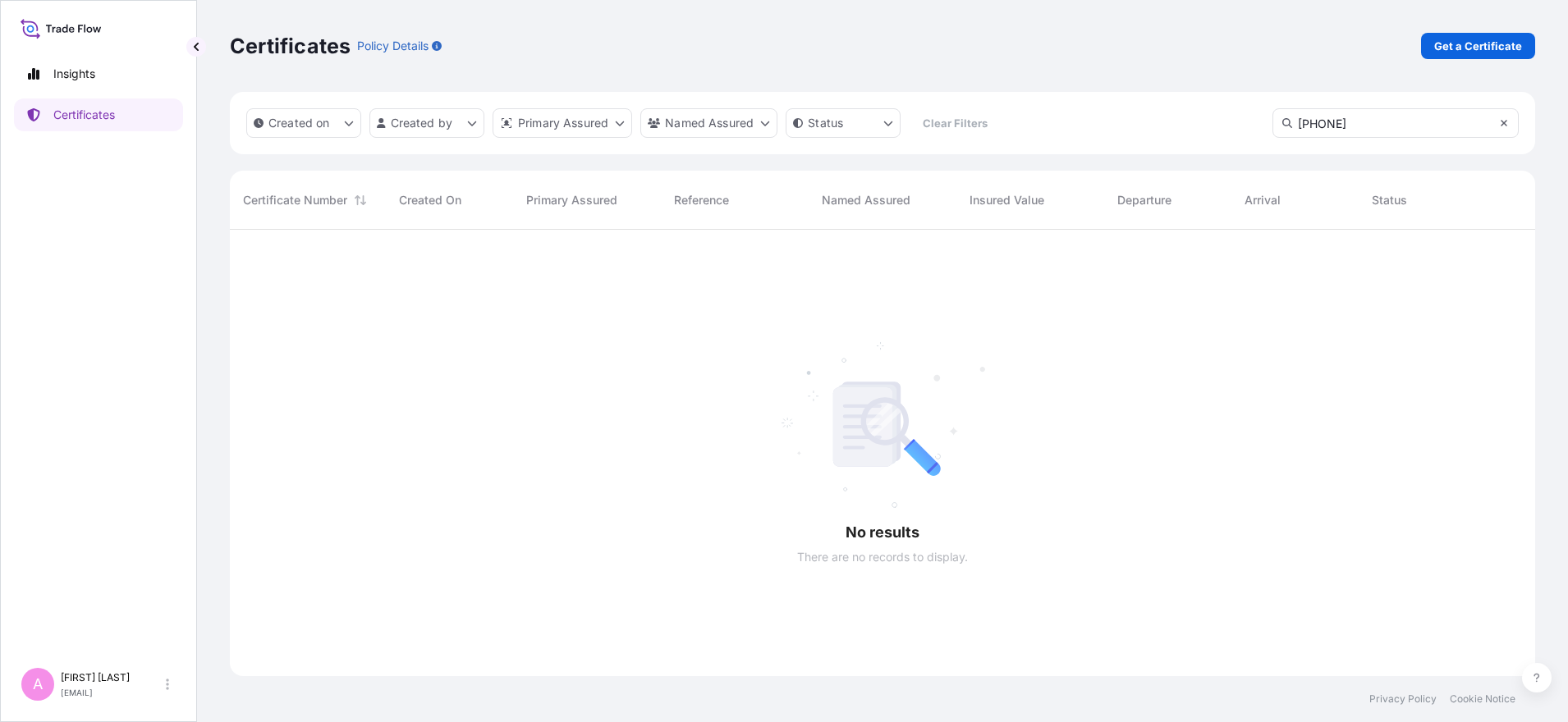 type on "[PHONE]" 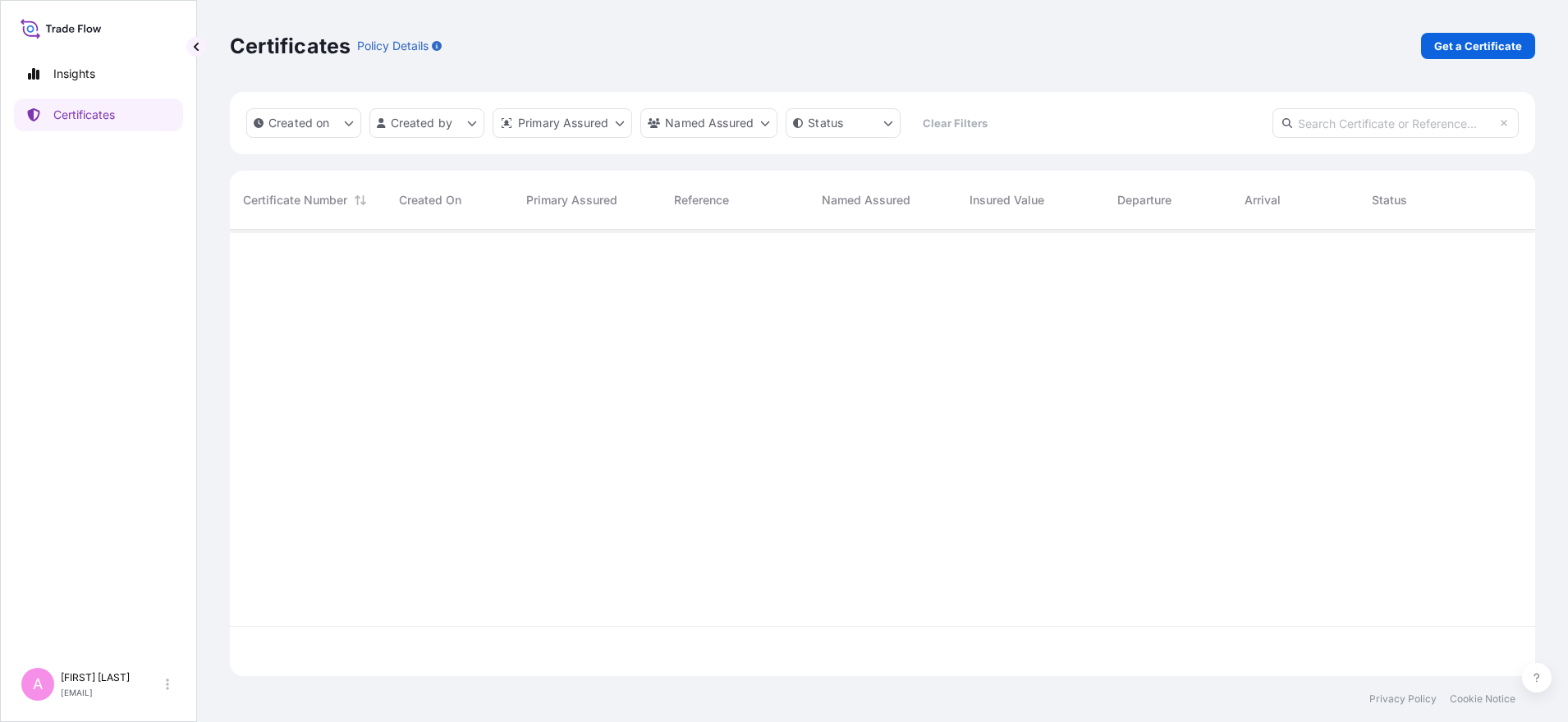 scroll, scrollTop: 440, scrollLeft: 1290, axis: both 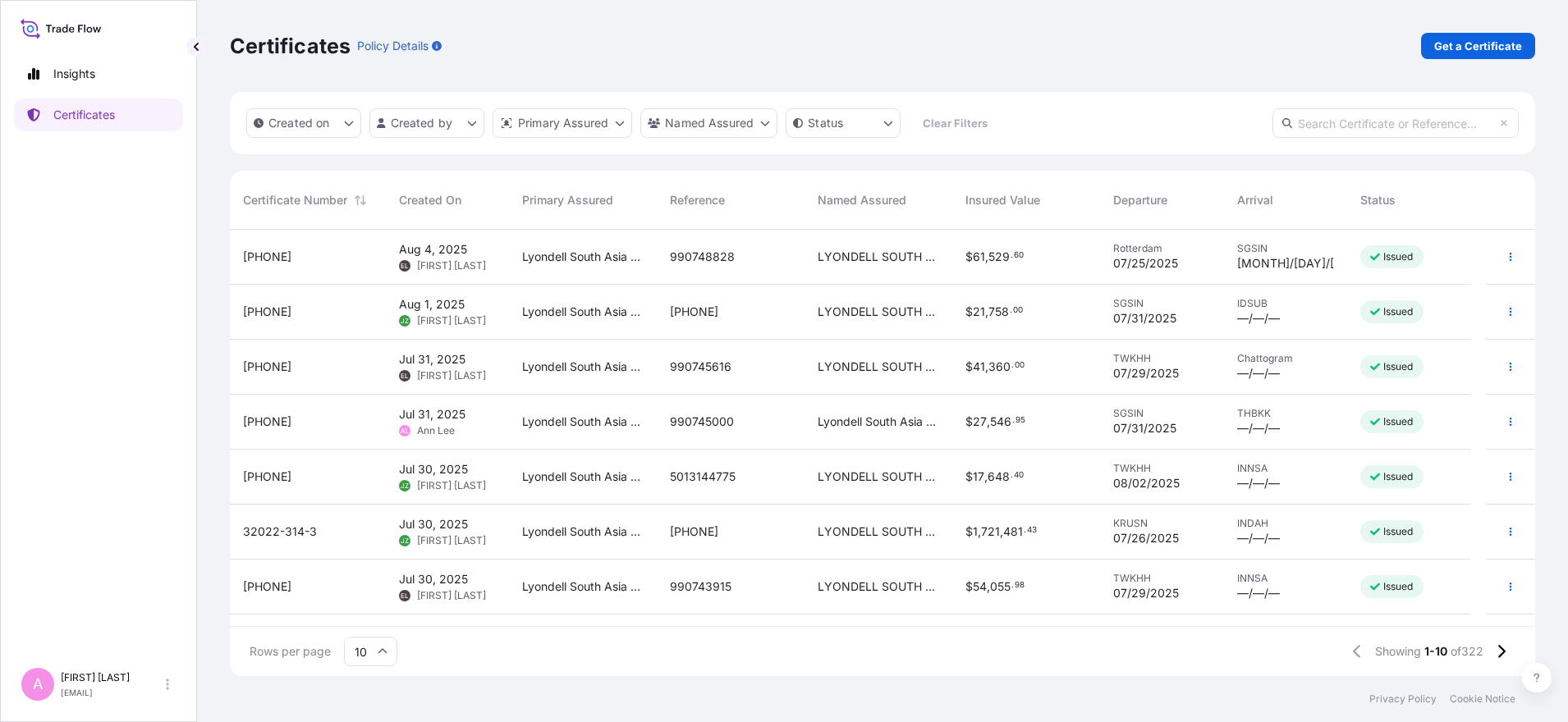 drag, startPoint x: 1307, startPoint y: 209, endPoint x: 1394, endPoint y: 122, distance: 123.03658 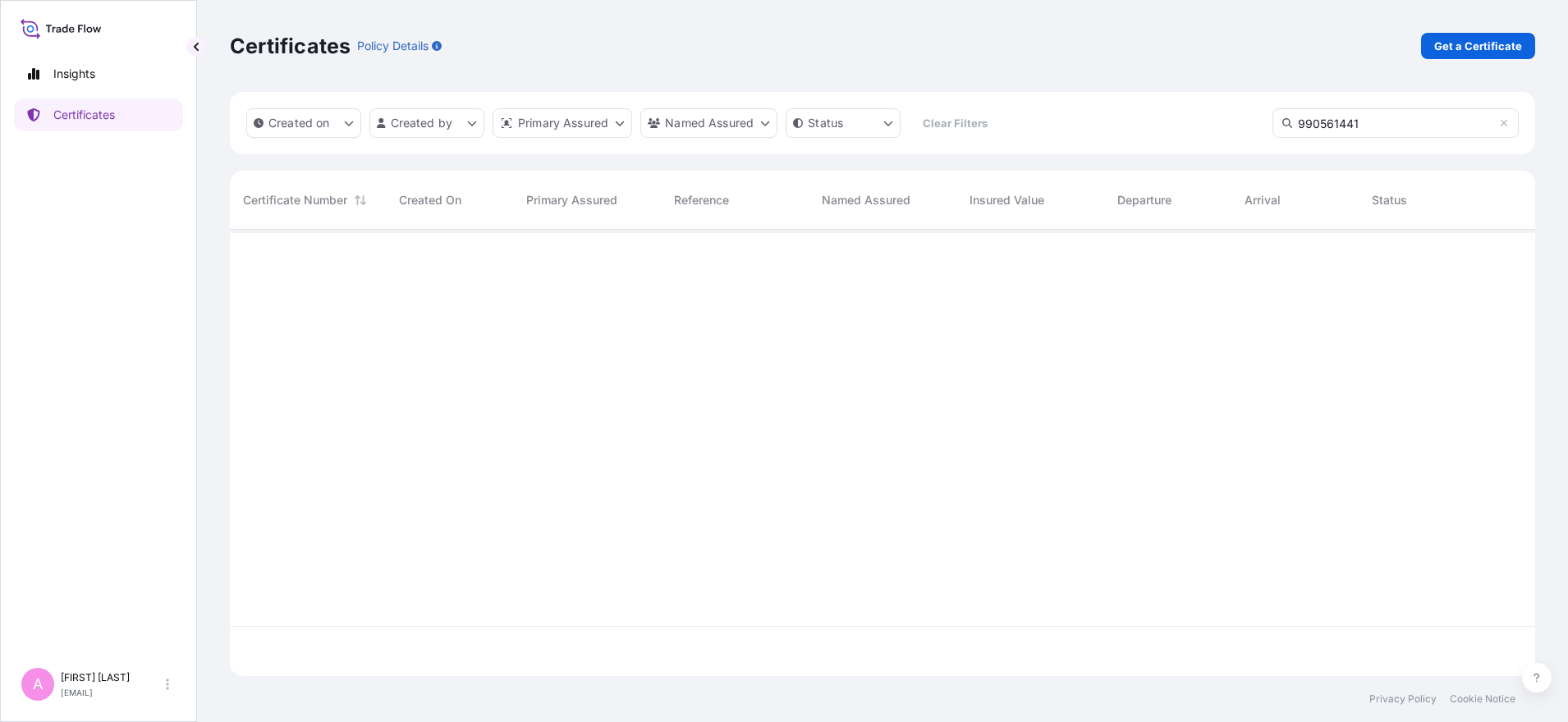 scroll, scrollTop: 16, scrollLeft: 16, axis: both 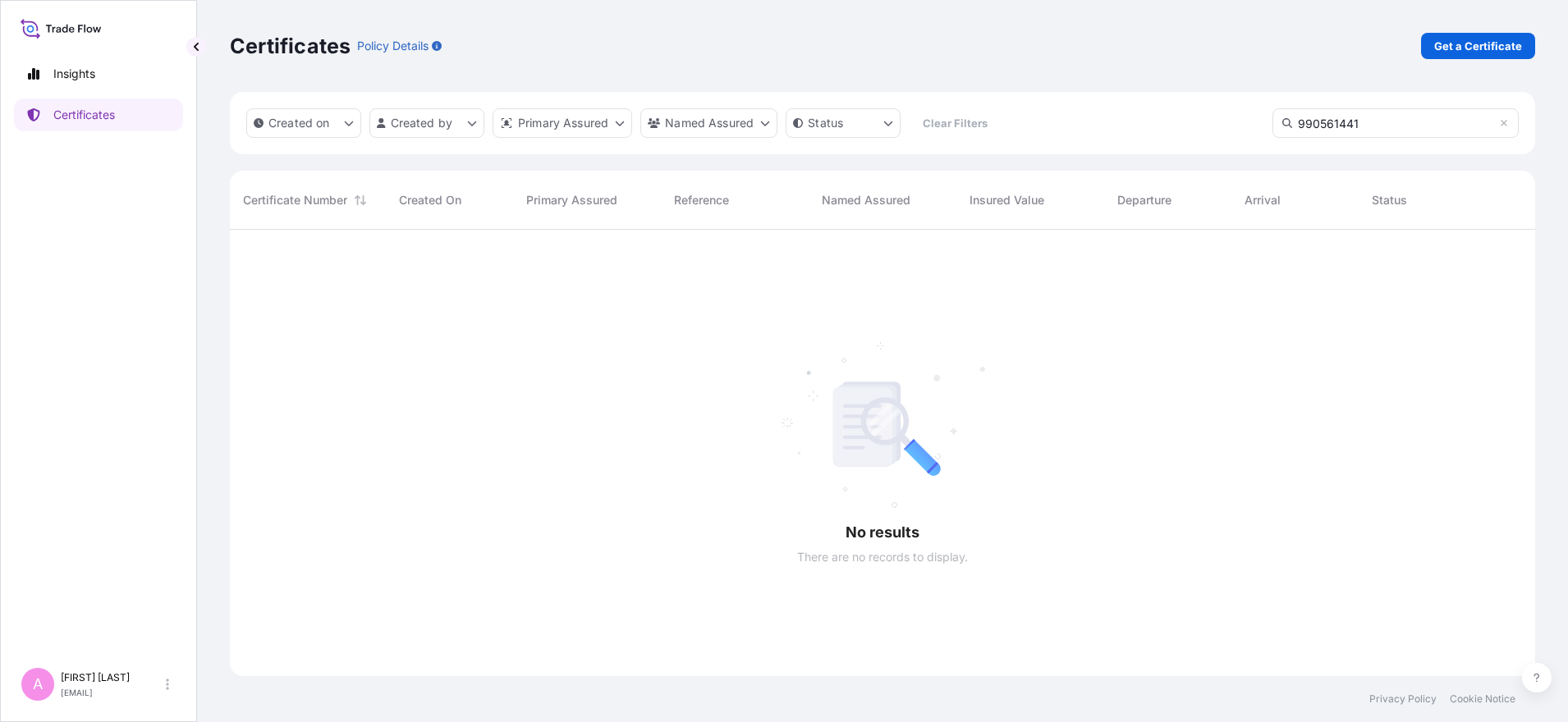 drag, startPoint x: 1387, startPoint y: 123, endPoint x: 1422, endPoint y: 124, distance: 35.0143 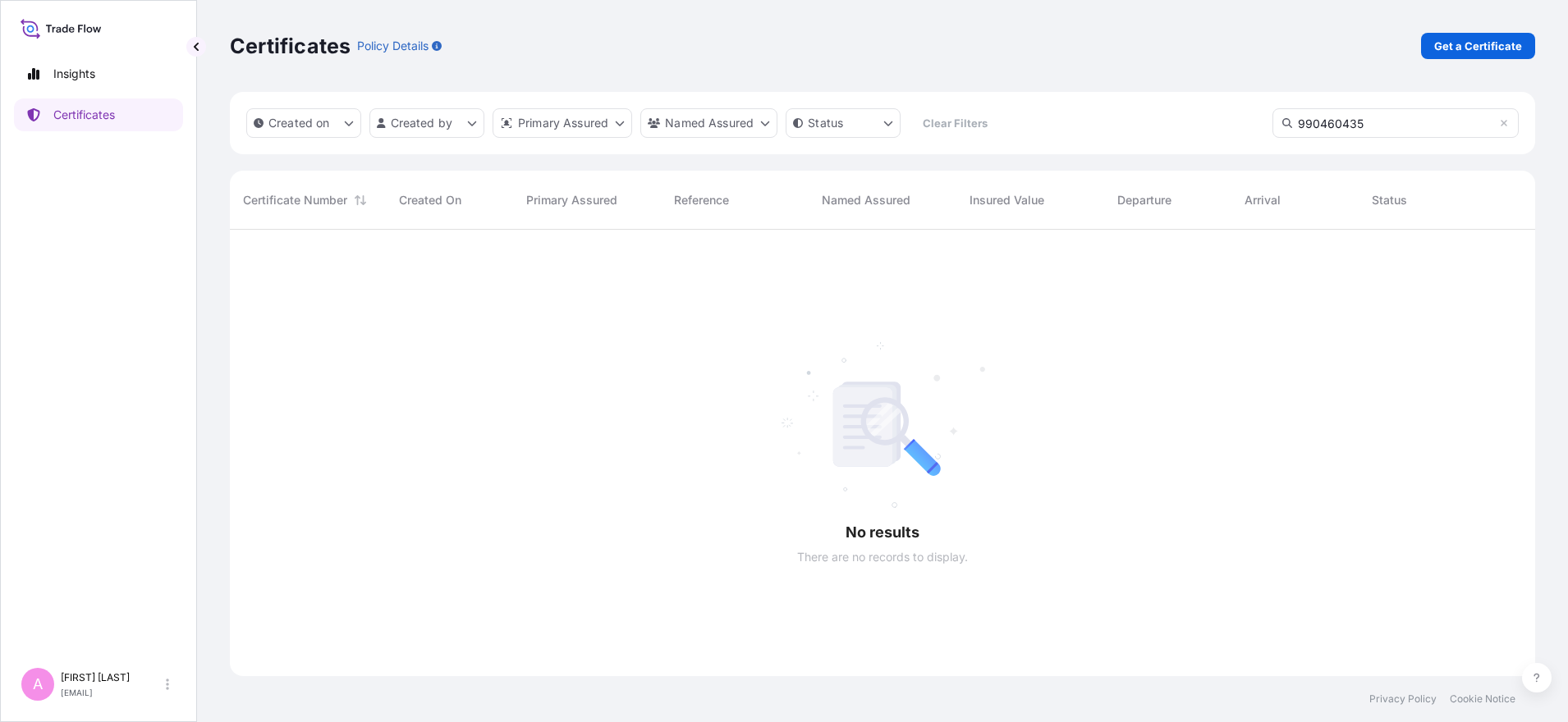 type on "990460435" 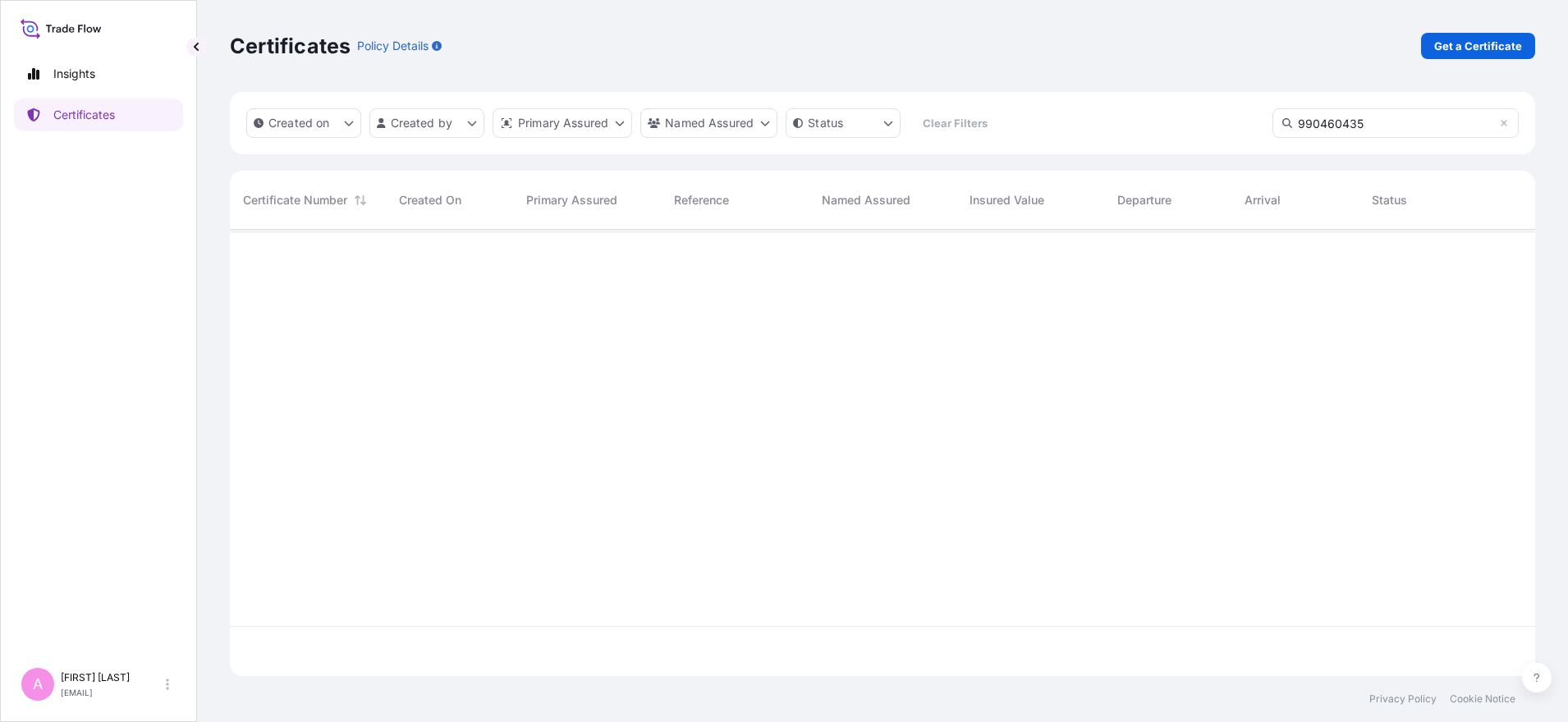 scroll, scrollTop: 16, scrollLeft: 16, axis: both 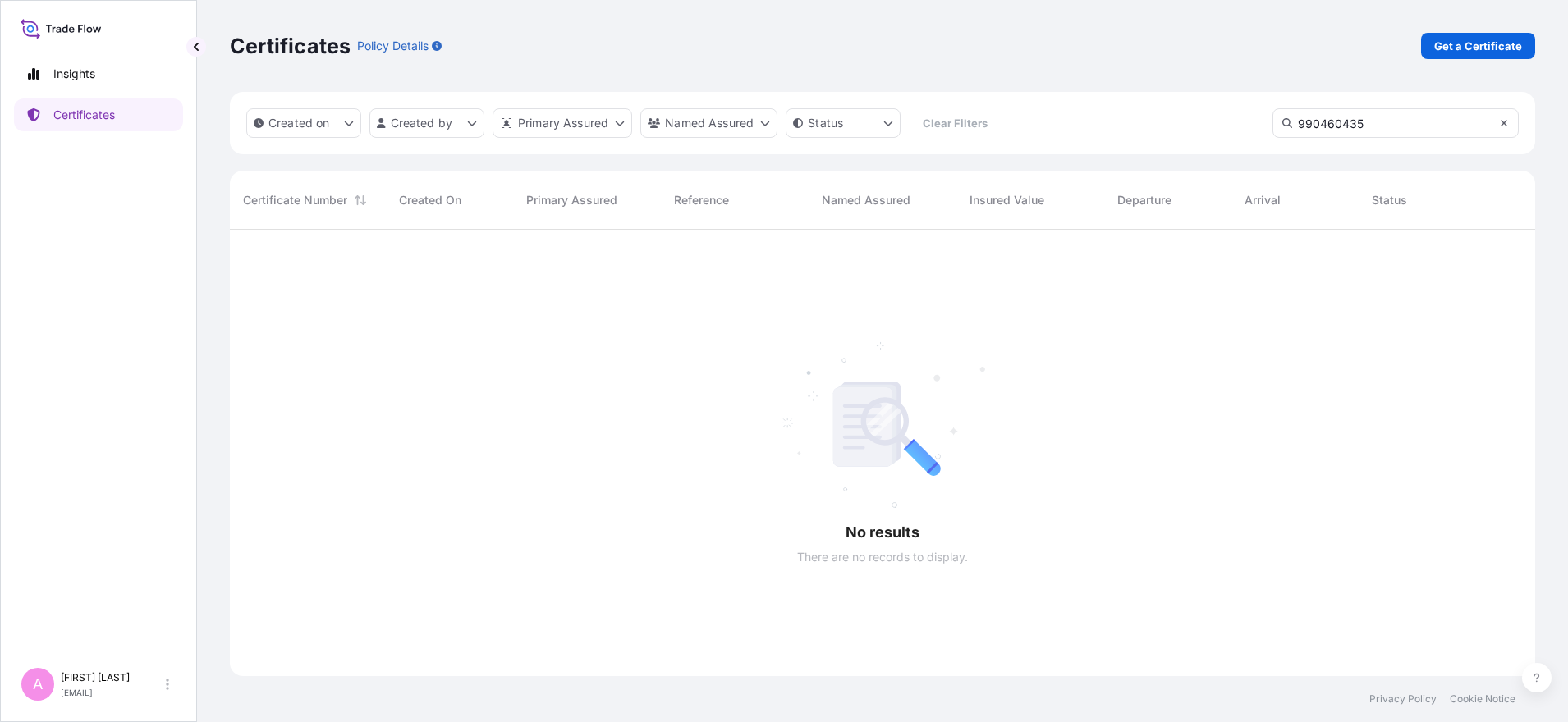 click 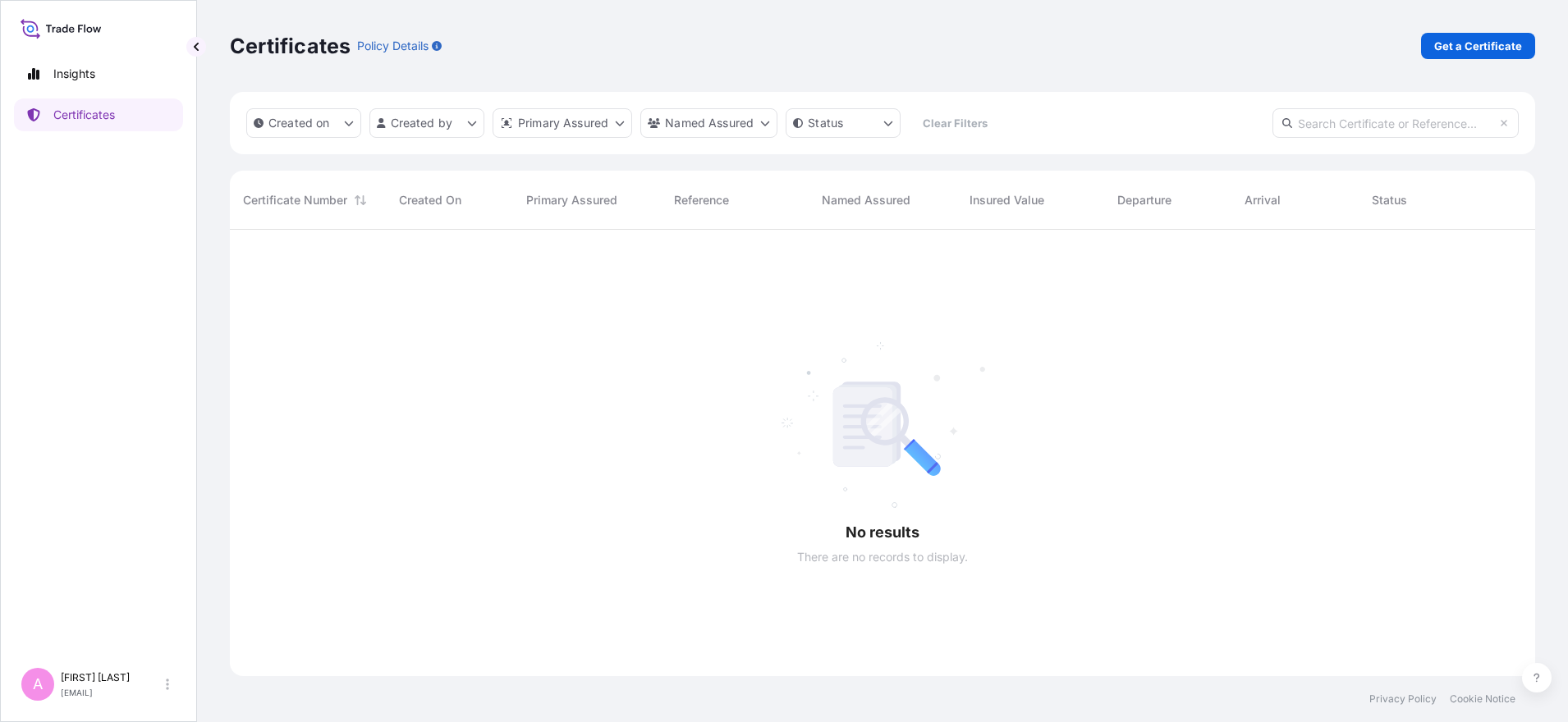 scroll, scrollTop: 440, scrollLeft: 1290, axis: both 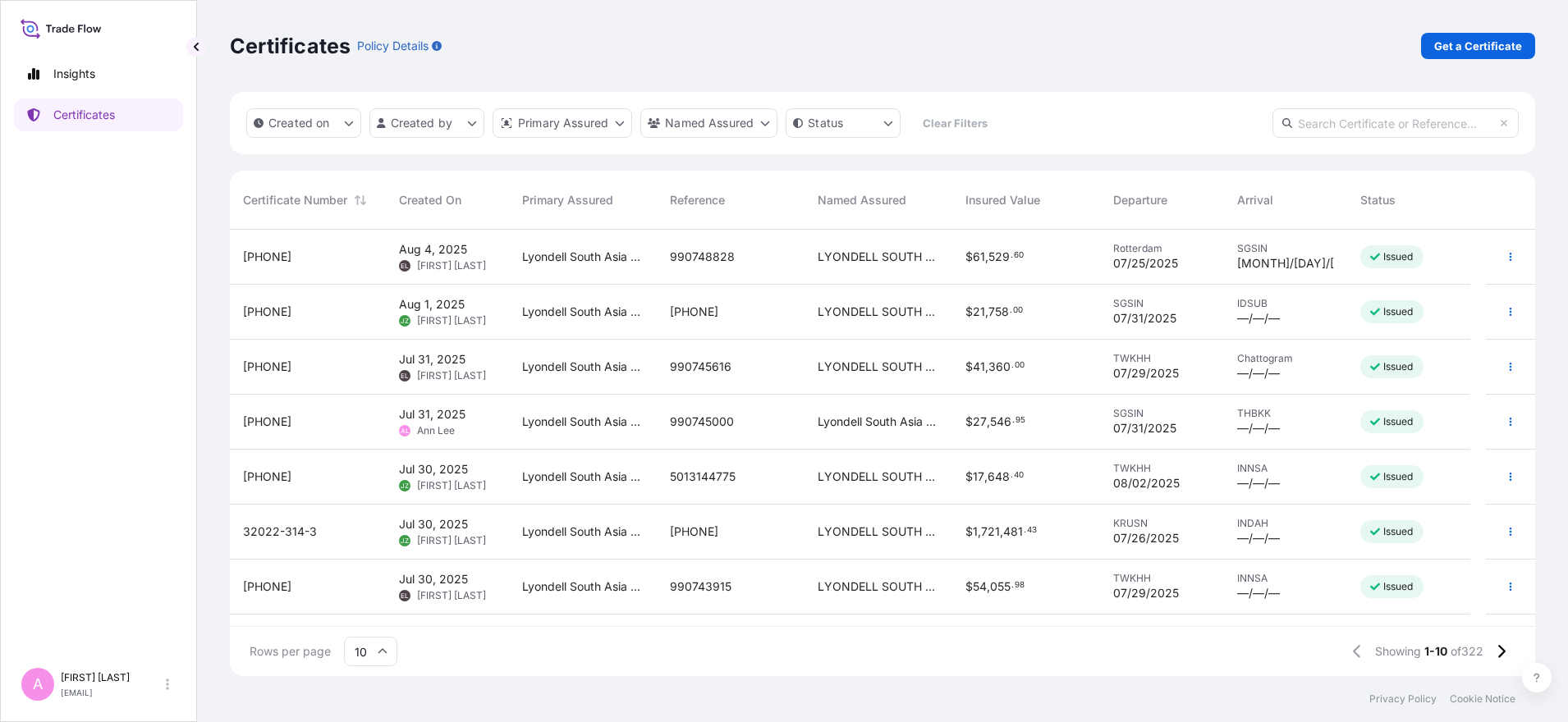 click at bounding box center (1396, 123) 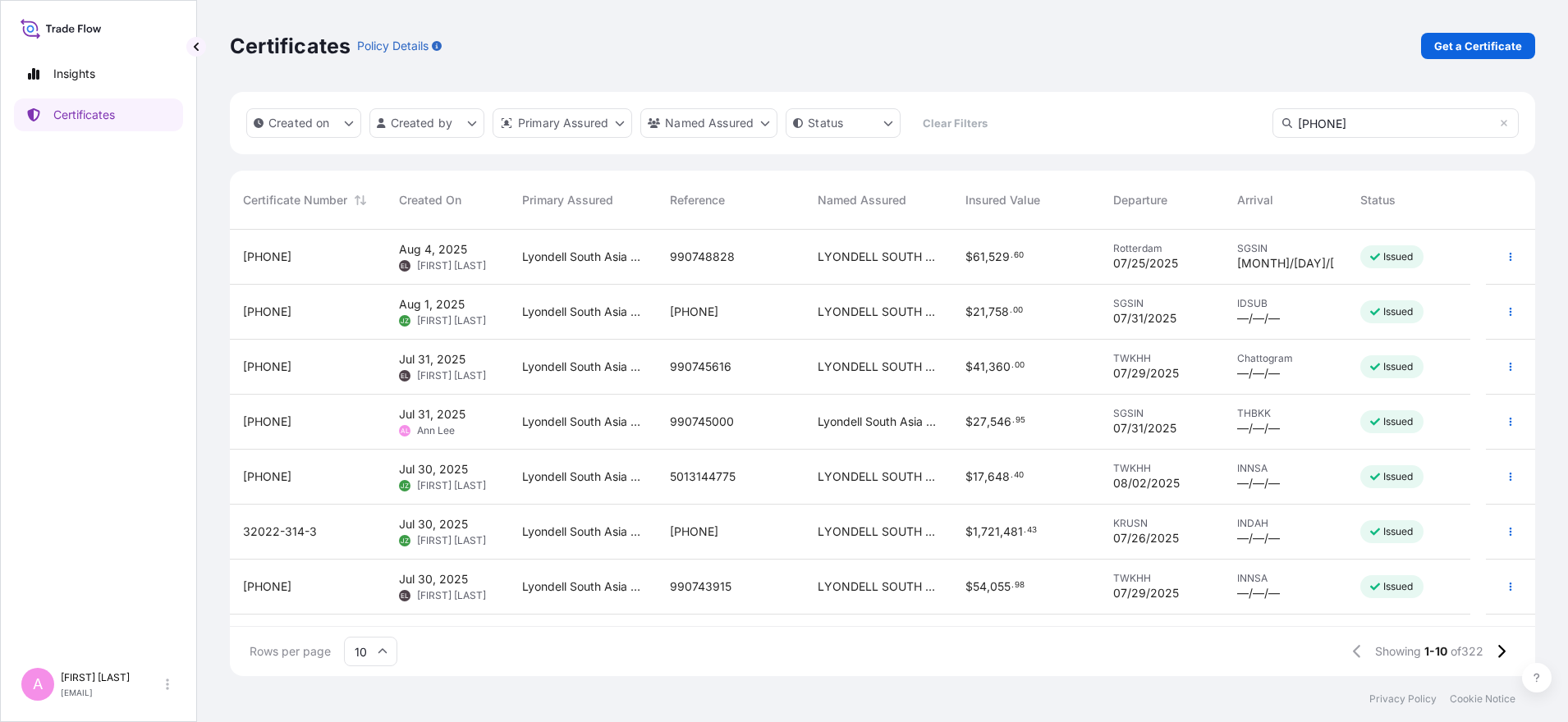type on "[PHONE]" 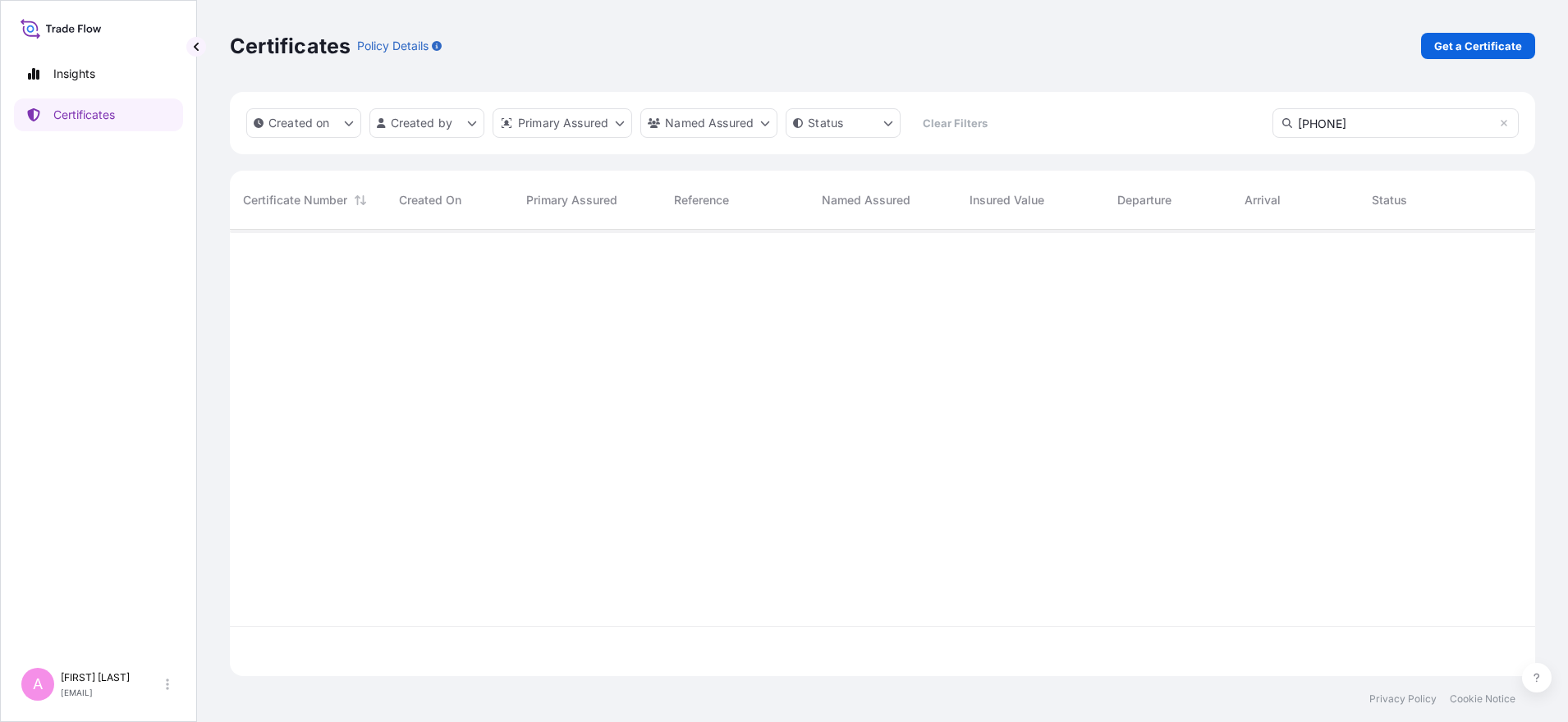 scroll, scrollTop: 16, scrollLeft: 16, axis: both 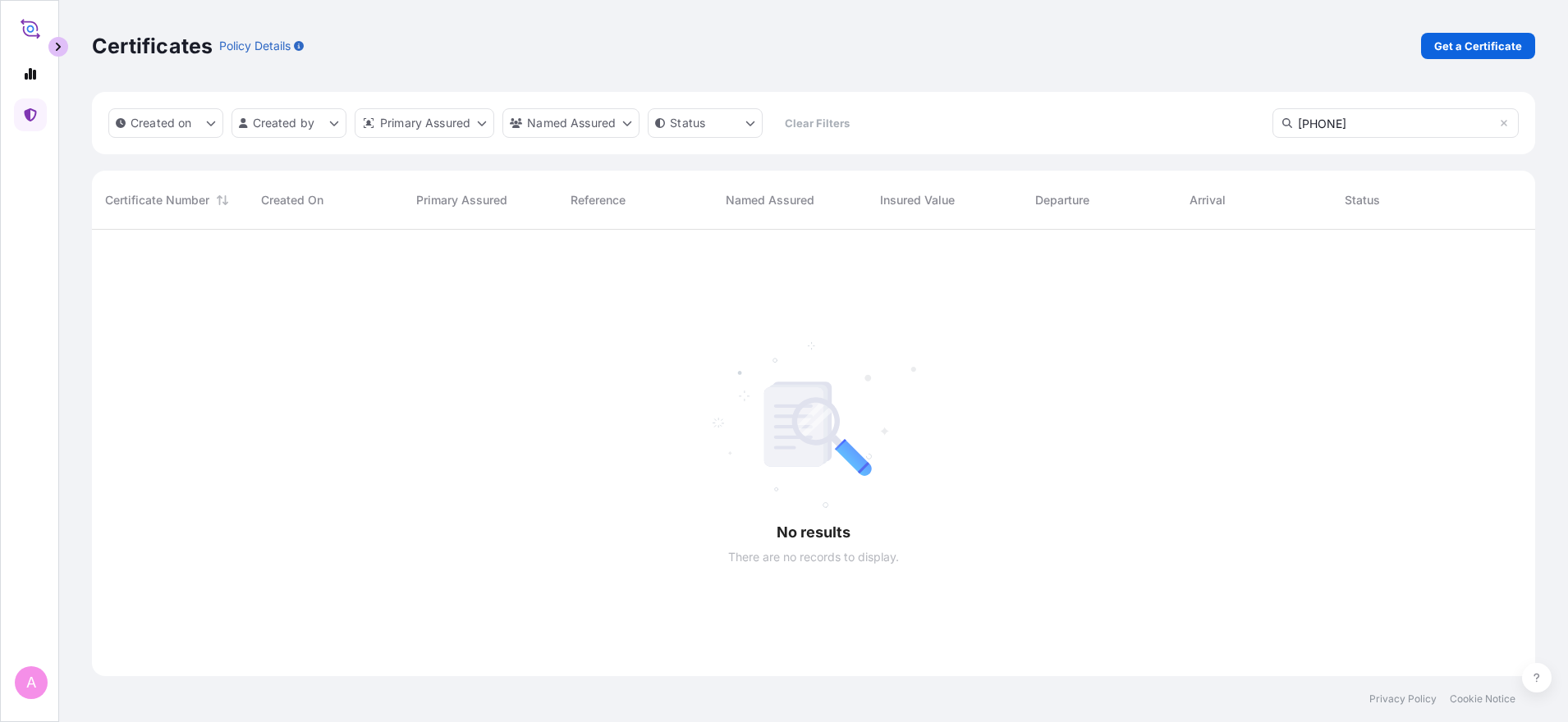 click at bounding box center (58, 47) 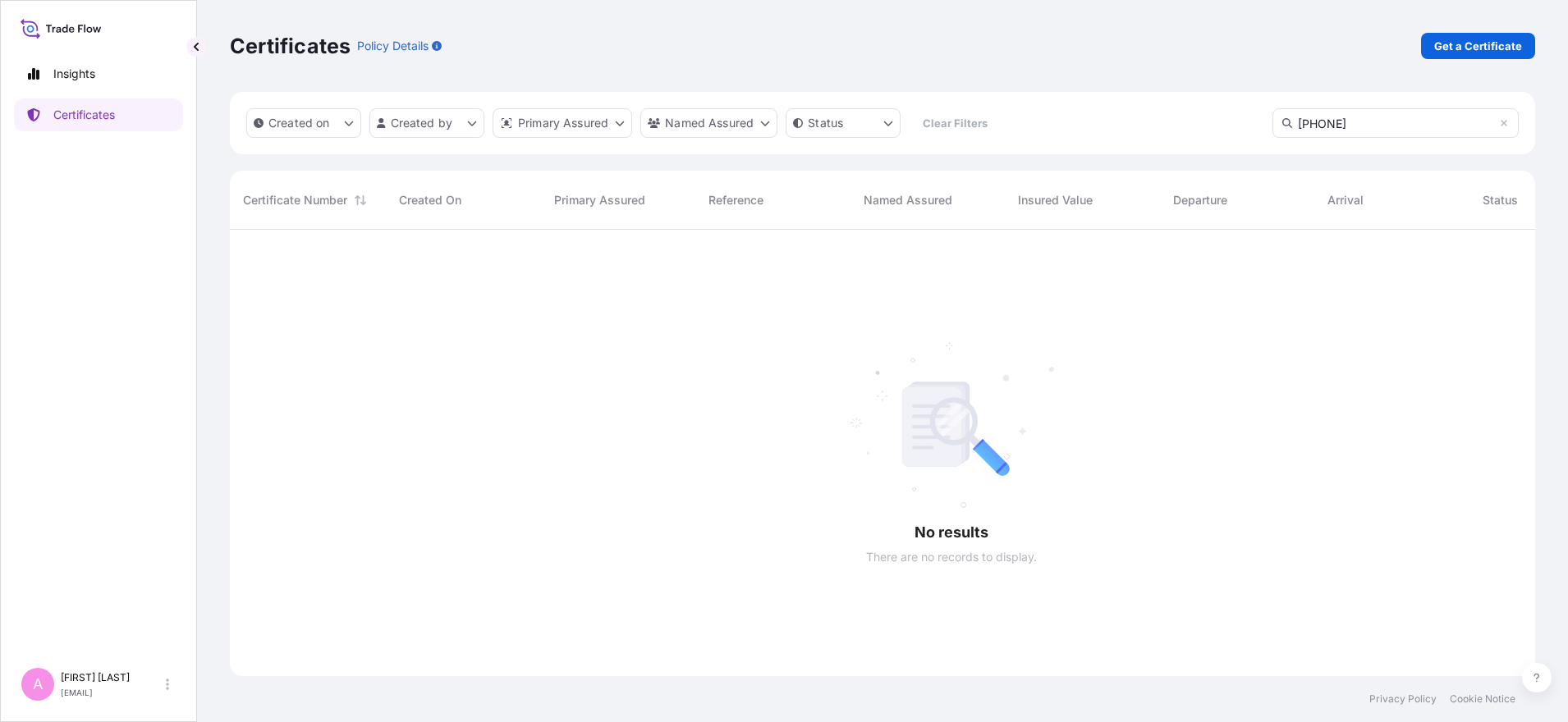 scroll, scrollTop: 490, scrollLeft: 1290, axis: both 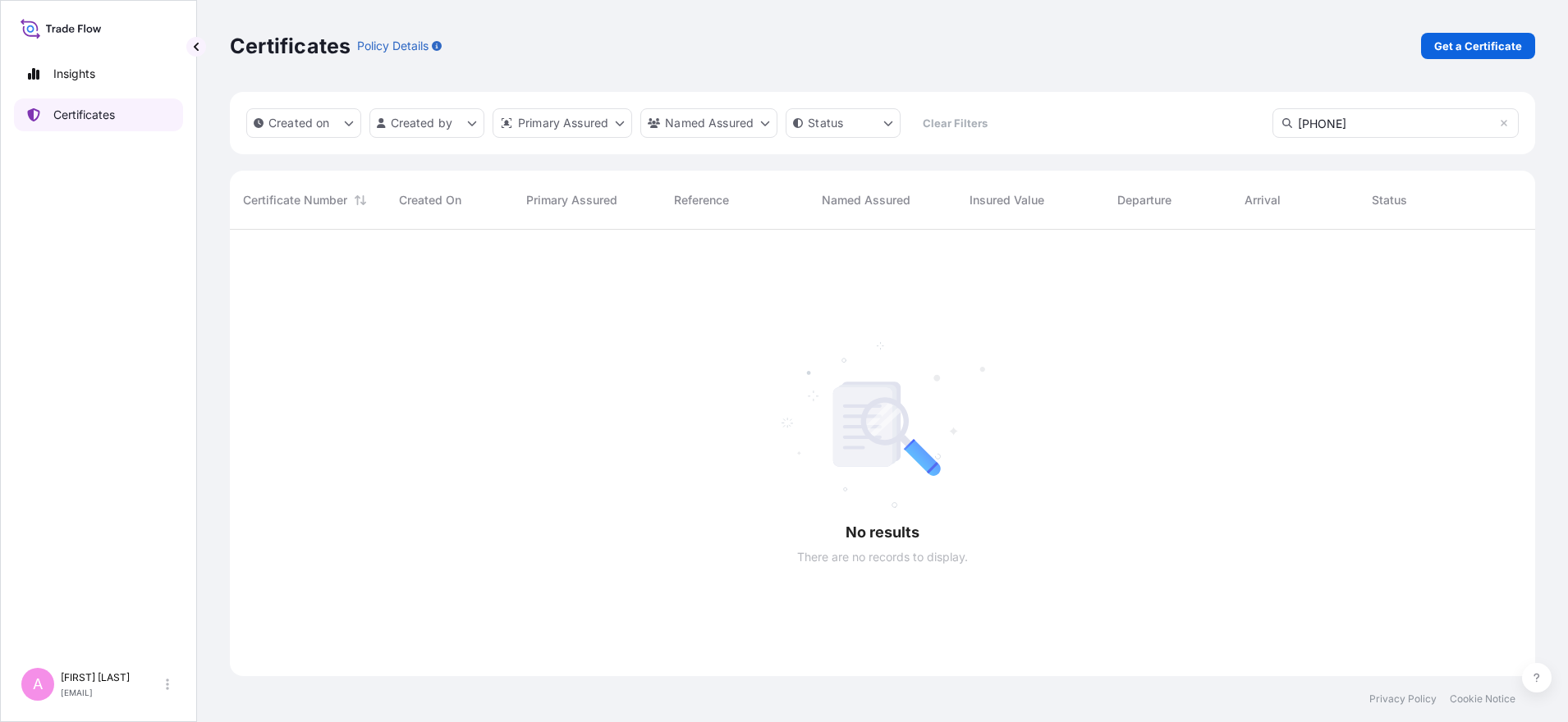 click on "Certificates" at bounding box center [84, 115] 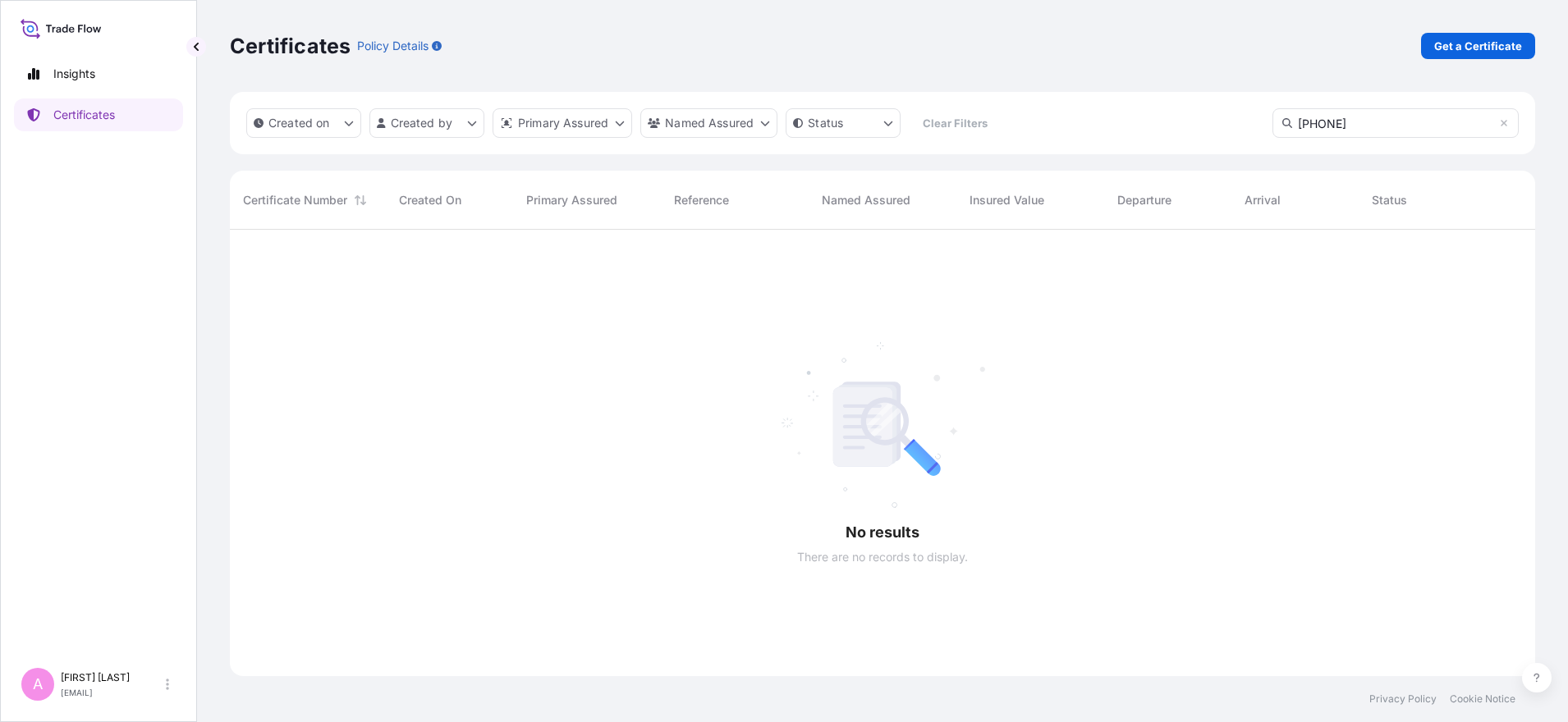 drag, startPoint x: 1433, startPoint y: 120, endPoint x: 1472, endPoint y: 124, distance: 39.204592 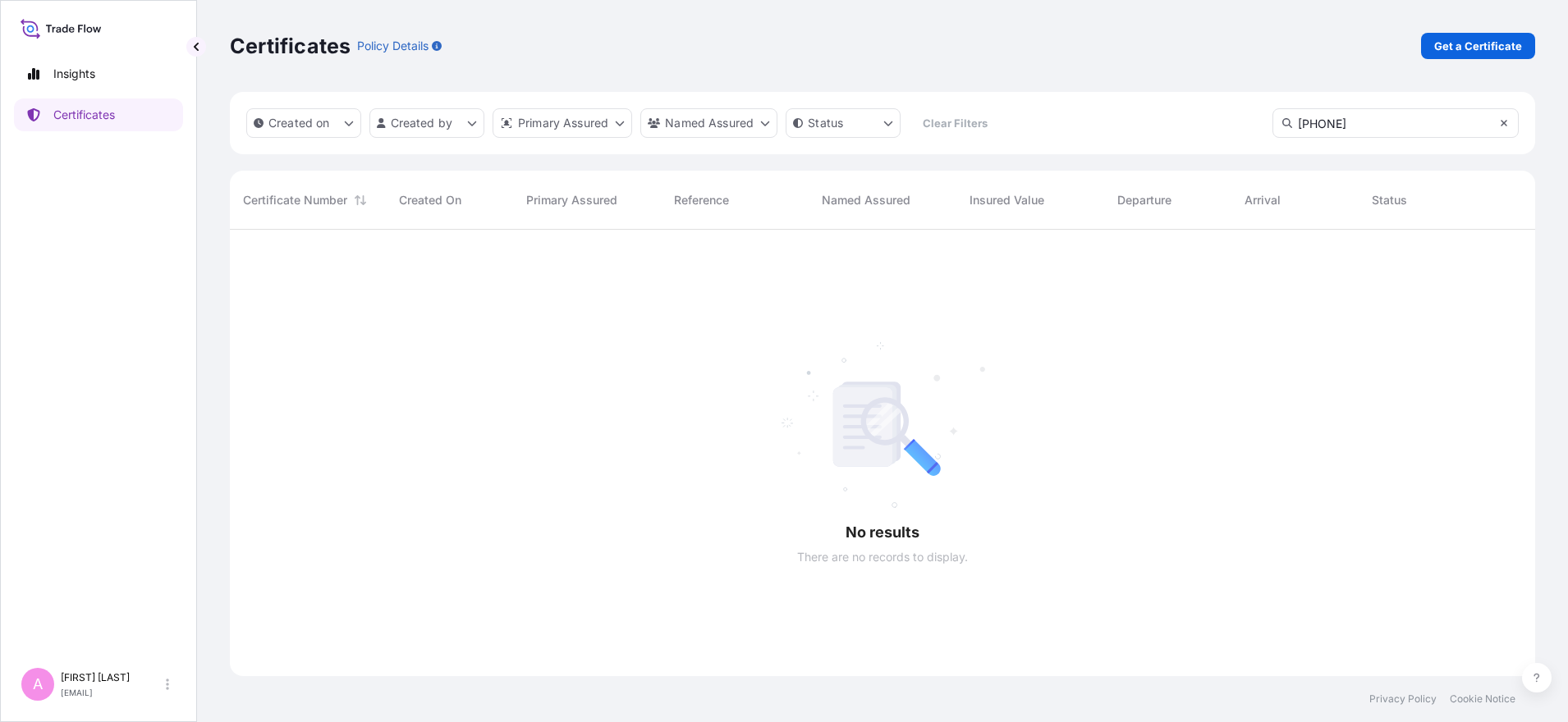 click 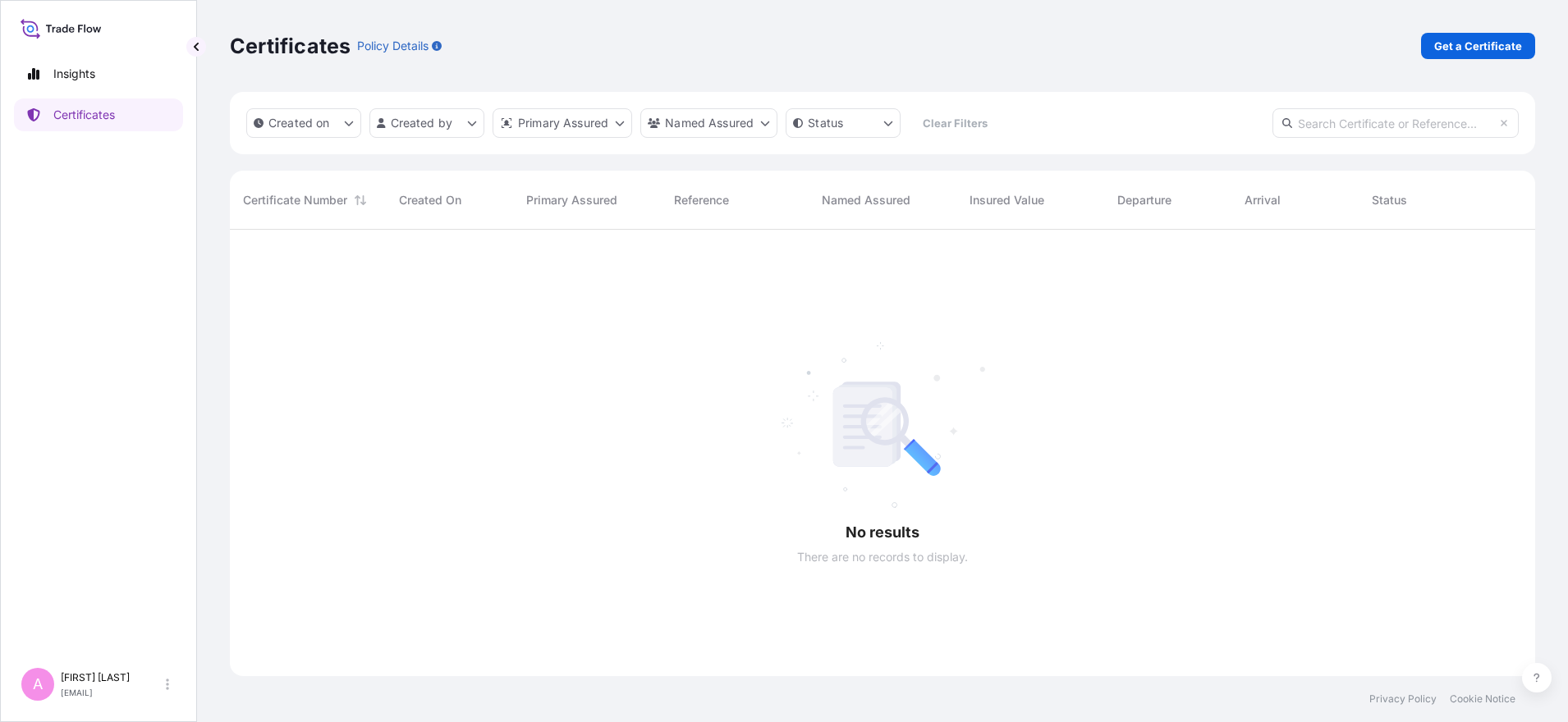 click at bounding box center [1396, 123] 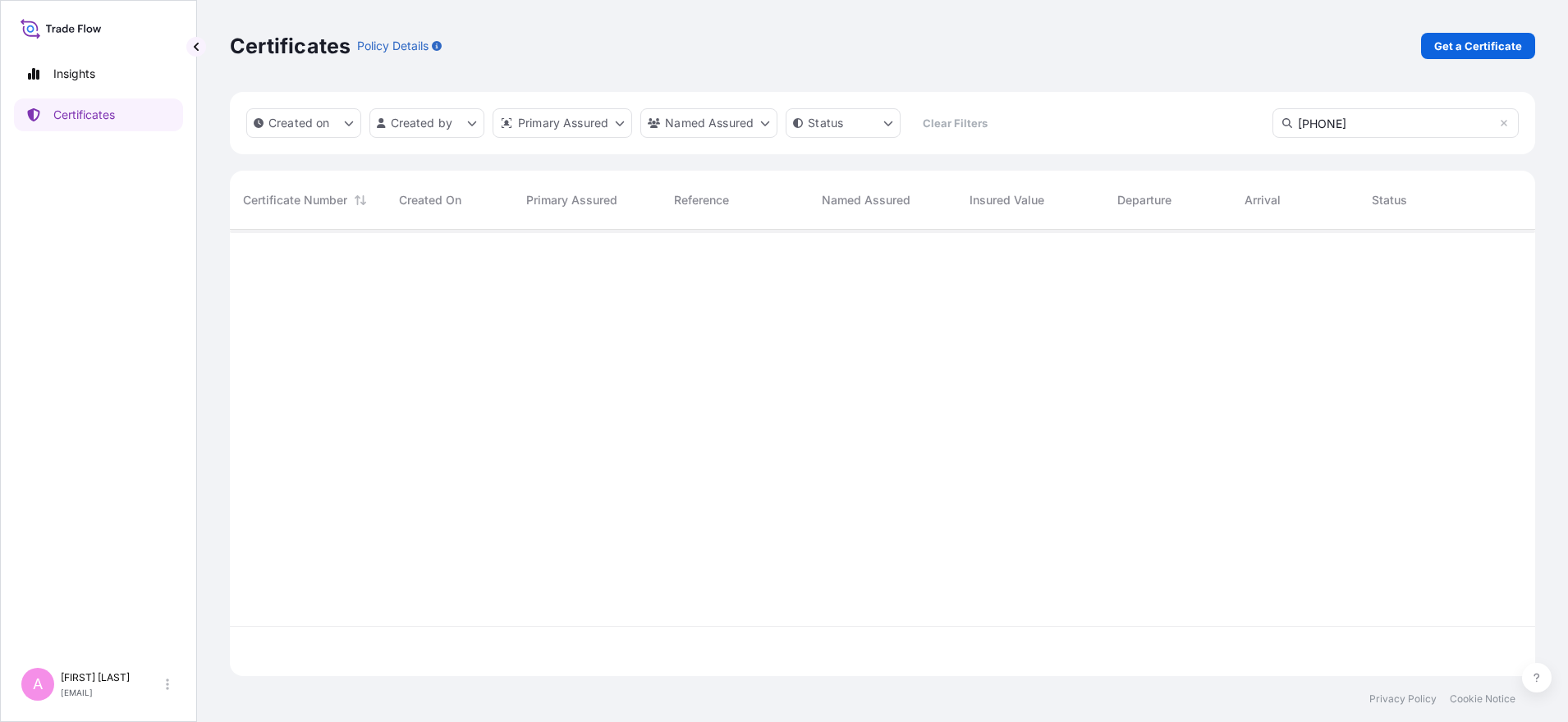 type on "[PHONE]" 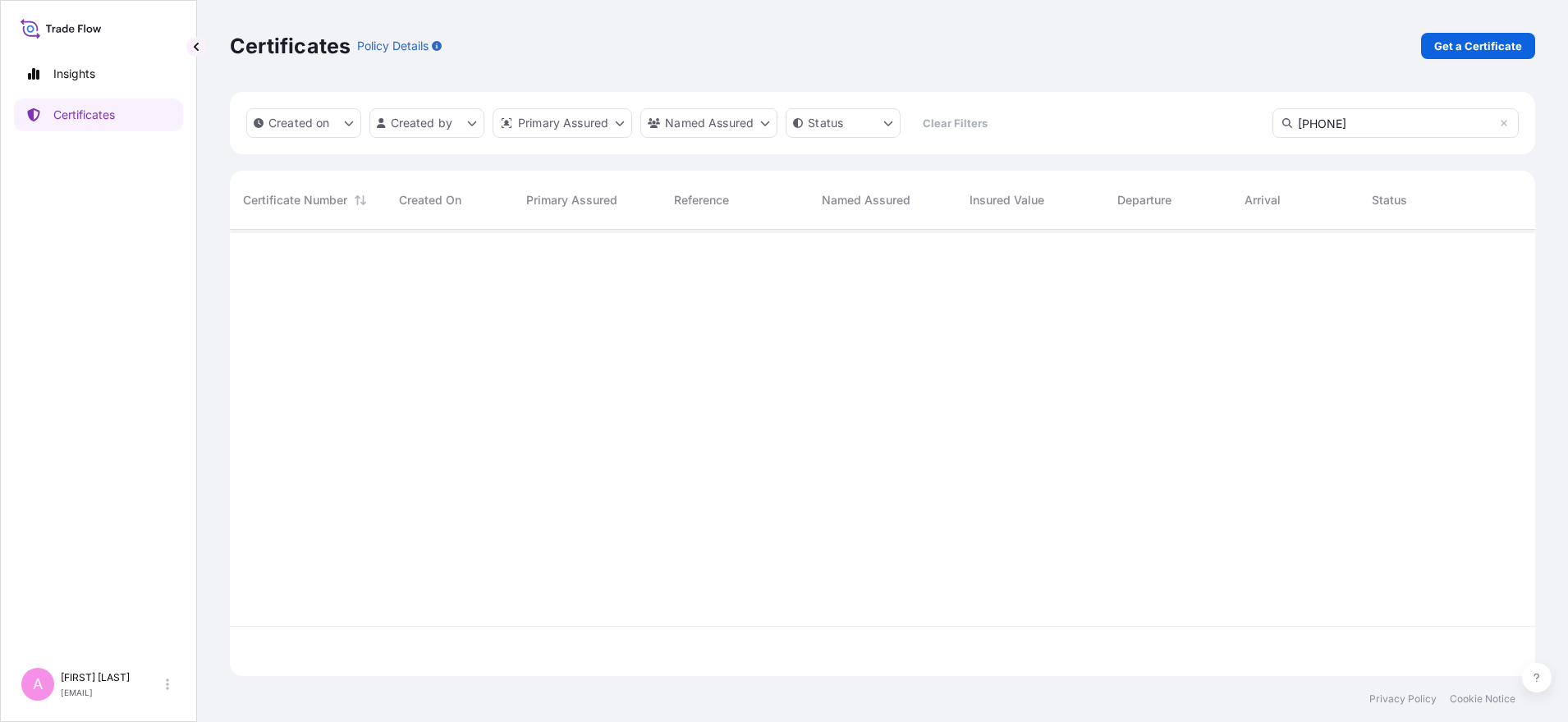 scroll, scrollTop: 16, scrollLeft: 16, axis: both 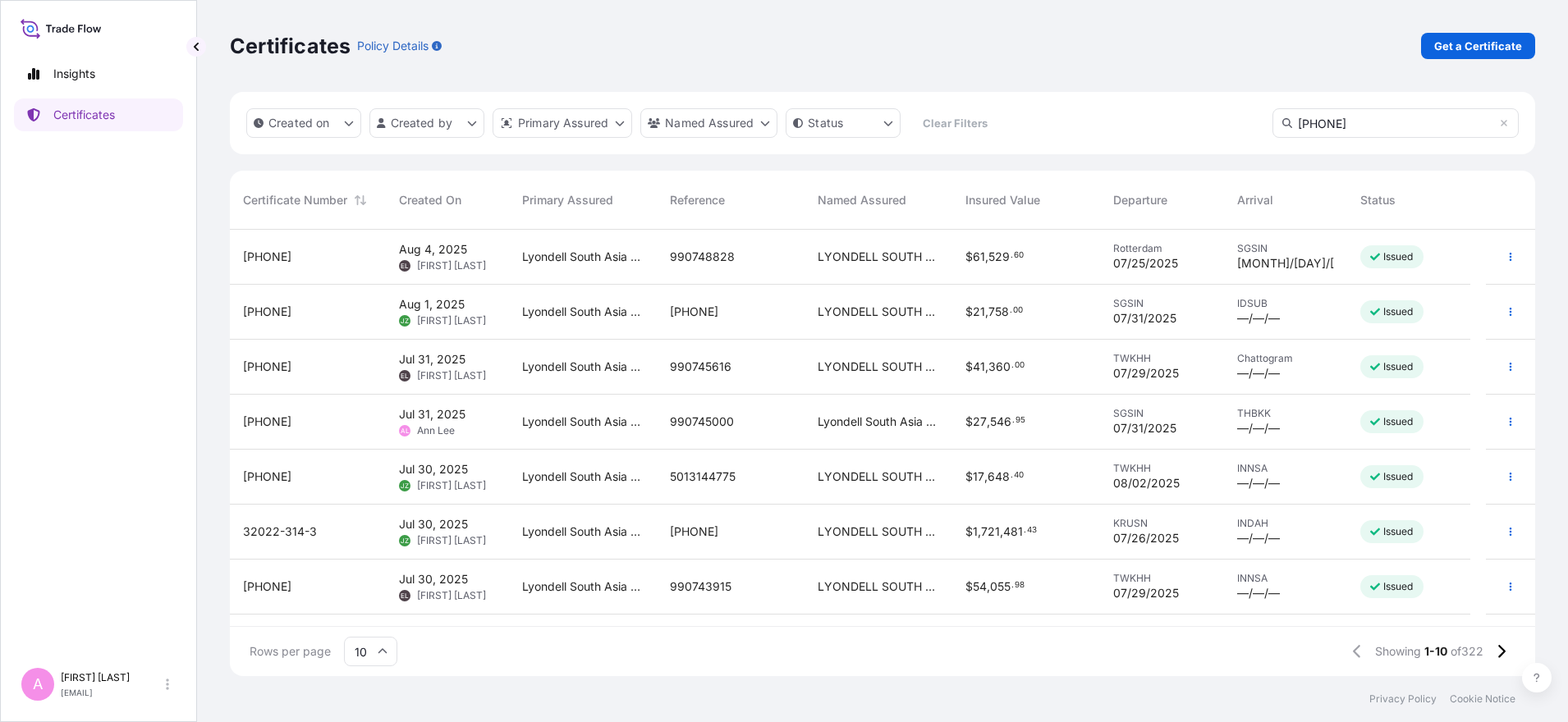 click 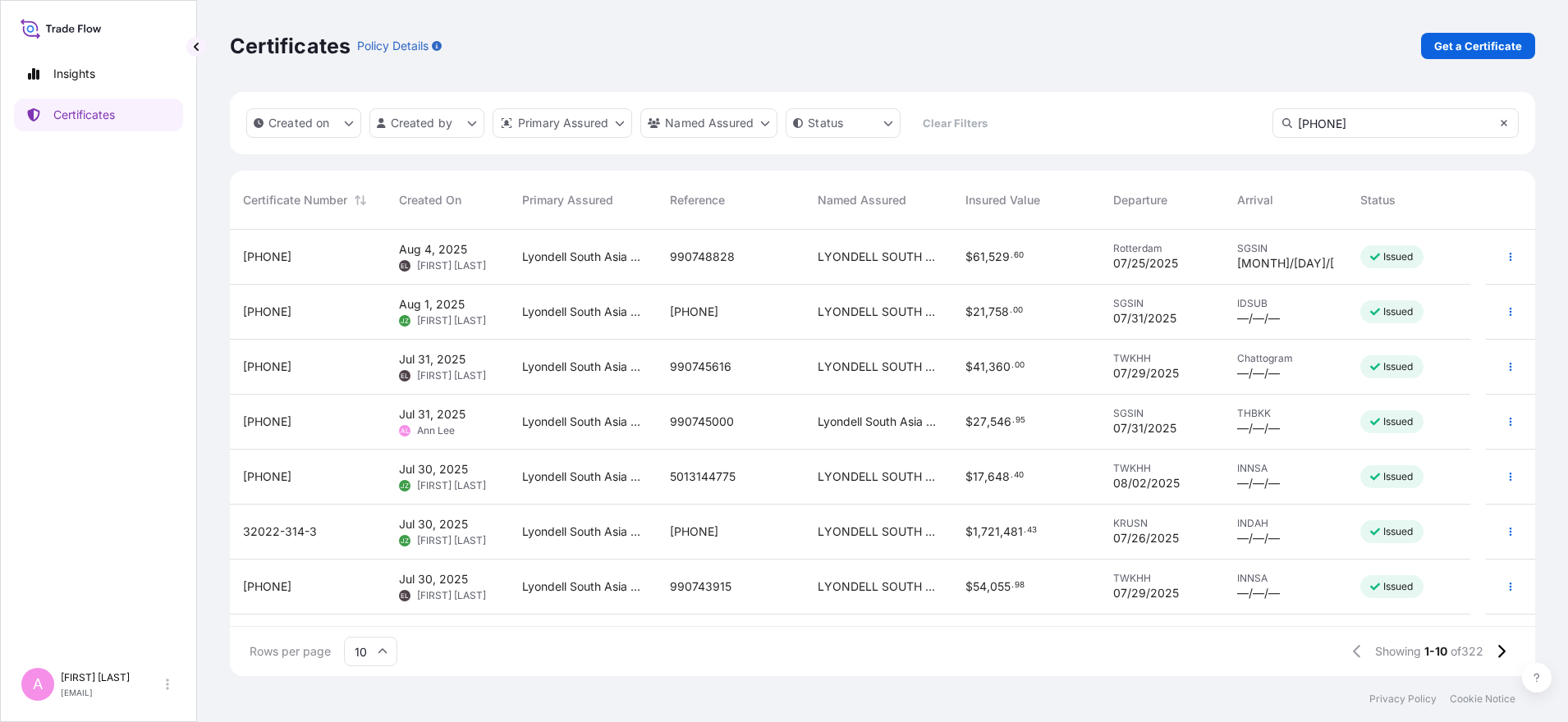 click on "[PHONE]" at bounding box center [1396, 123] 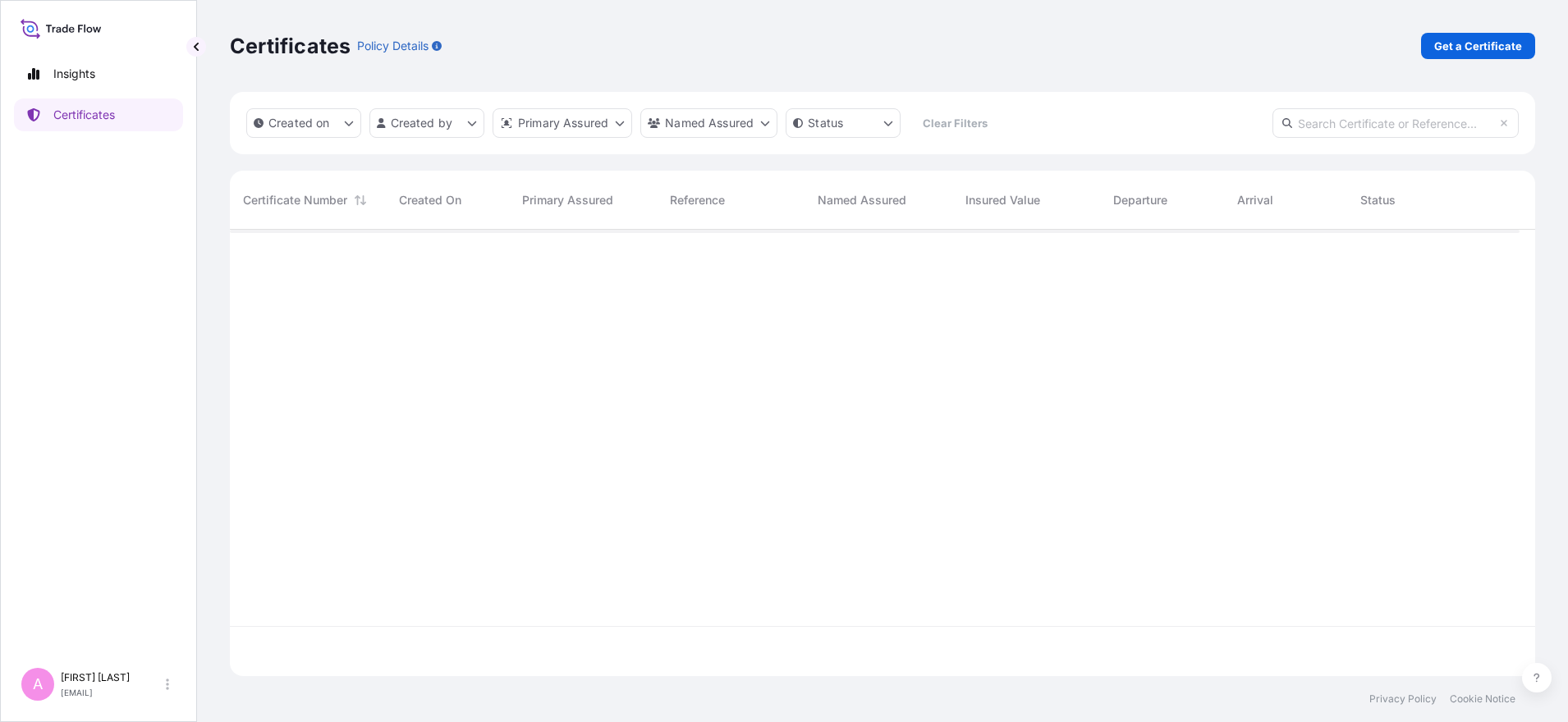 click at bounding box center [1396, 123] 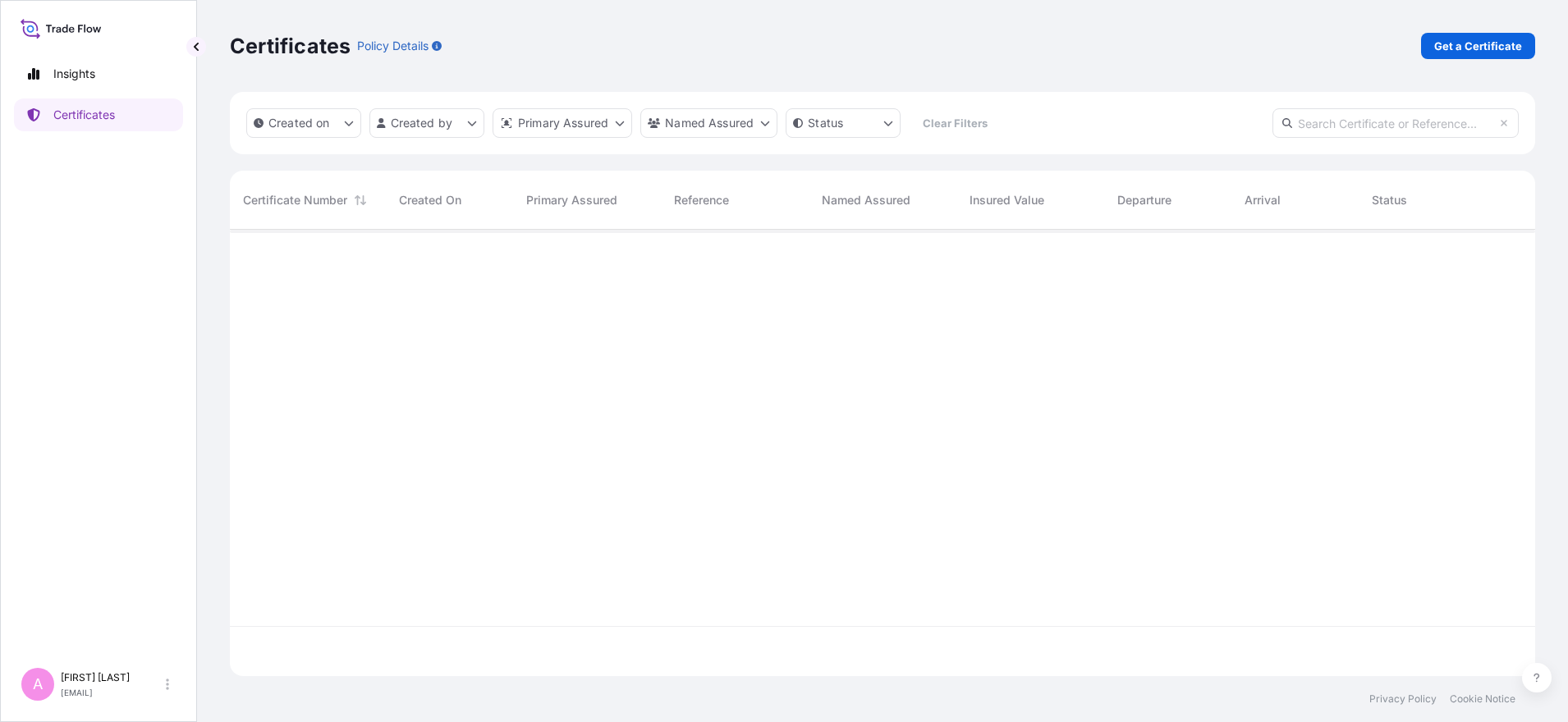 paste on "[PHONE]" 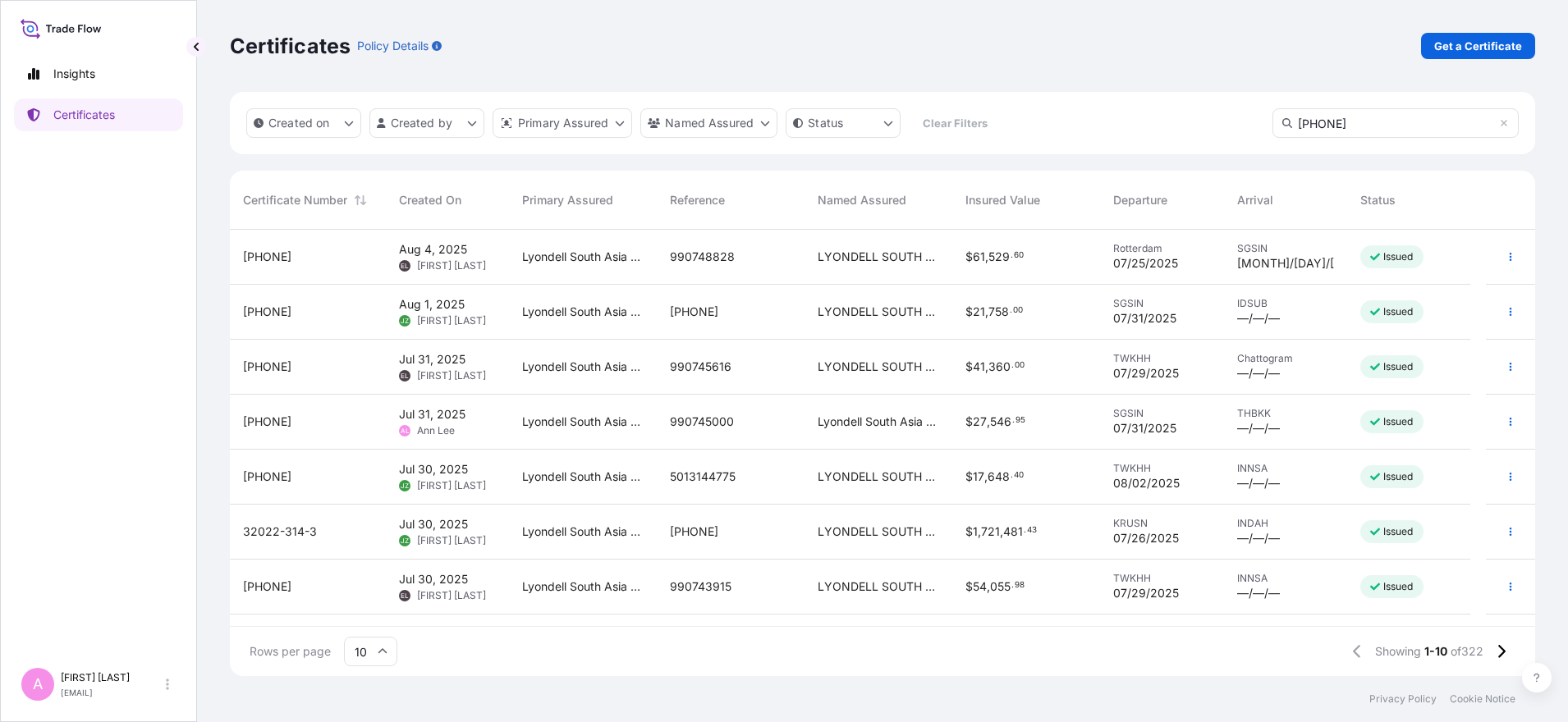 scroll, scrollTop: 16, scrollLeft: 16, axis: both 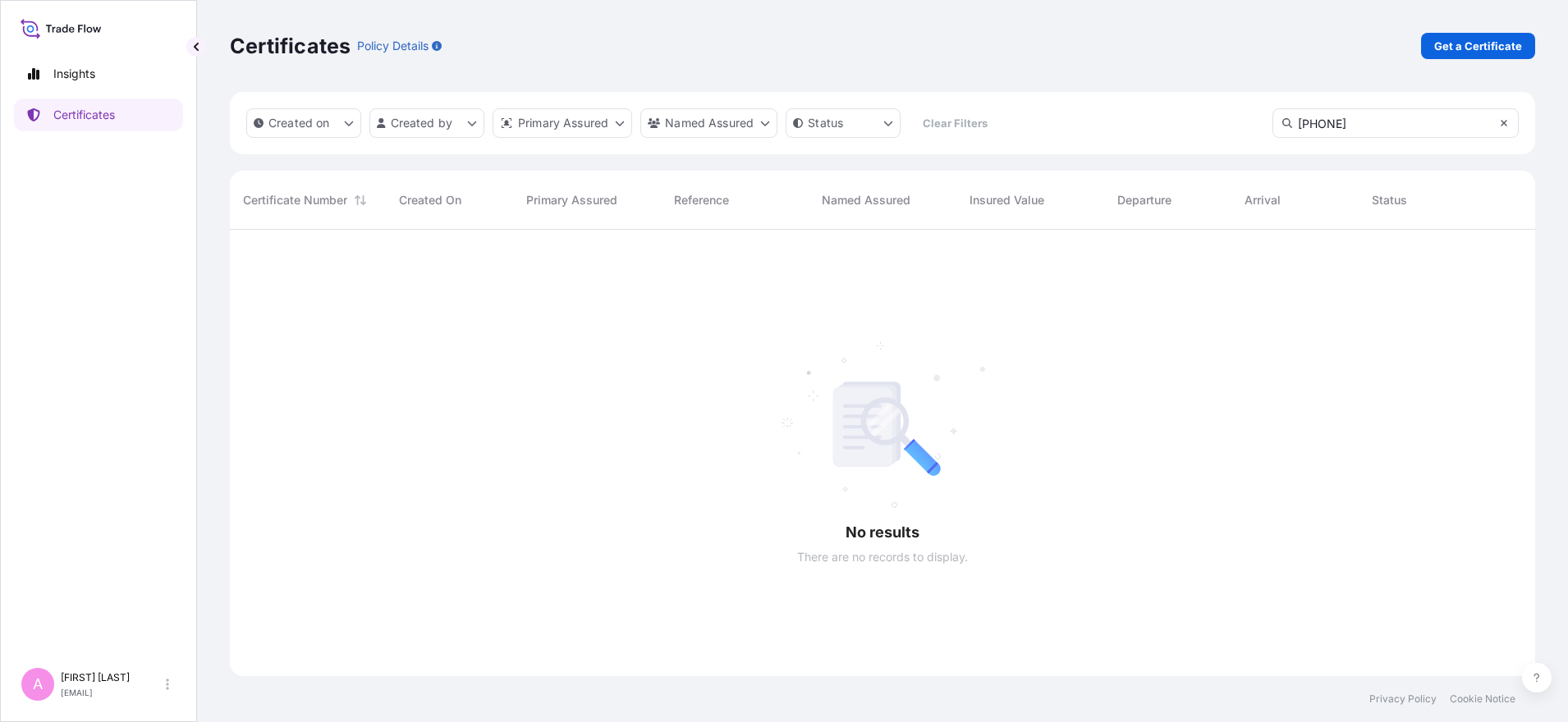 type on "[PHONE]" 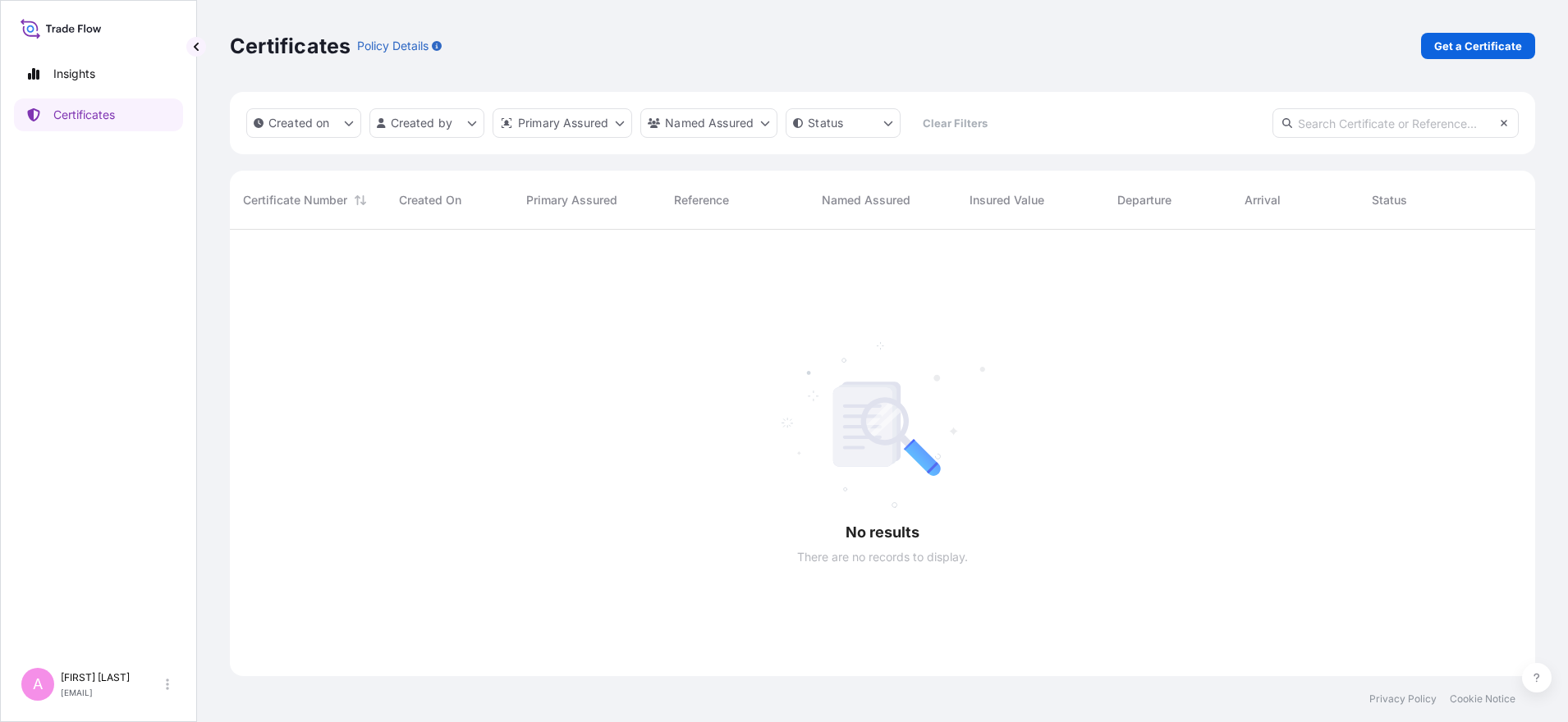 scroll, scrollTop: 440, scrollLeft: 1290, axis: both 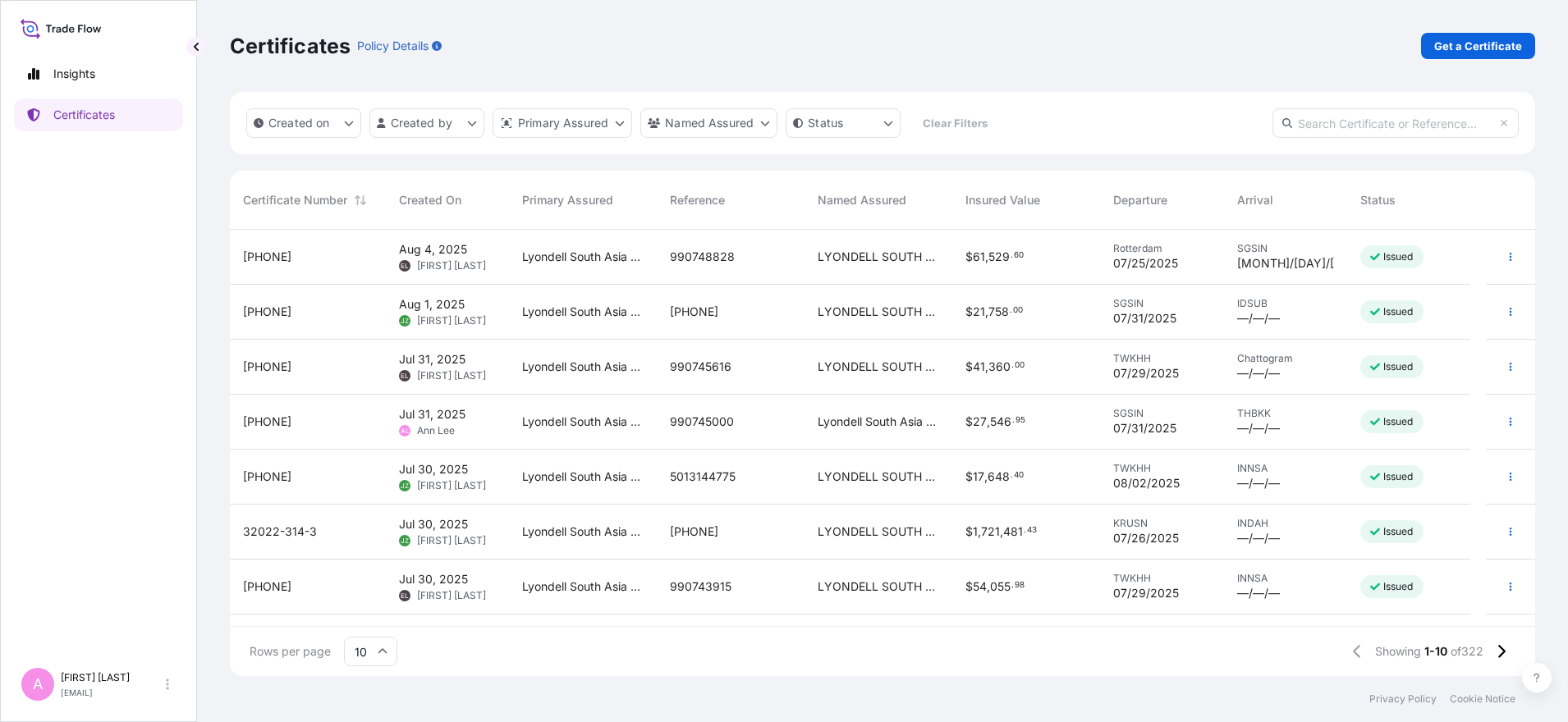 click at bounding box center [1396, 123] 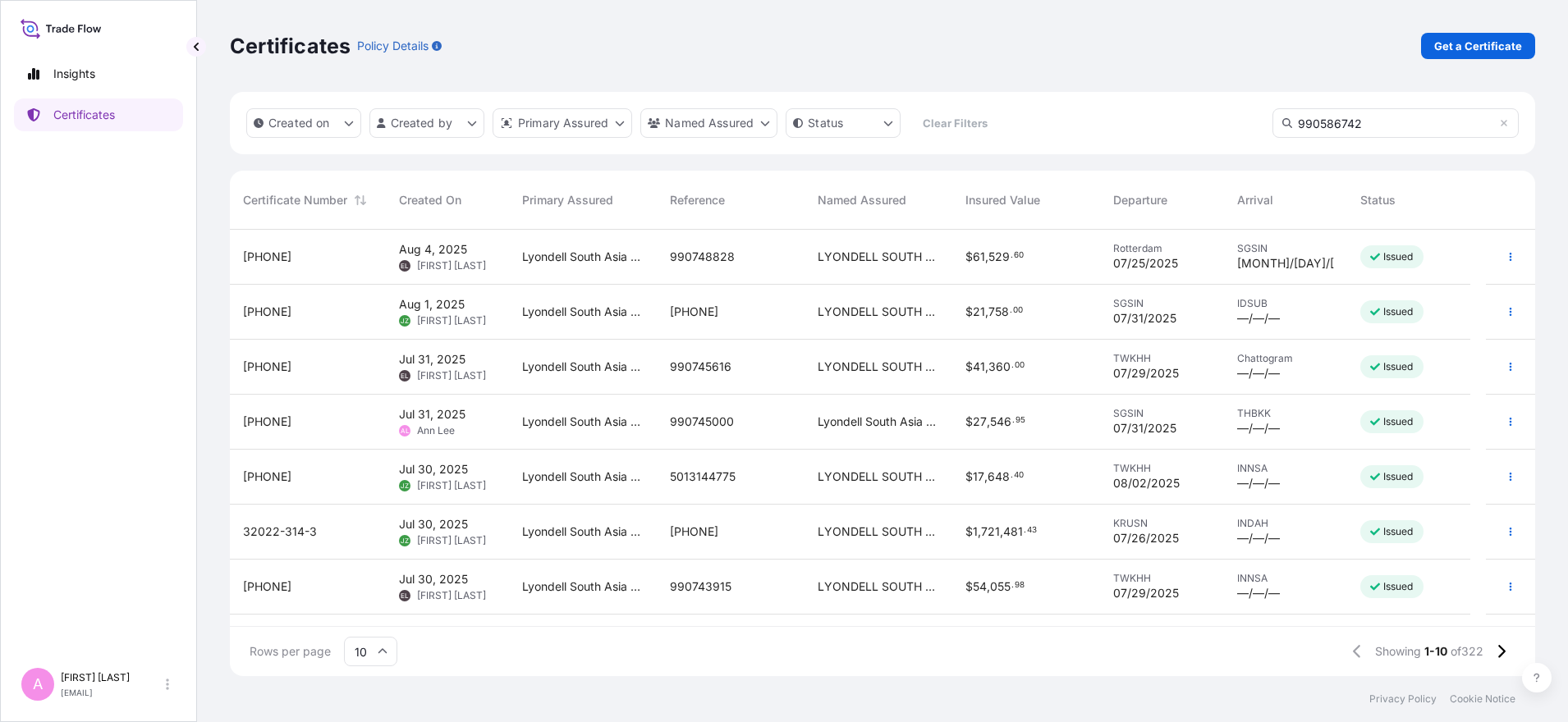 type on "990586742" 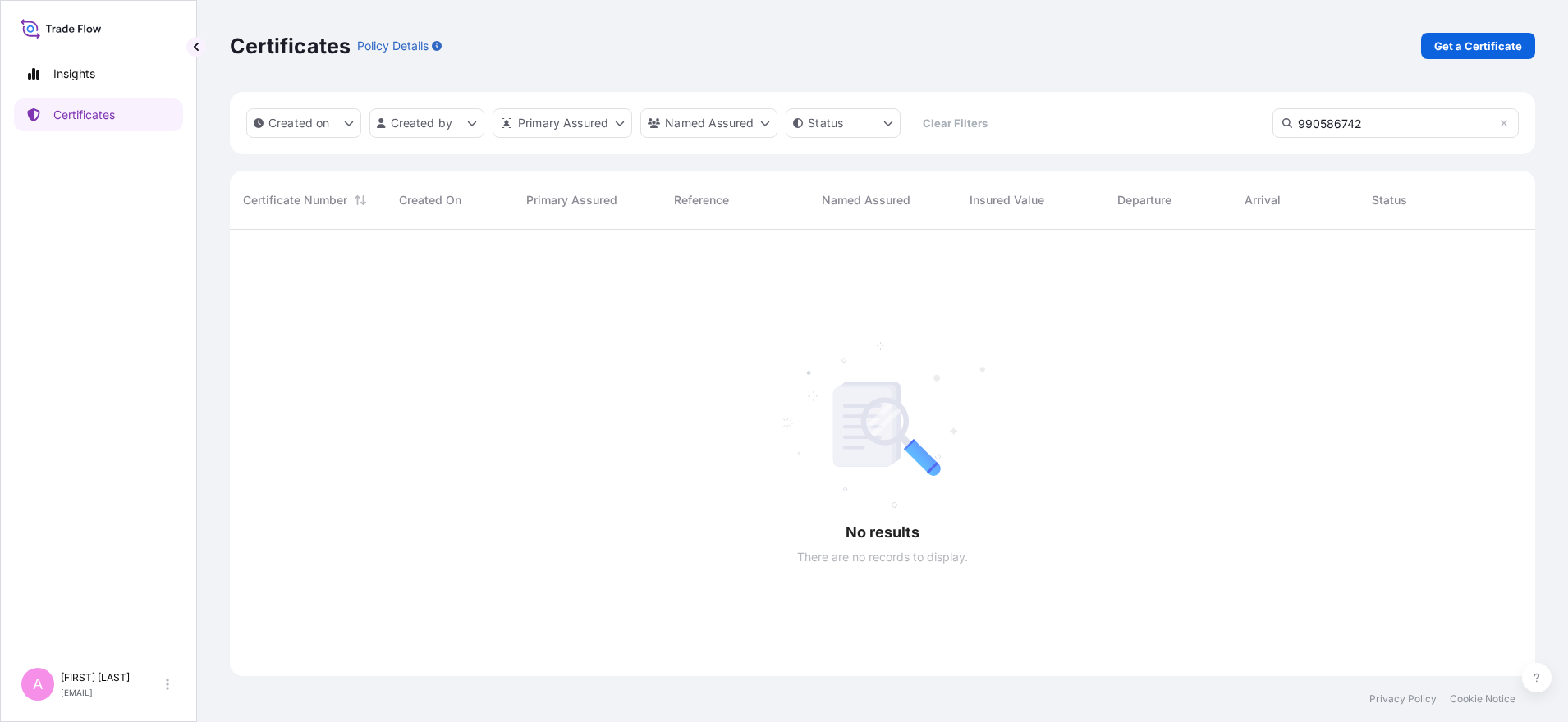 scroll, scrollTop: 16, scrollLeft: 16, axis: both 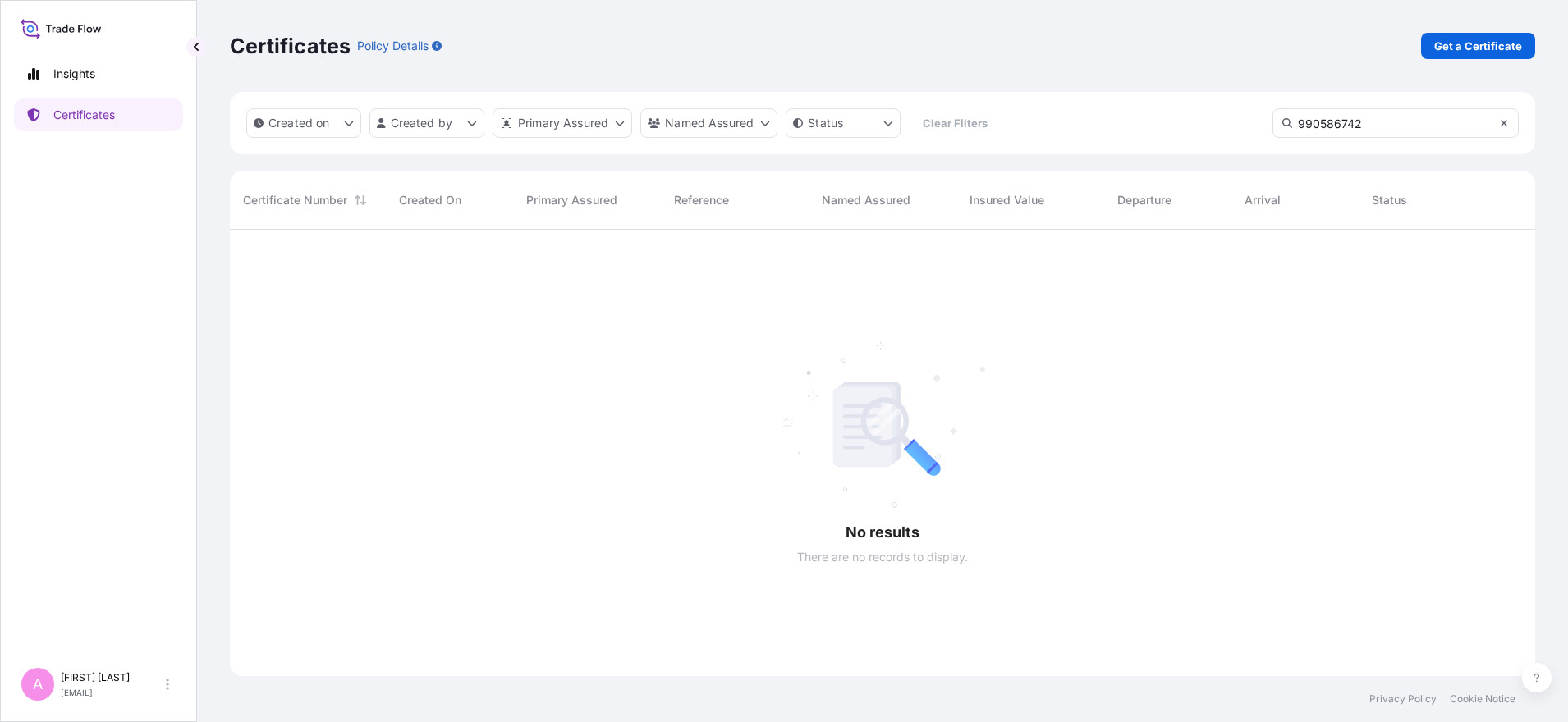 click 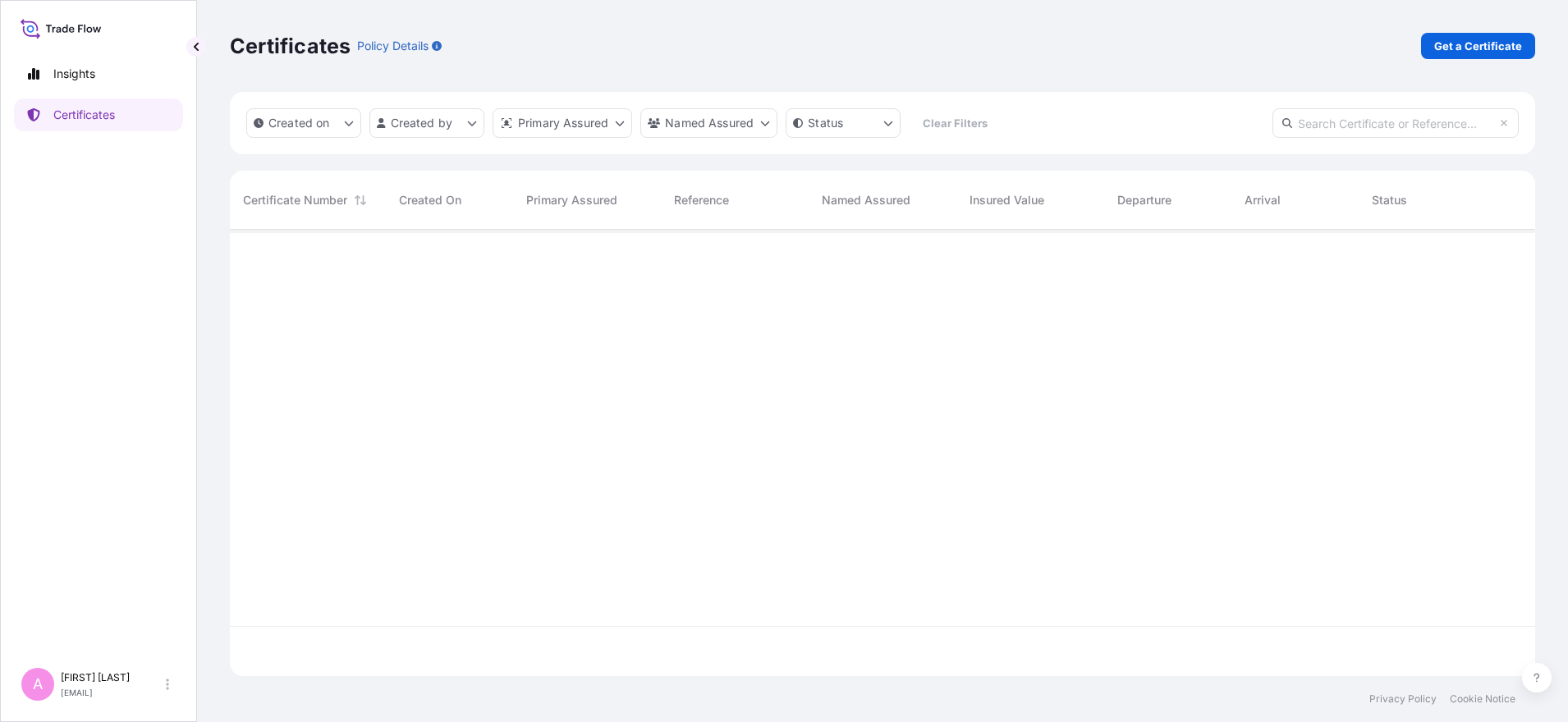 scroll, scrollTop: 440, scrollLeft: 1290, axis: both 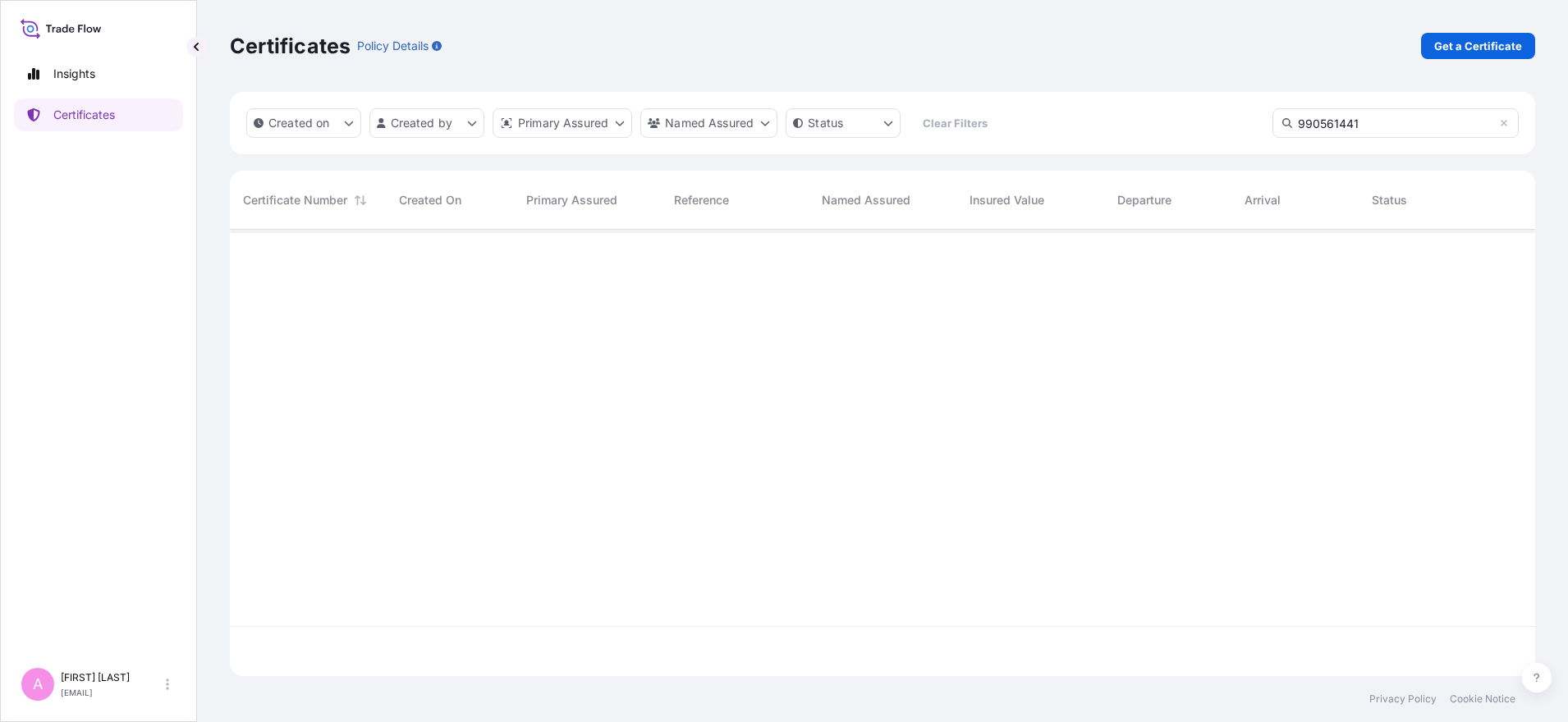type on "990561441" 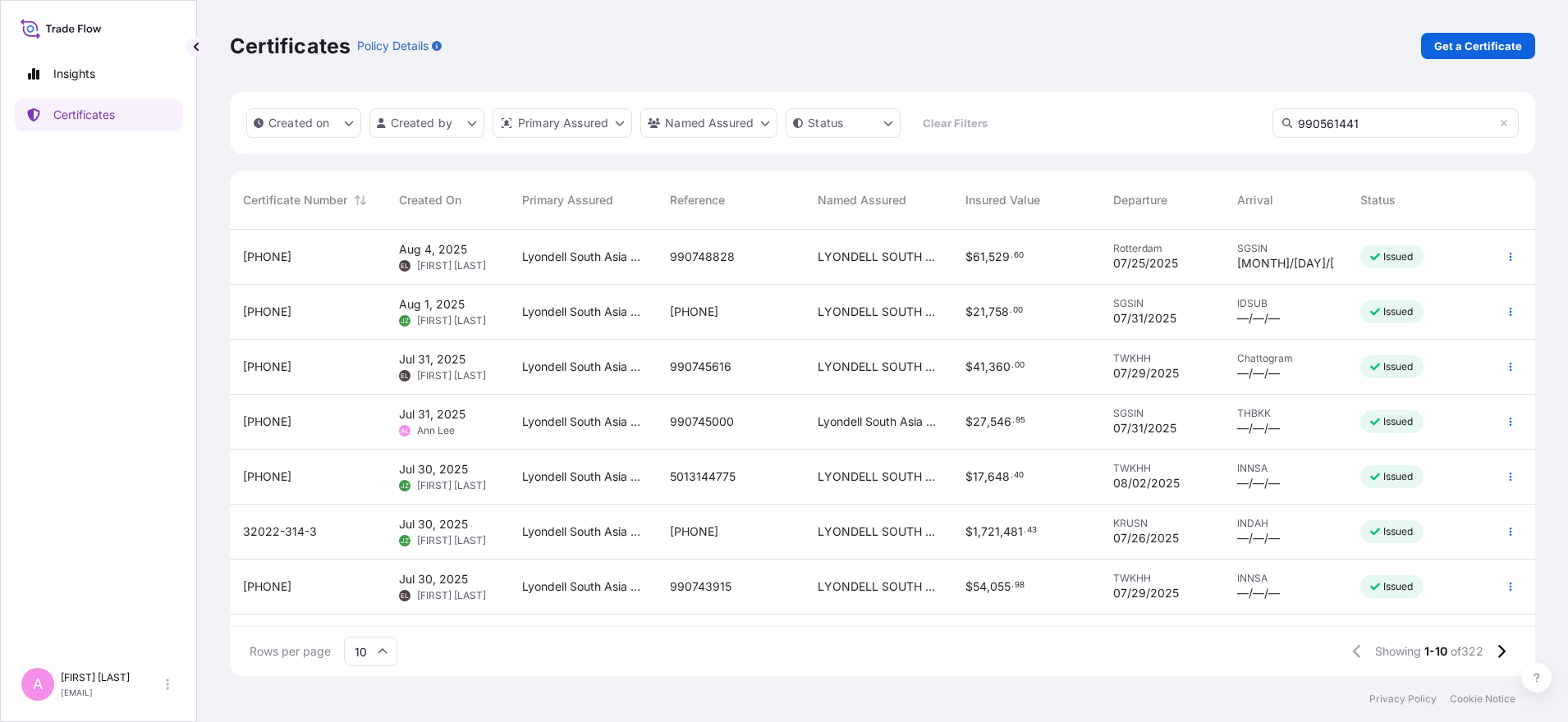 scroll, scrollTop: 440, scrollLeft: 1290, axis: both 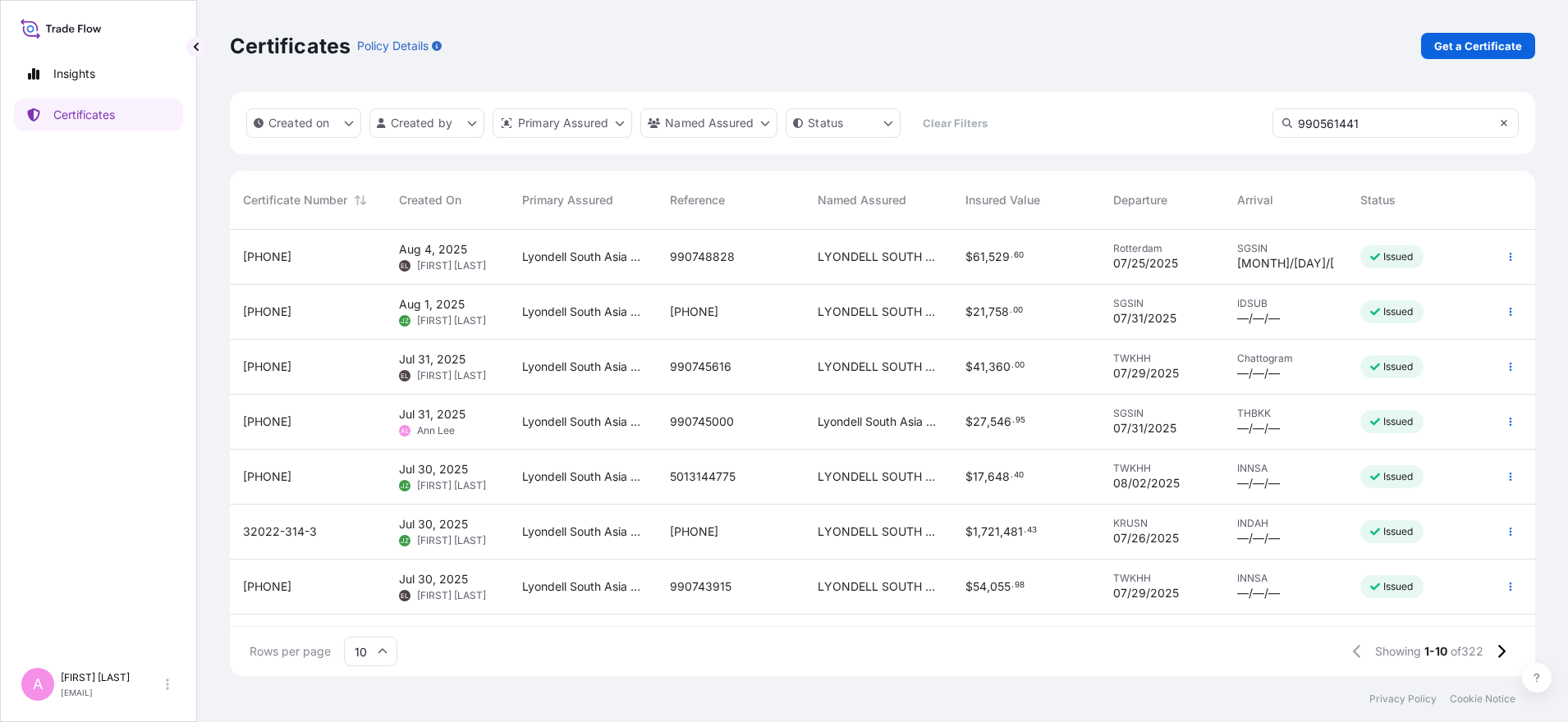 click 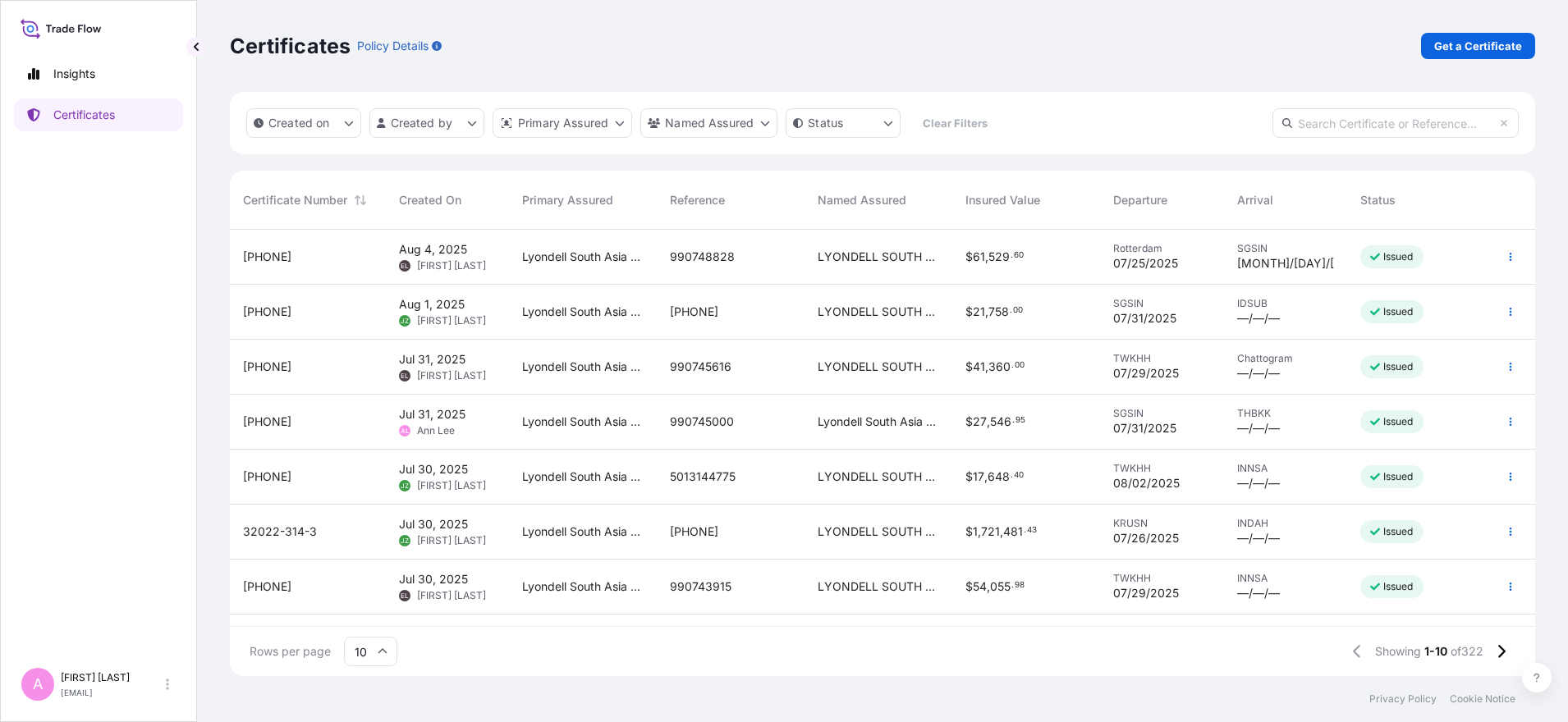 click on "Certificates Policy Details Get a Certificate" at bounding box center [883, 46] 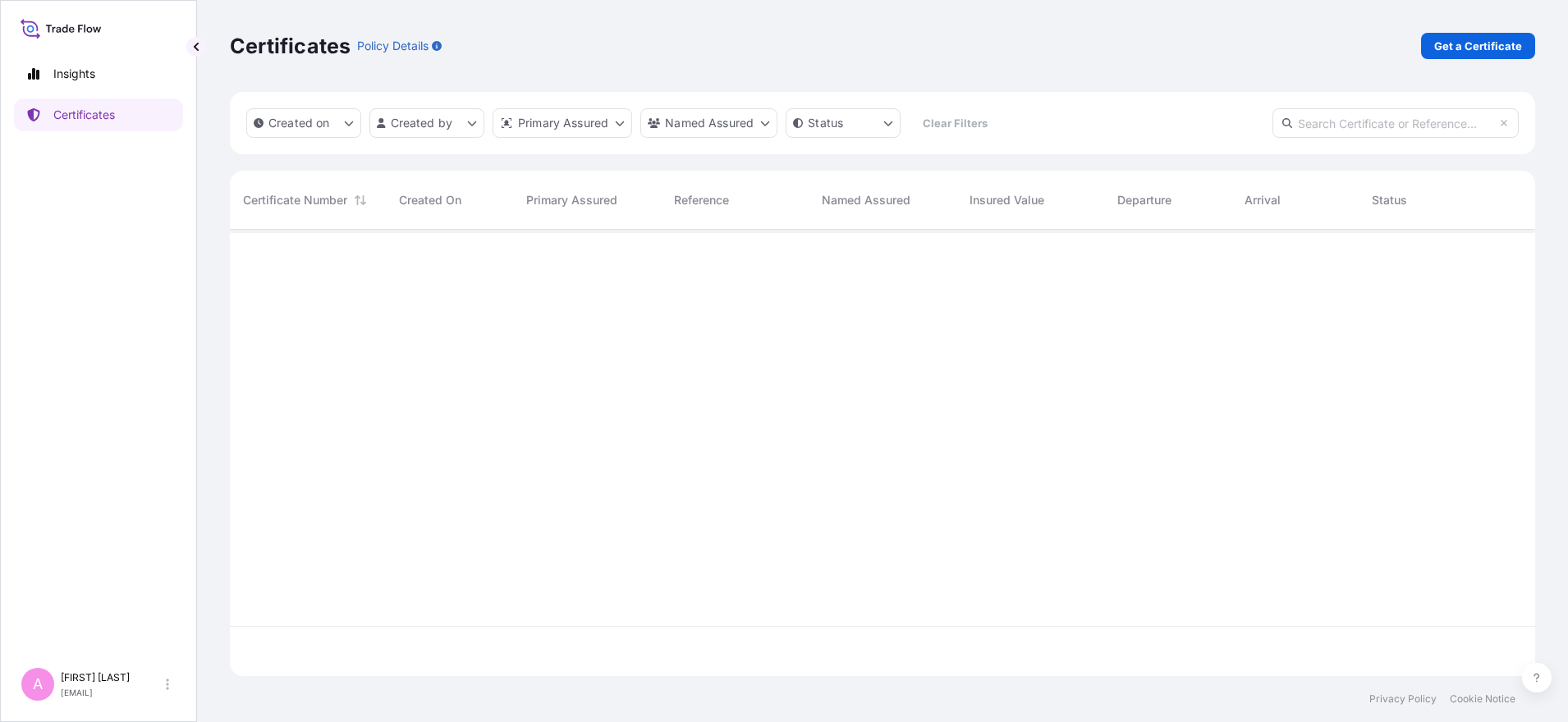click on "Certificates Policy Details Get a Certificate" at bounding box center (883, 46) 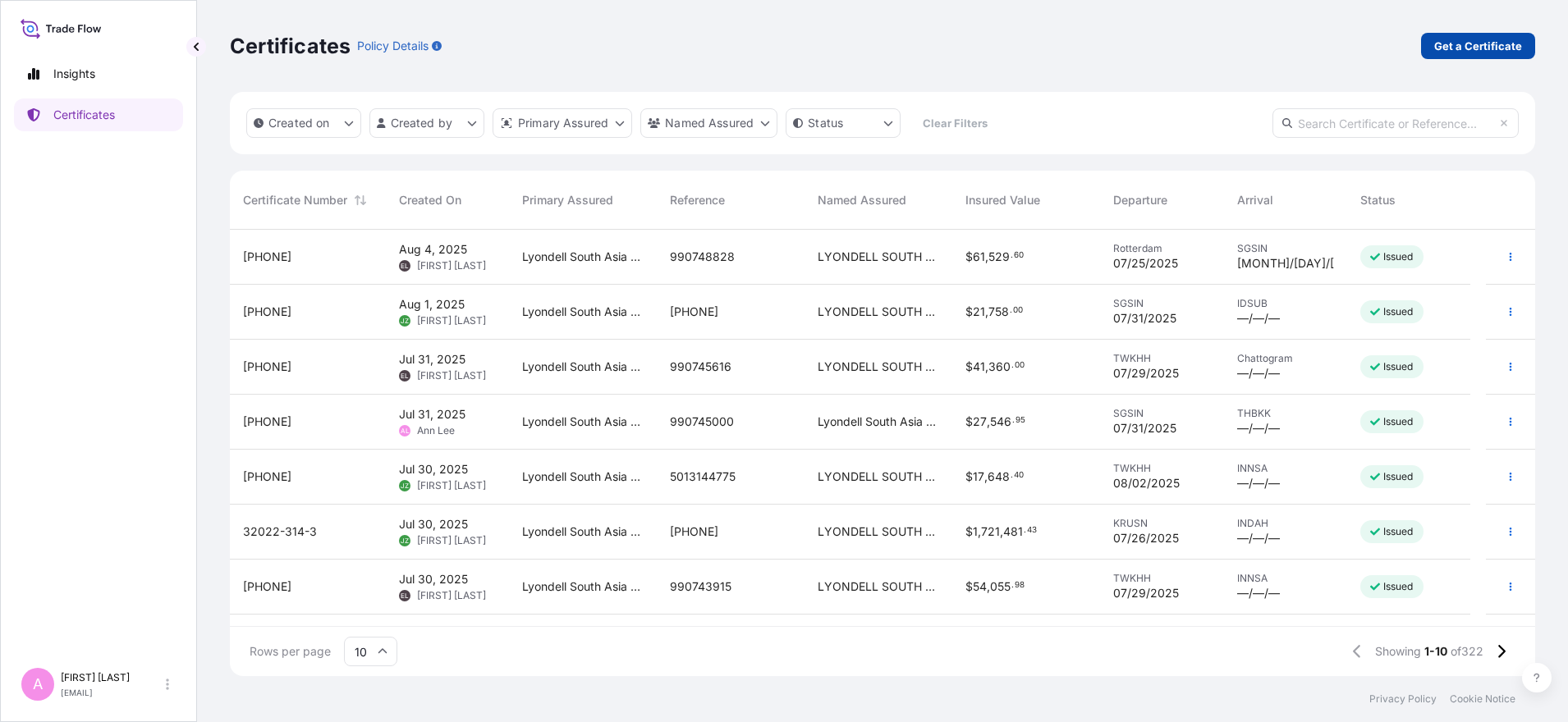 click on "Get a Certificate" at bounding box center (1478, 46) 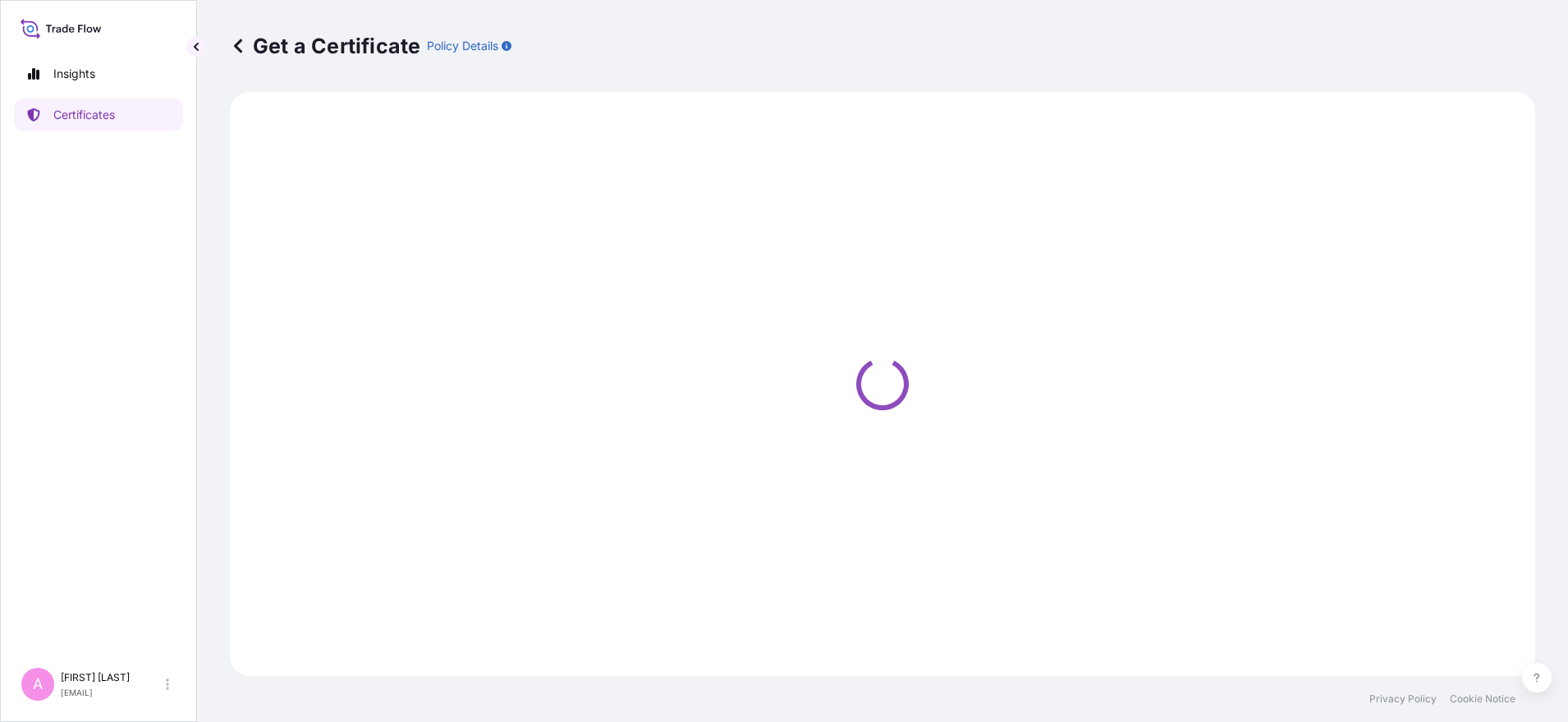 select on "Sea" 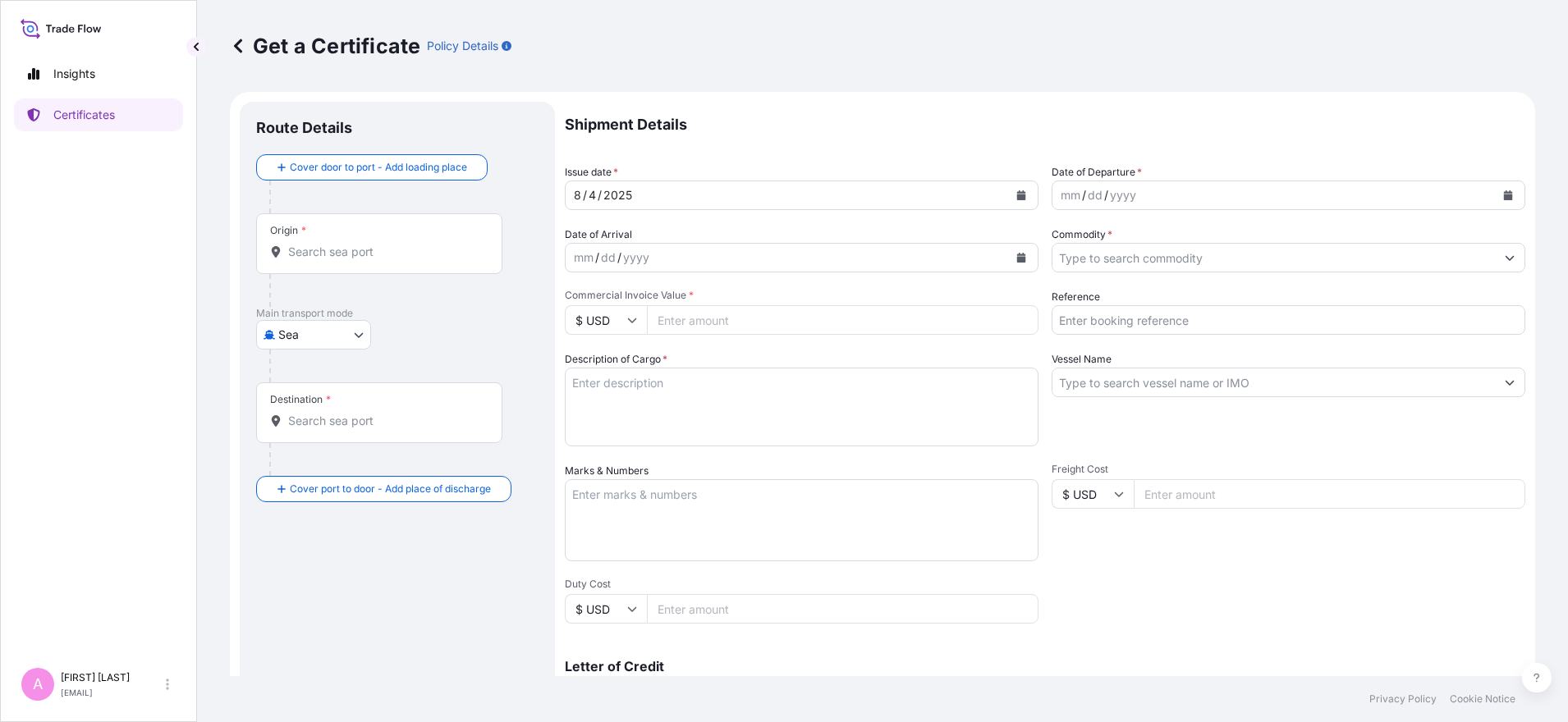 click 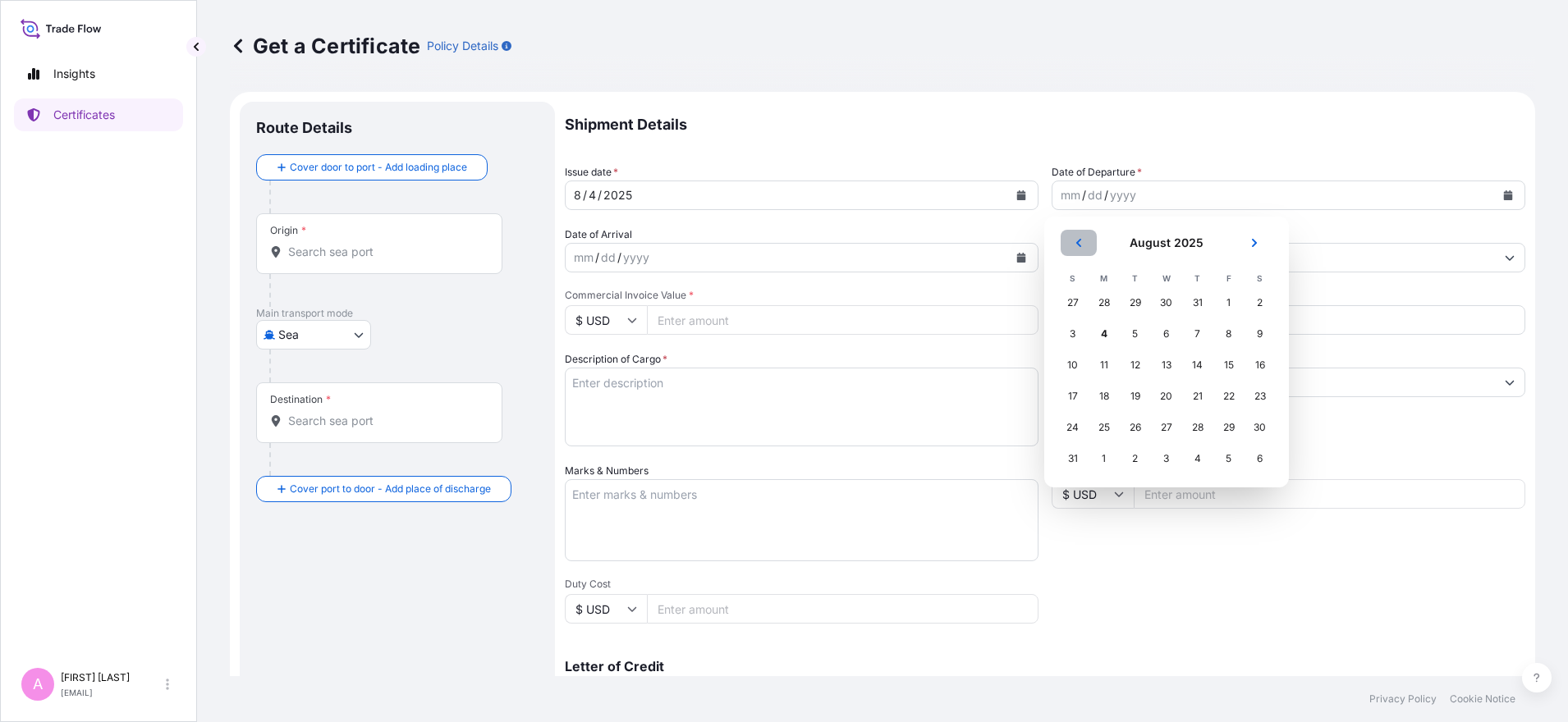 click at bounding box center (1079, 243) 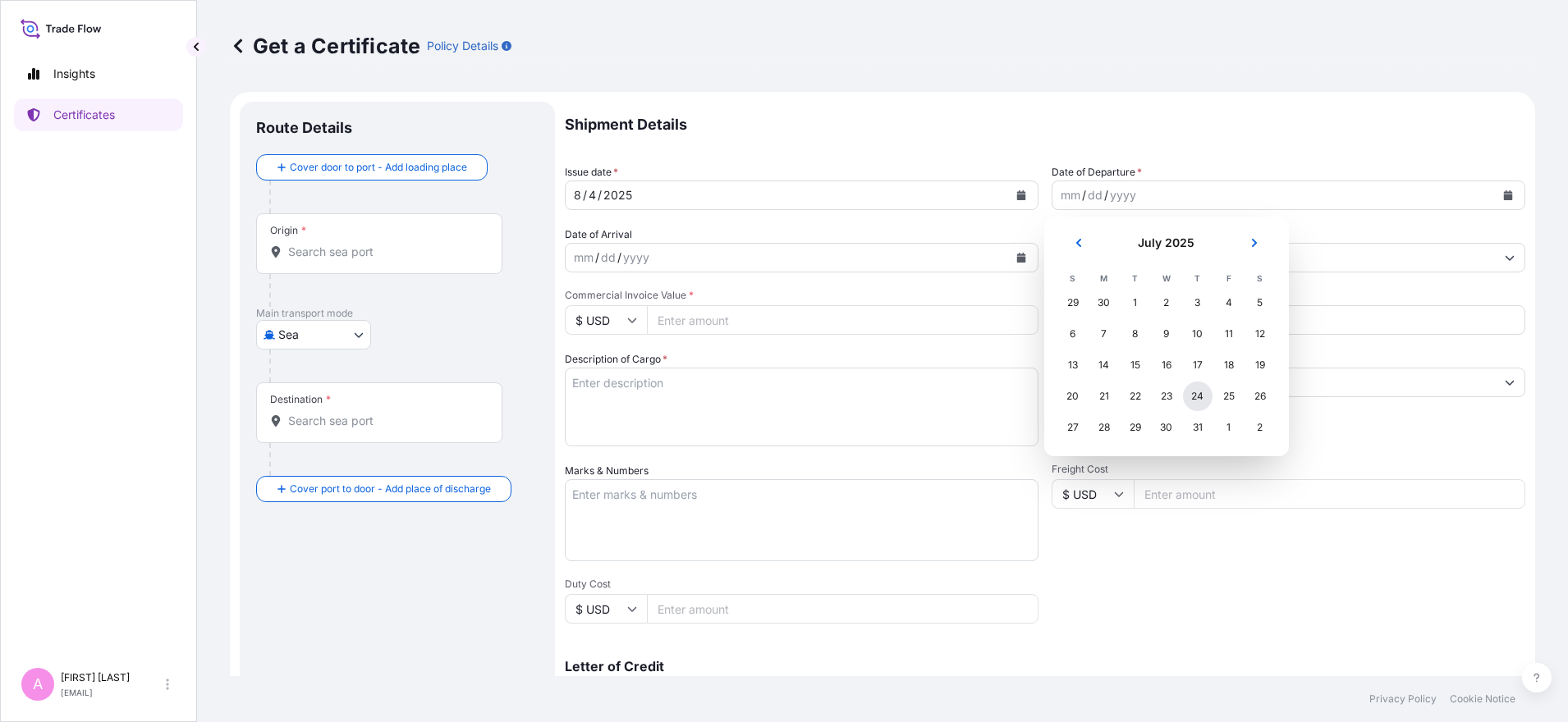 click on "24" at bounding box center [1198, 396] 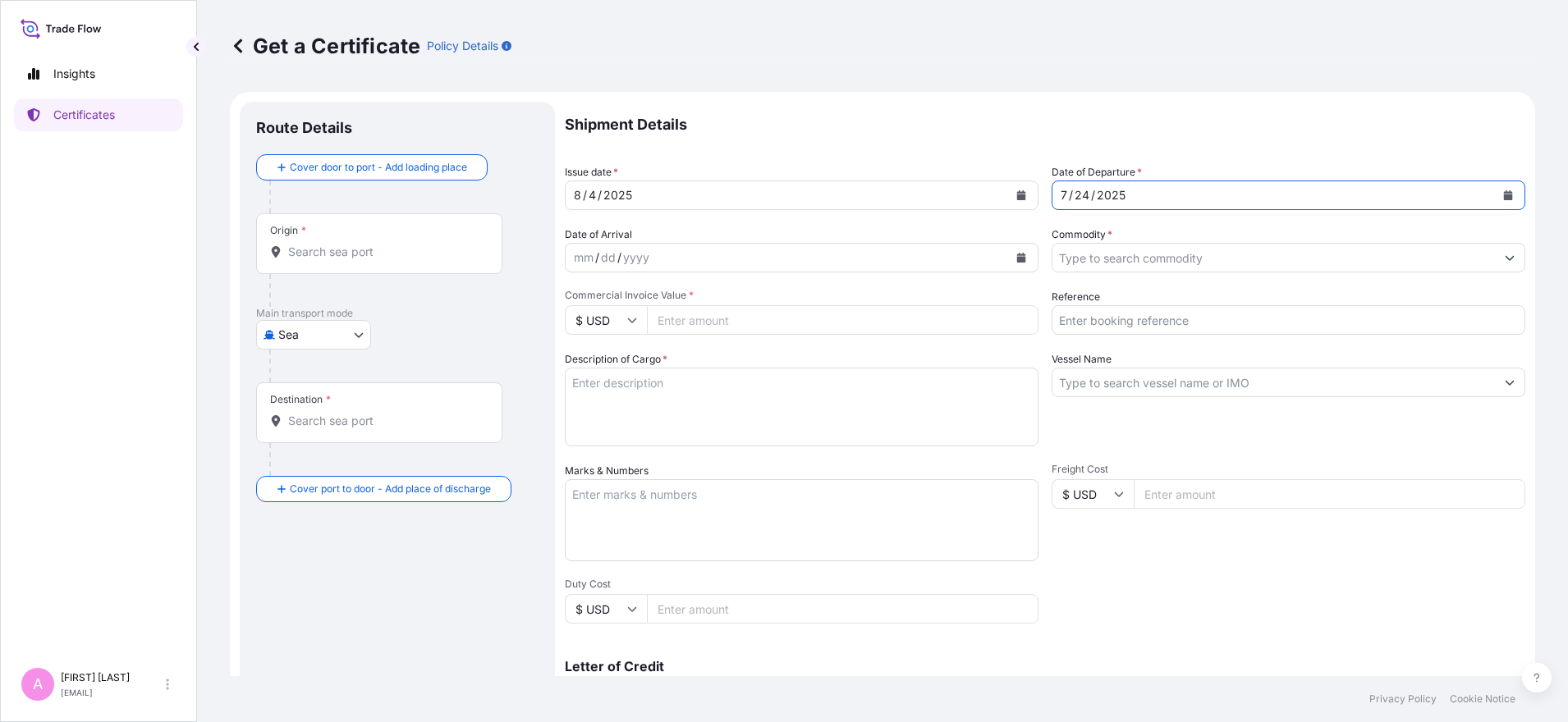 click on "Origin *" at bounding box center [385, 252] 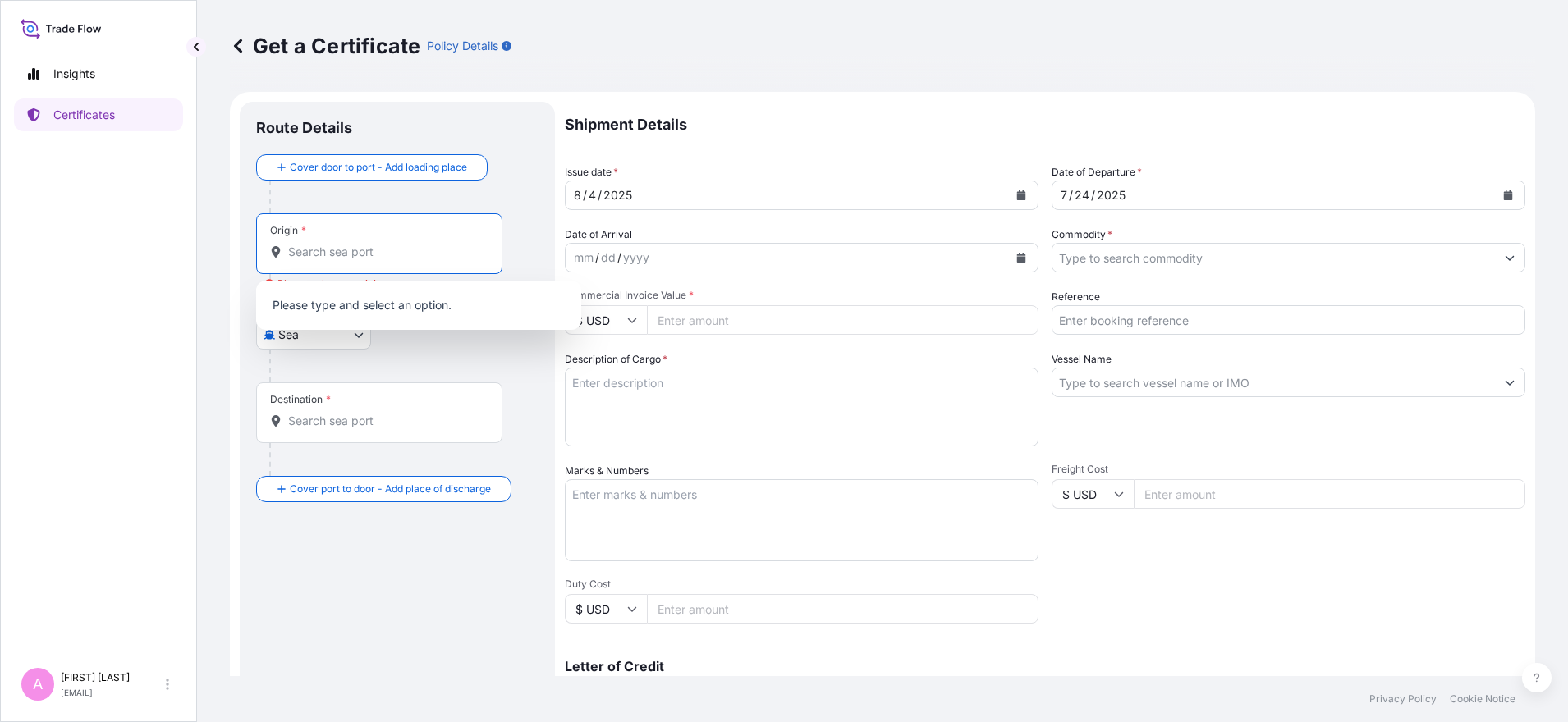 click on "Origin *" at bounding box center (379, 244) 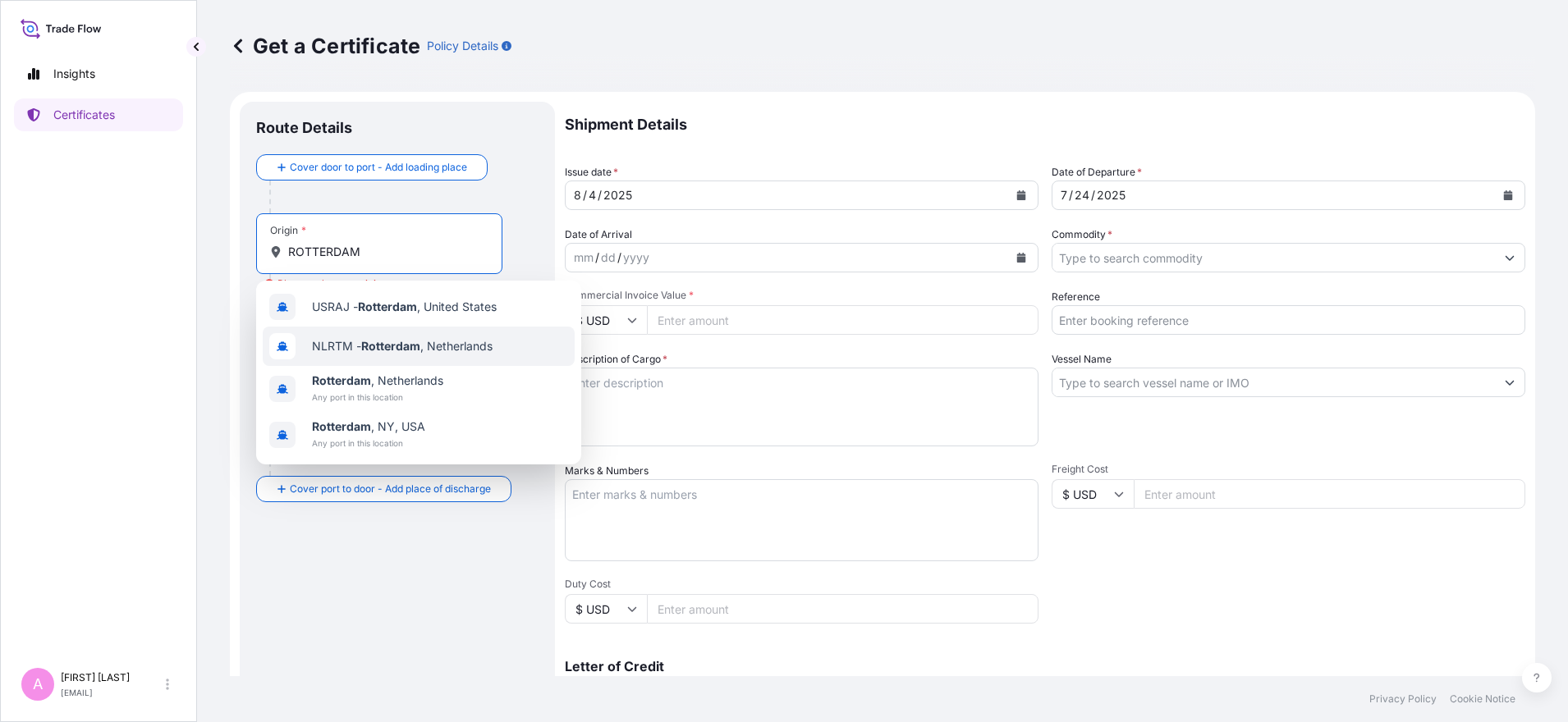 click on "NLRTM -  Rotterdam , Netherlands" at bounding box center [419, 346] 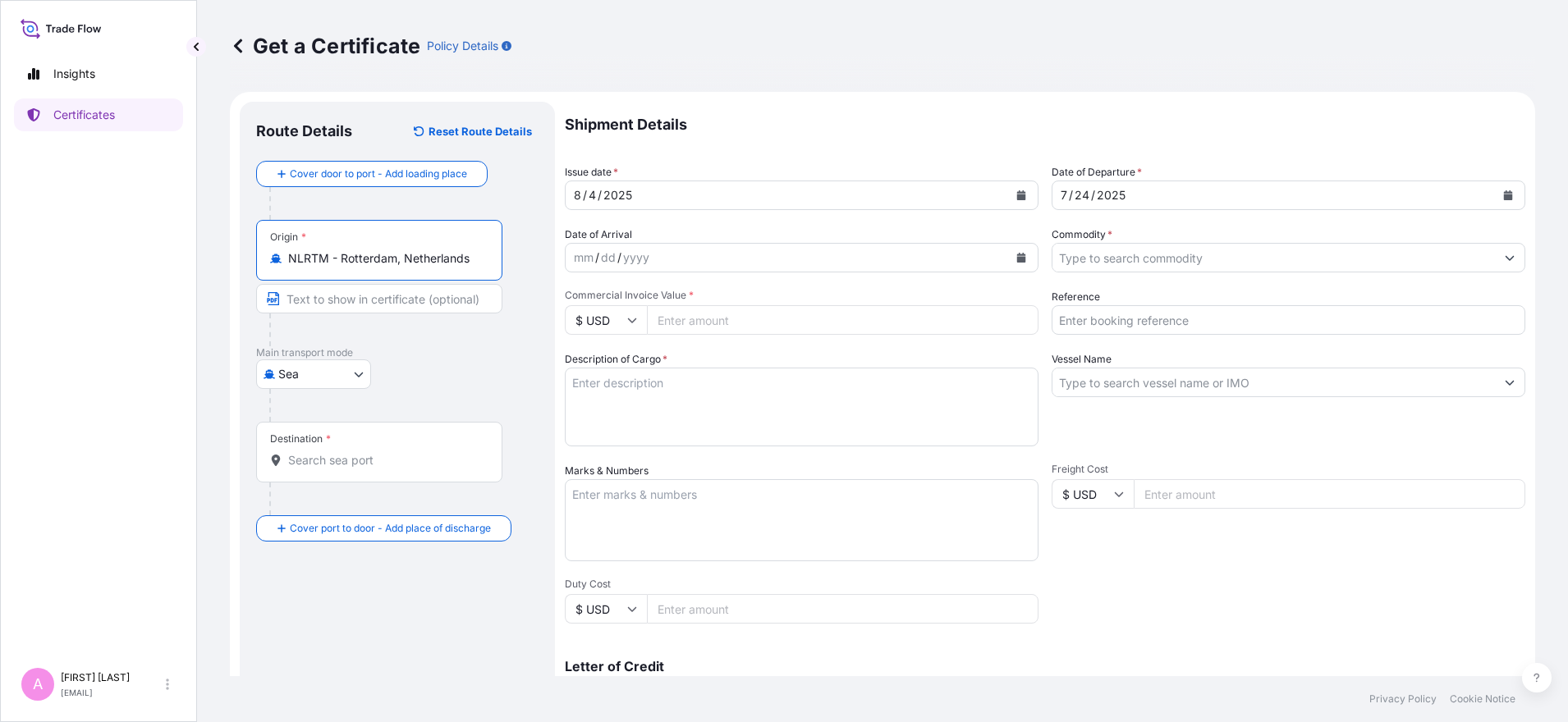 type on "NLRTM - Rotterdam, Netherlands" 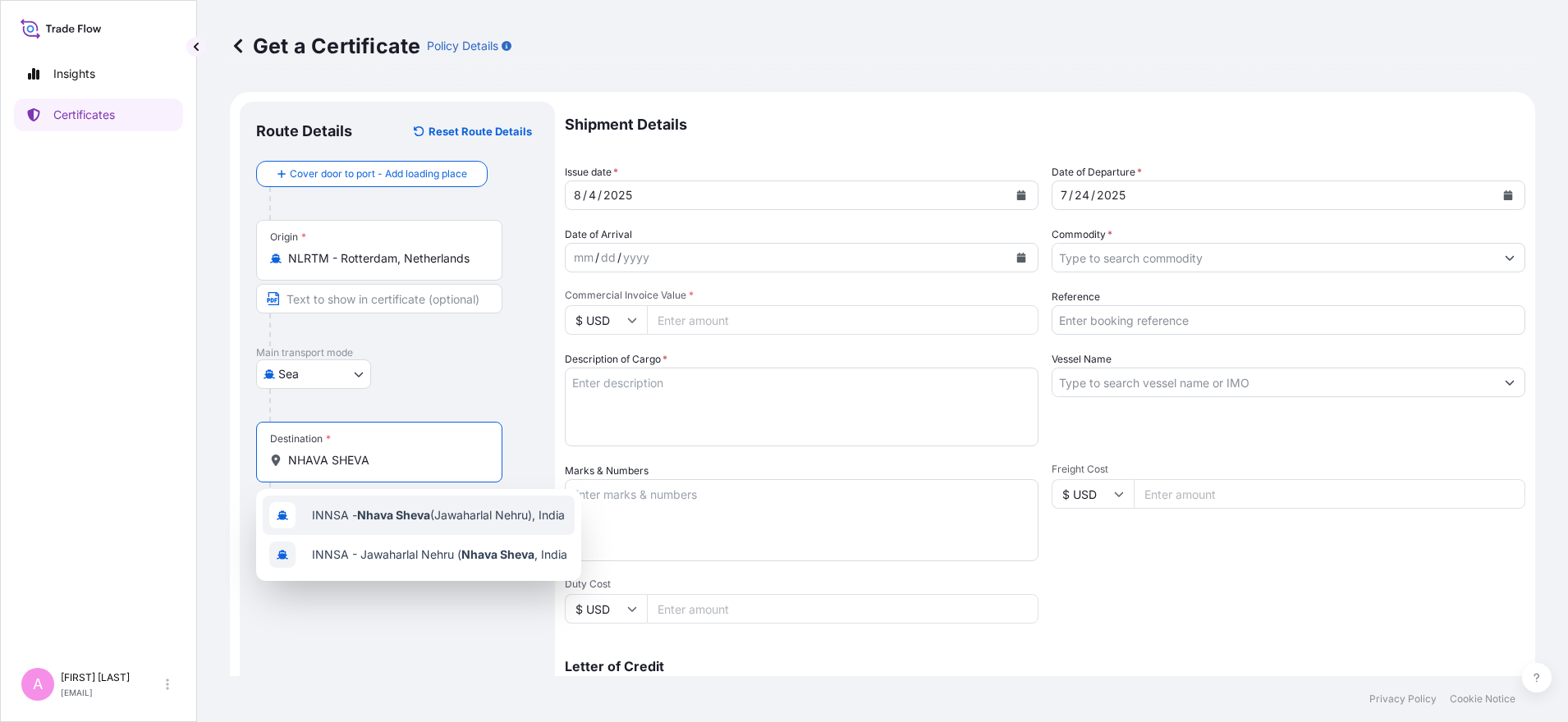 click on "INNSA -  Nhava Sheva  (Jawaharlal Nehru), India" at bounding box center [438, 515] 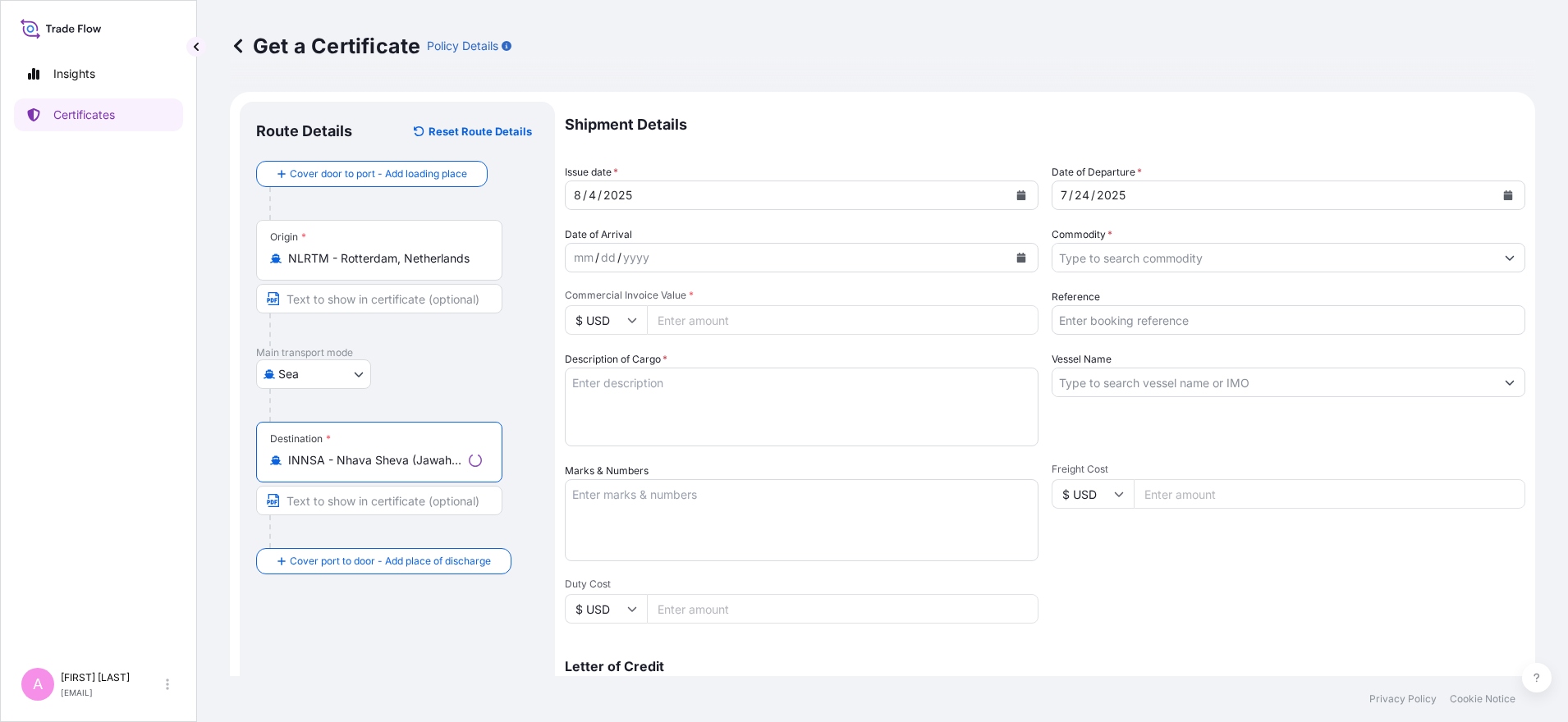 type on "INNSA - Nhava Sheva (Jawaharlal Nehru), India" 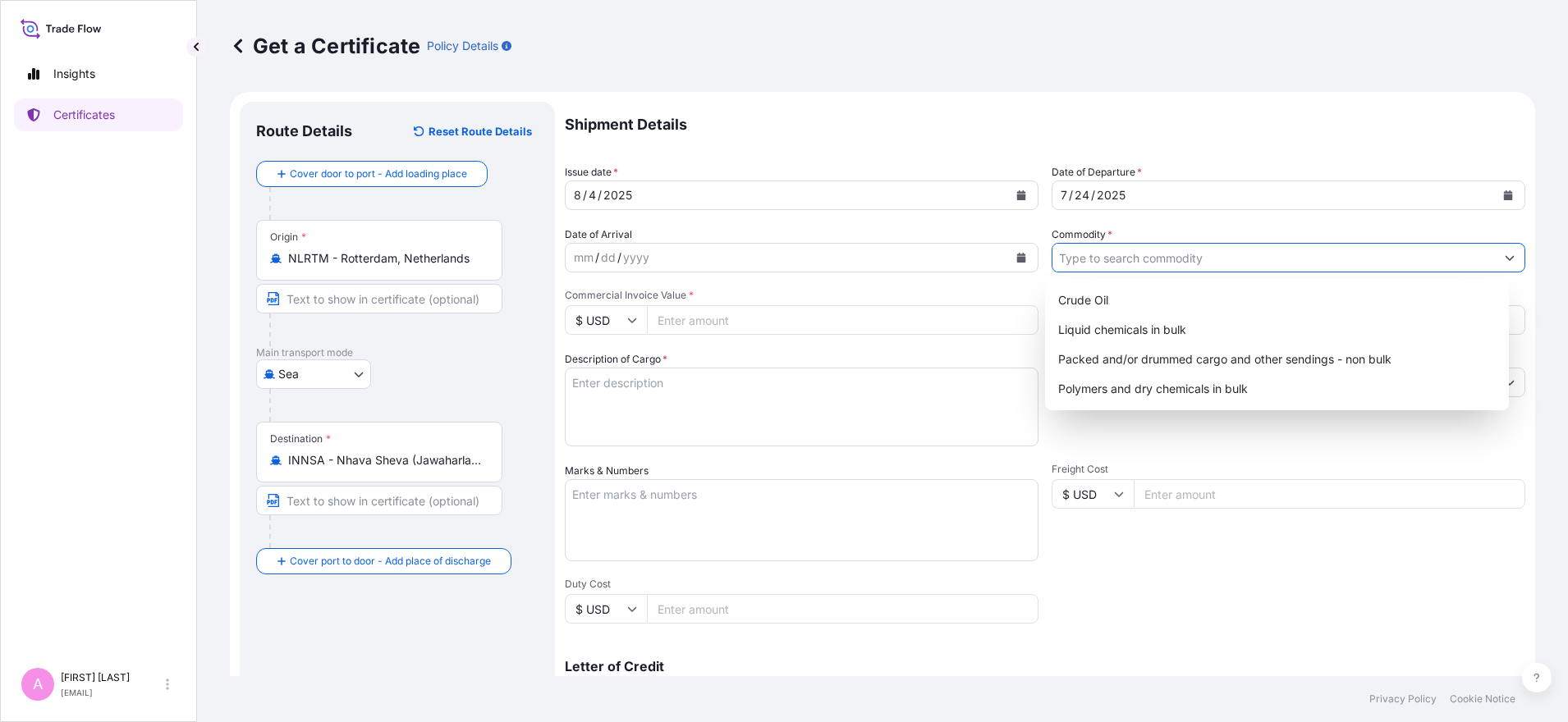 click on "Commodity *" at bounding box center (1273, 258) 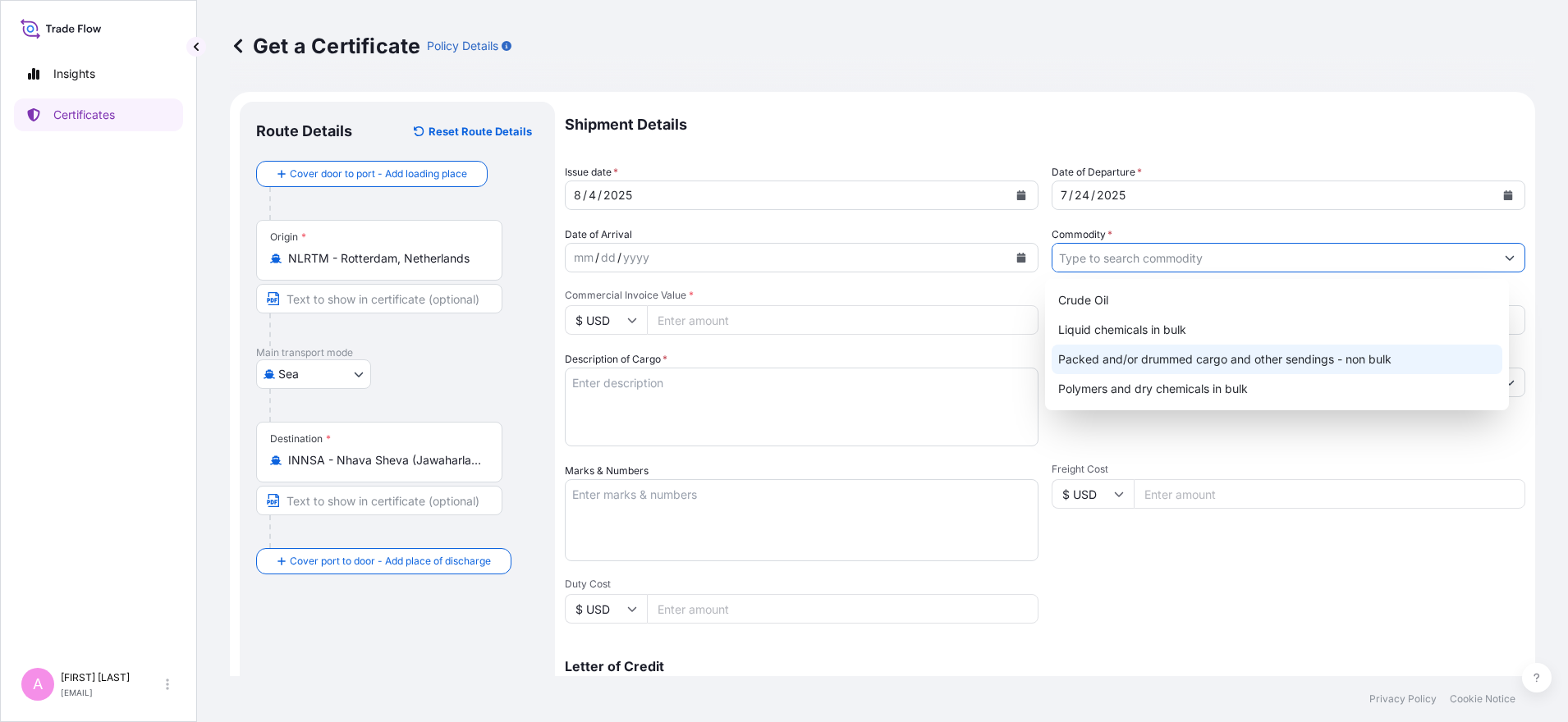 click on "Packed and/or drummed cargo and other sendings - non bulk" at bounding box center (1277, 359) 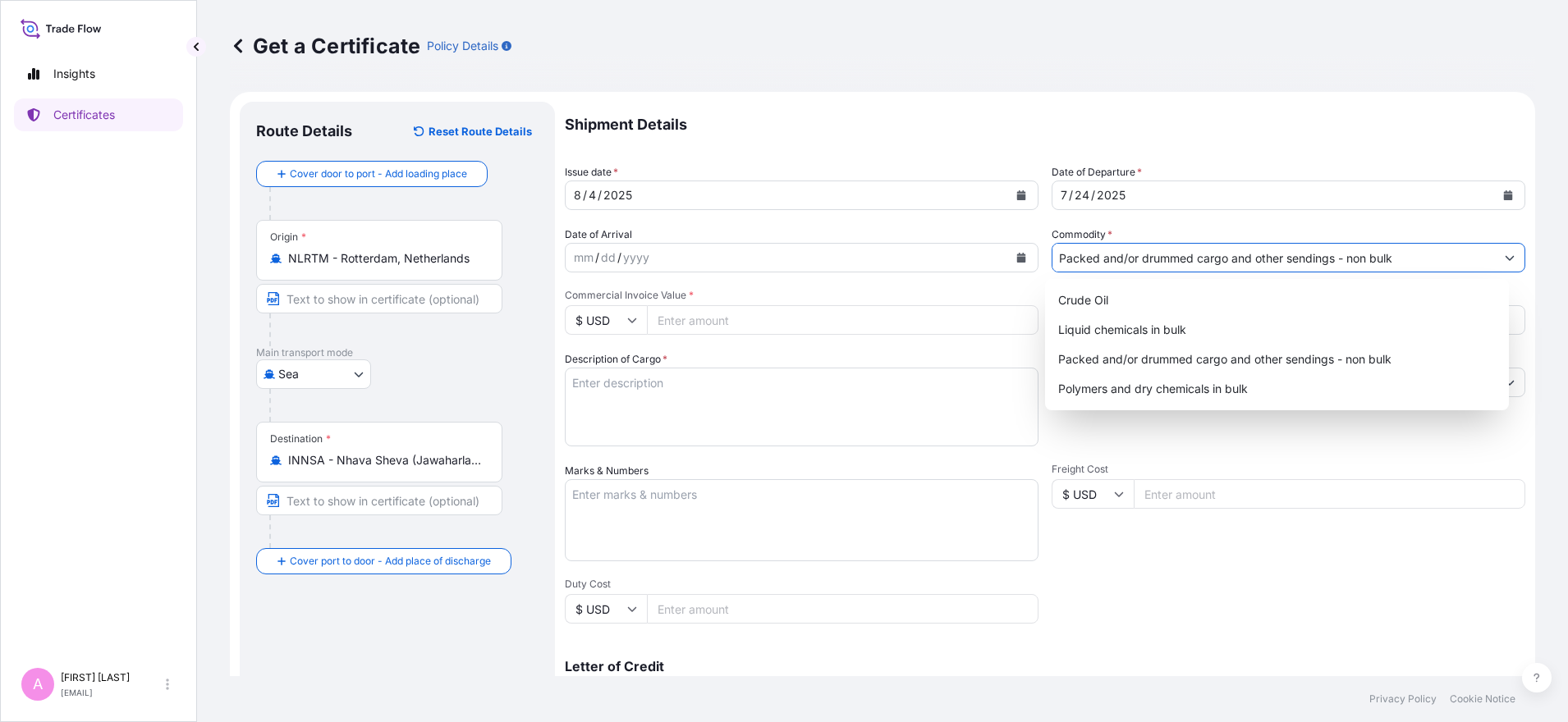 click on "Marks & Numbers" at bounding box center [801, 520] 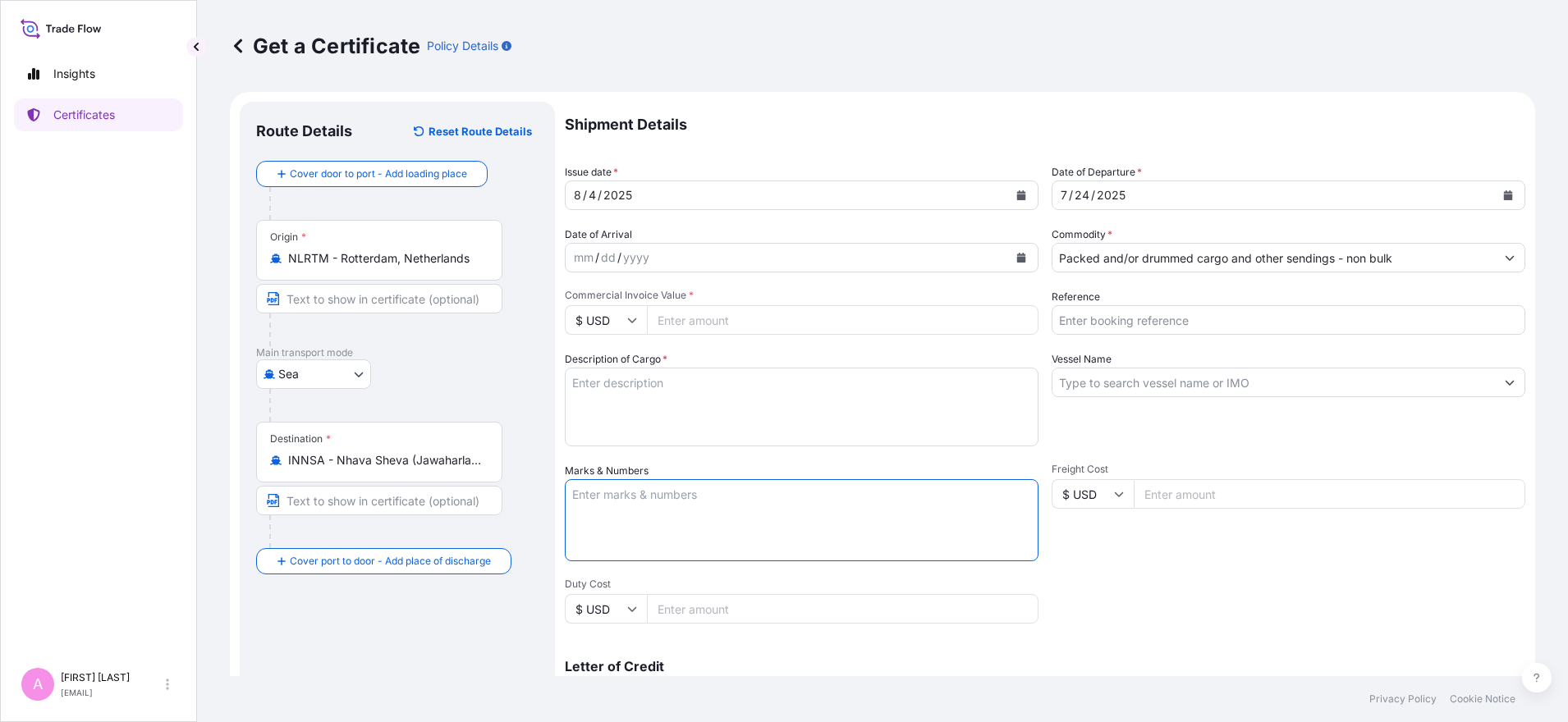 paste on "15.20MT TERTIARY BUTYL HYDRO PEROXIDE" 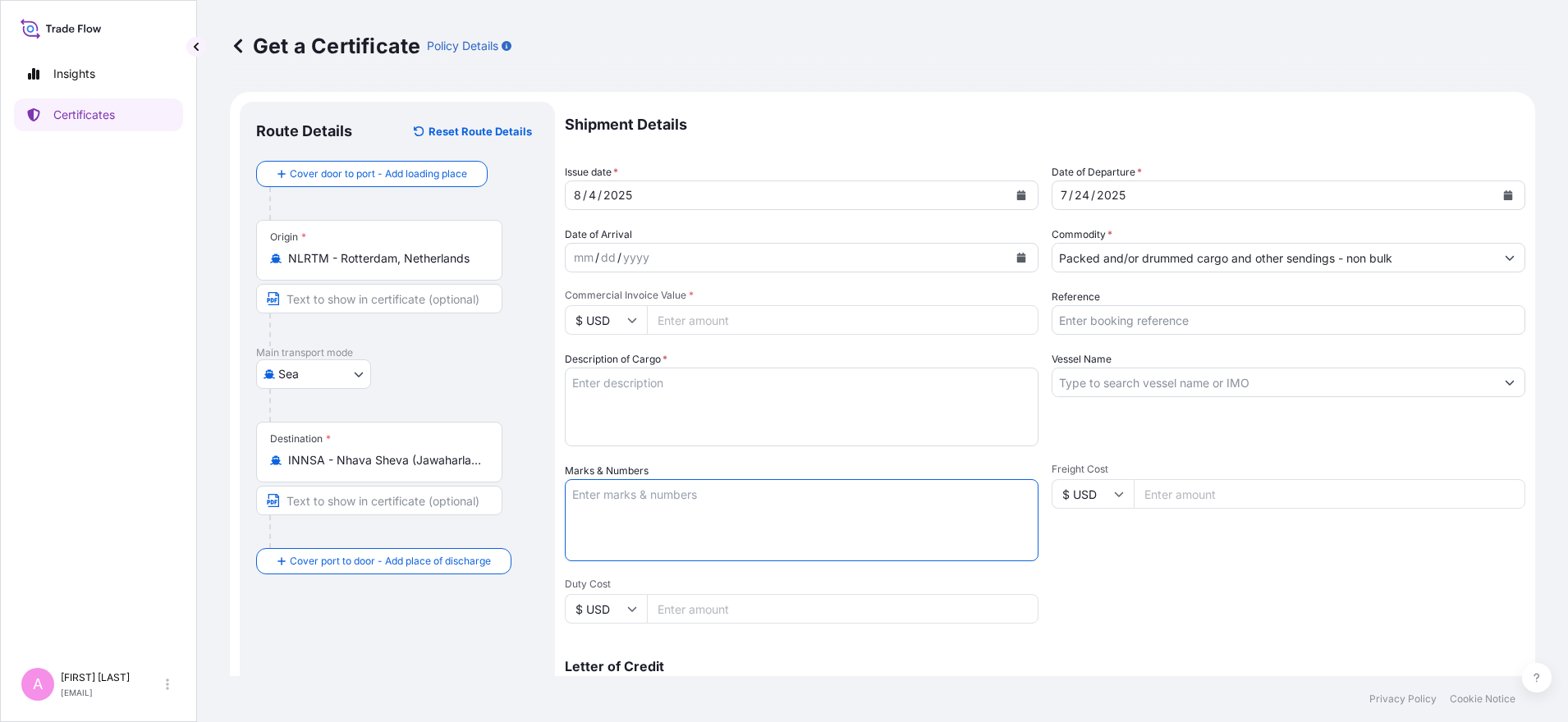 type on "15.20MT TERTIARY BUTYL HYDRO PEROXIDE" 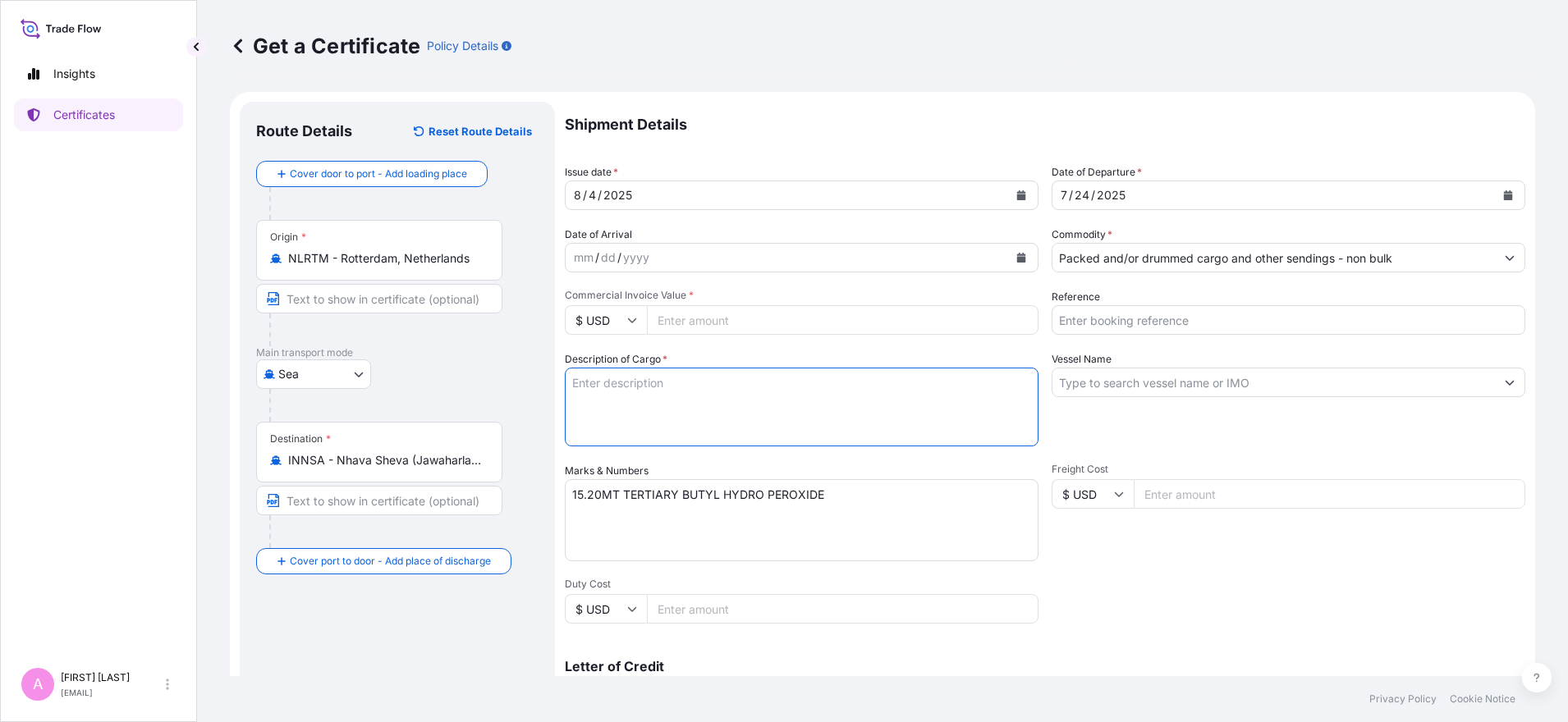 click on "Description of Cargo *" at bounding box center (801, 407) 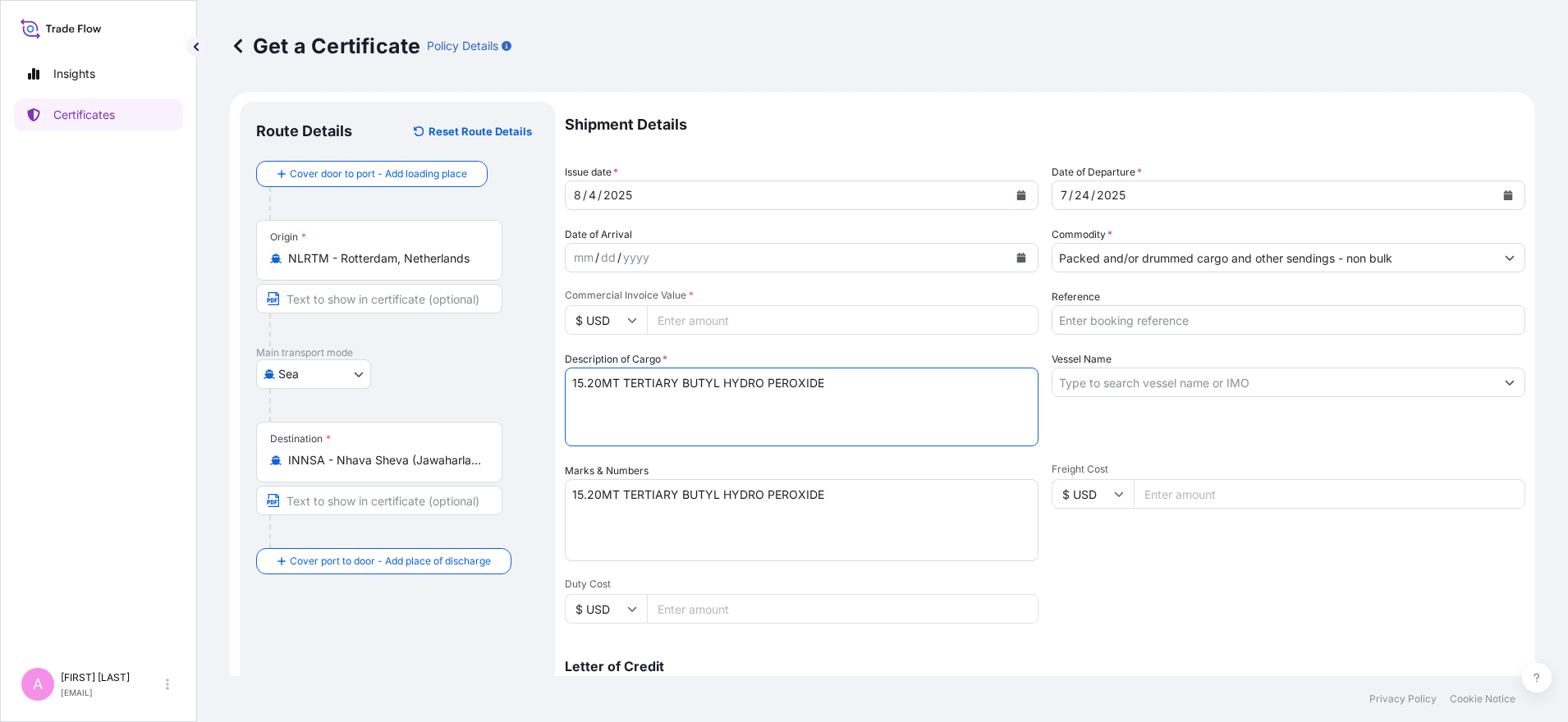 type on "15.20MT TERTIARY BUTYL HYDRO PEROXIDE" 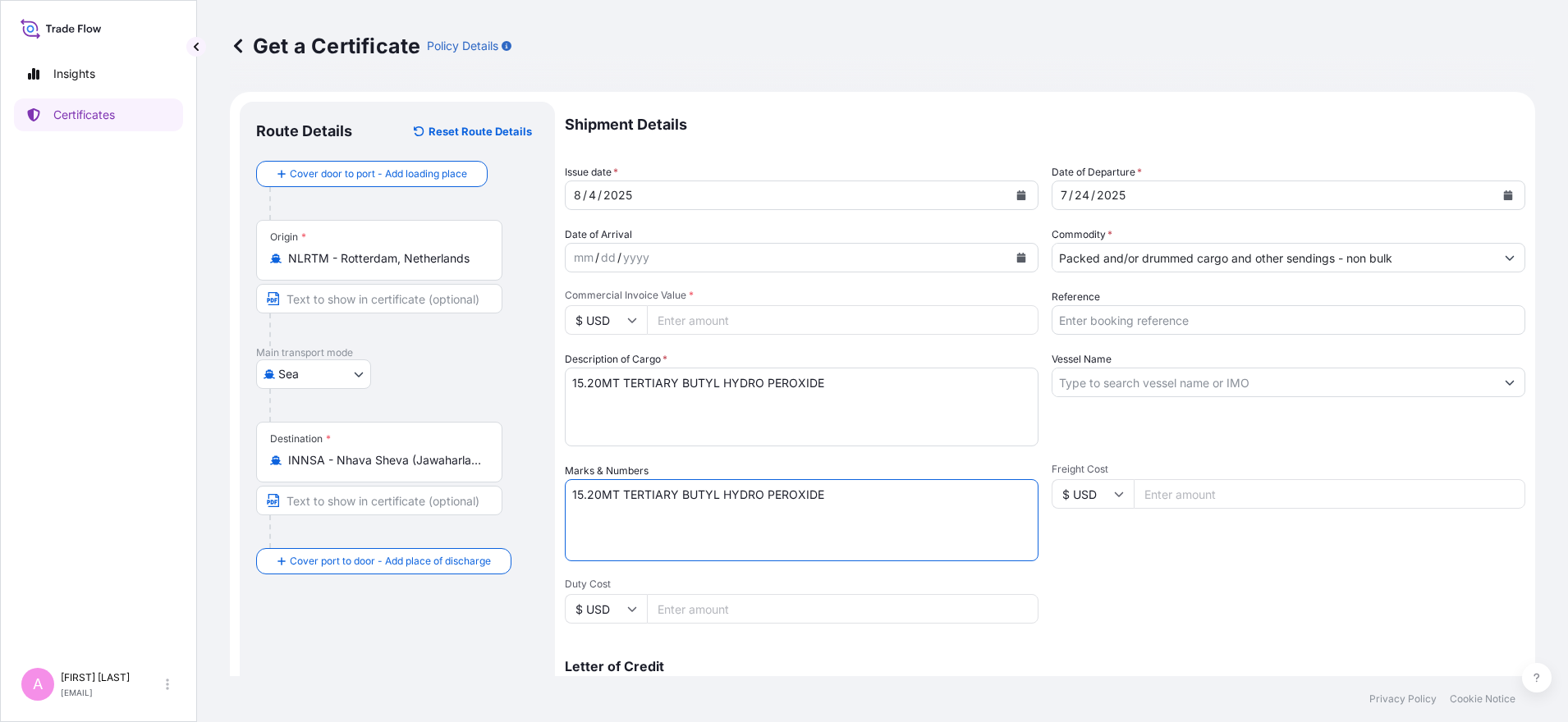 drag, startPoint x: 850, startPoint y: 503, endPoint x: 484, endPoint y: 485, distance: 366.44236 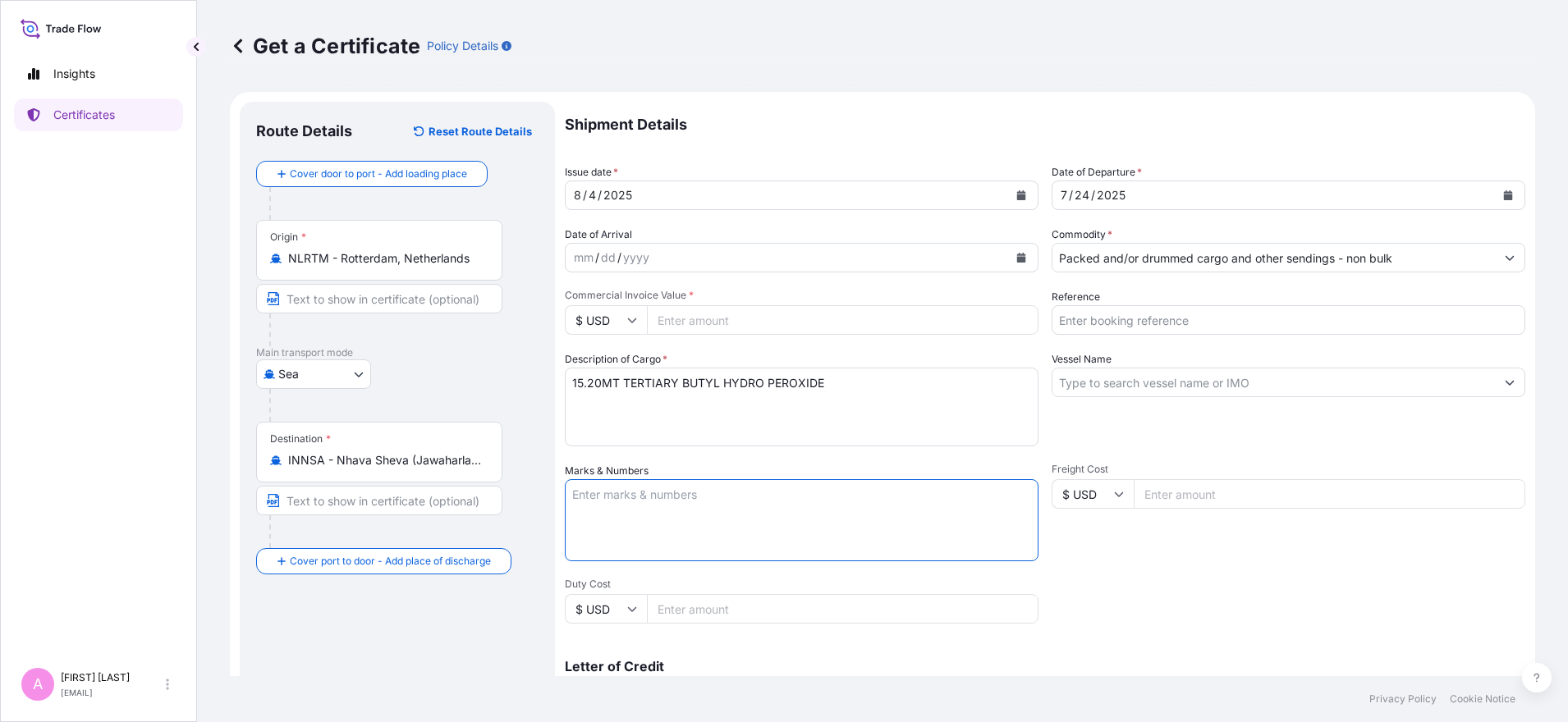 type 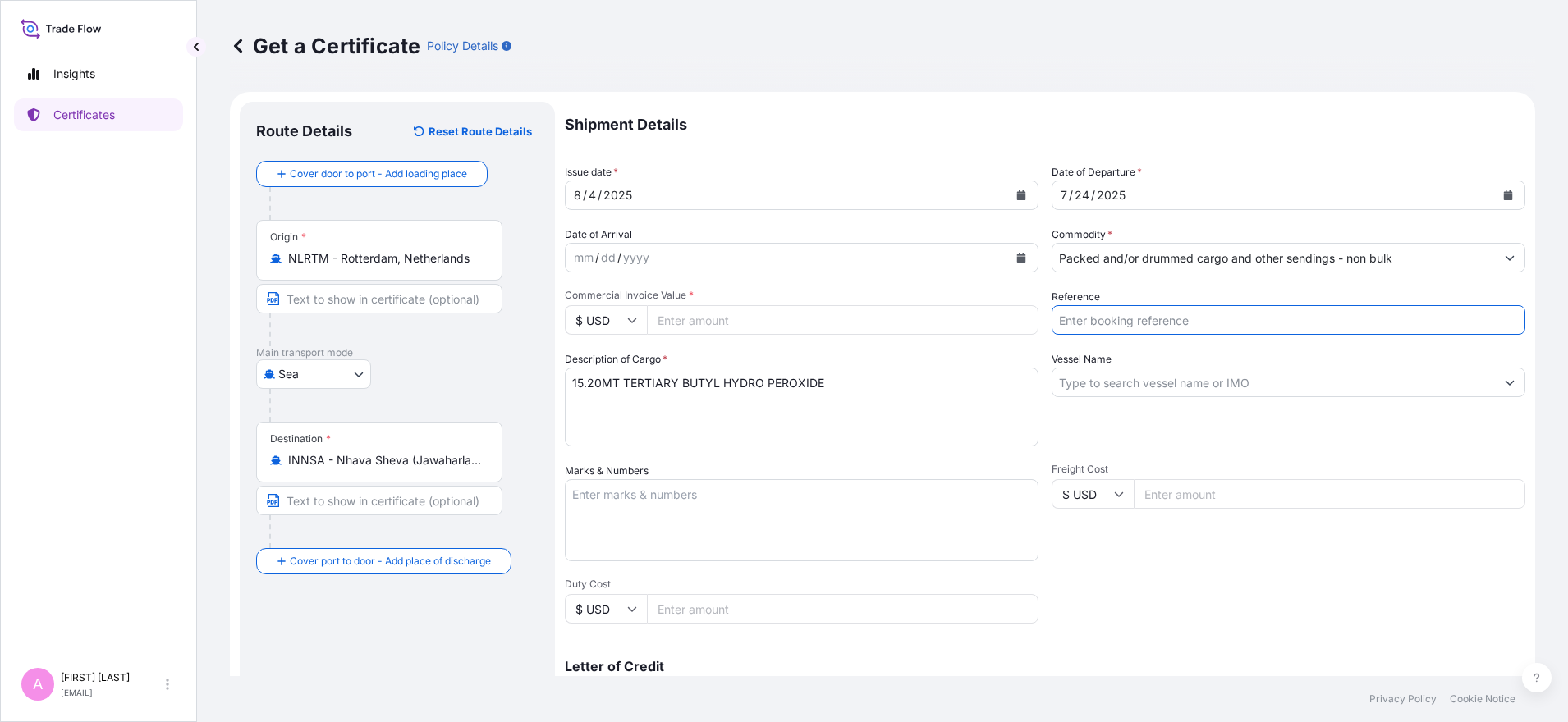 click on "Reference" at bounding box center (1288, 320) 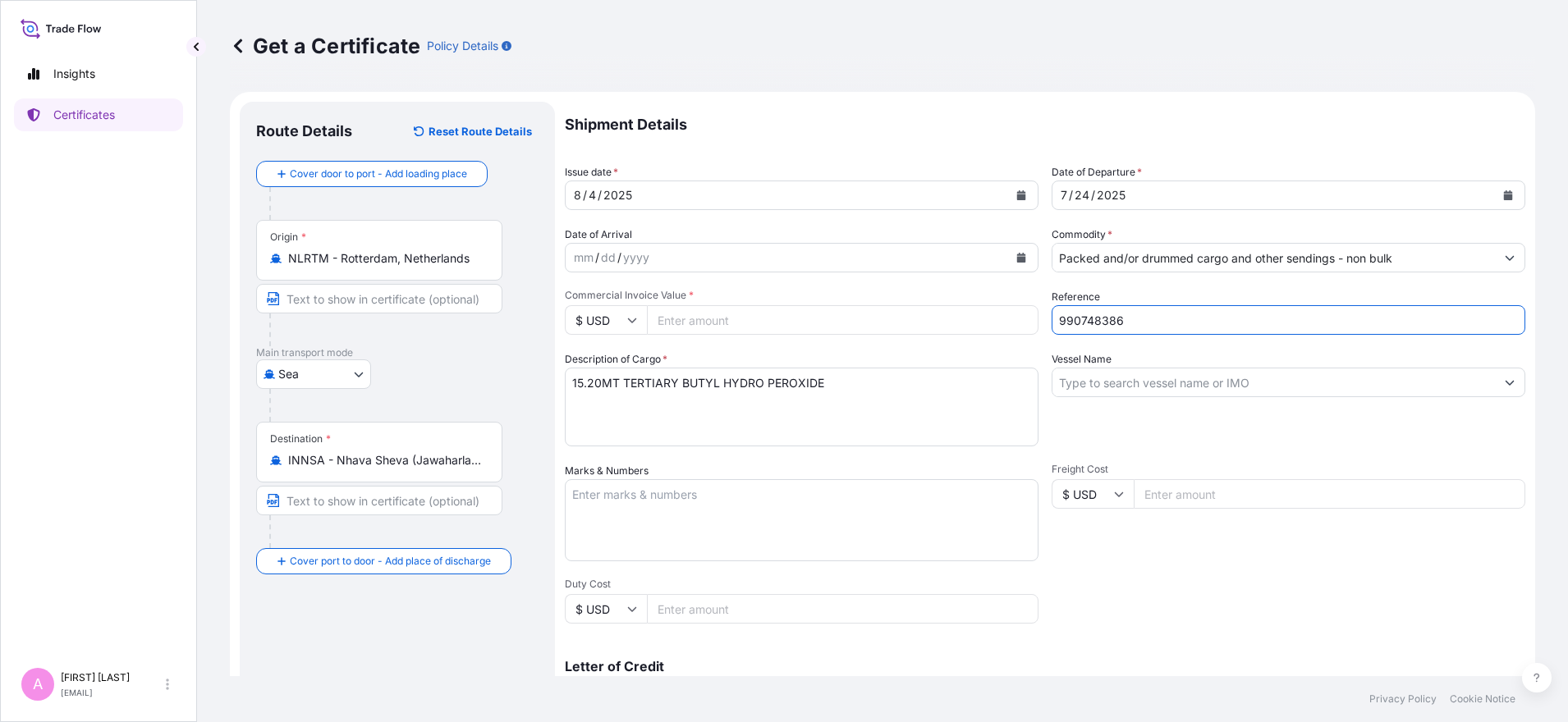 type on "990748386" 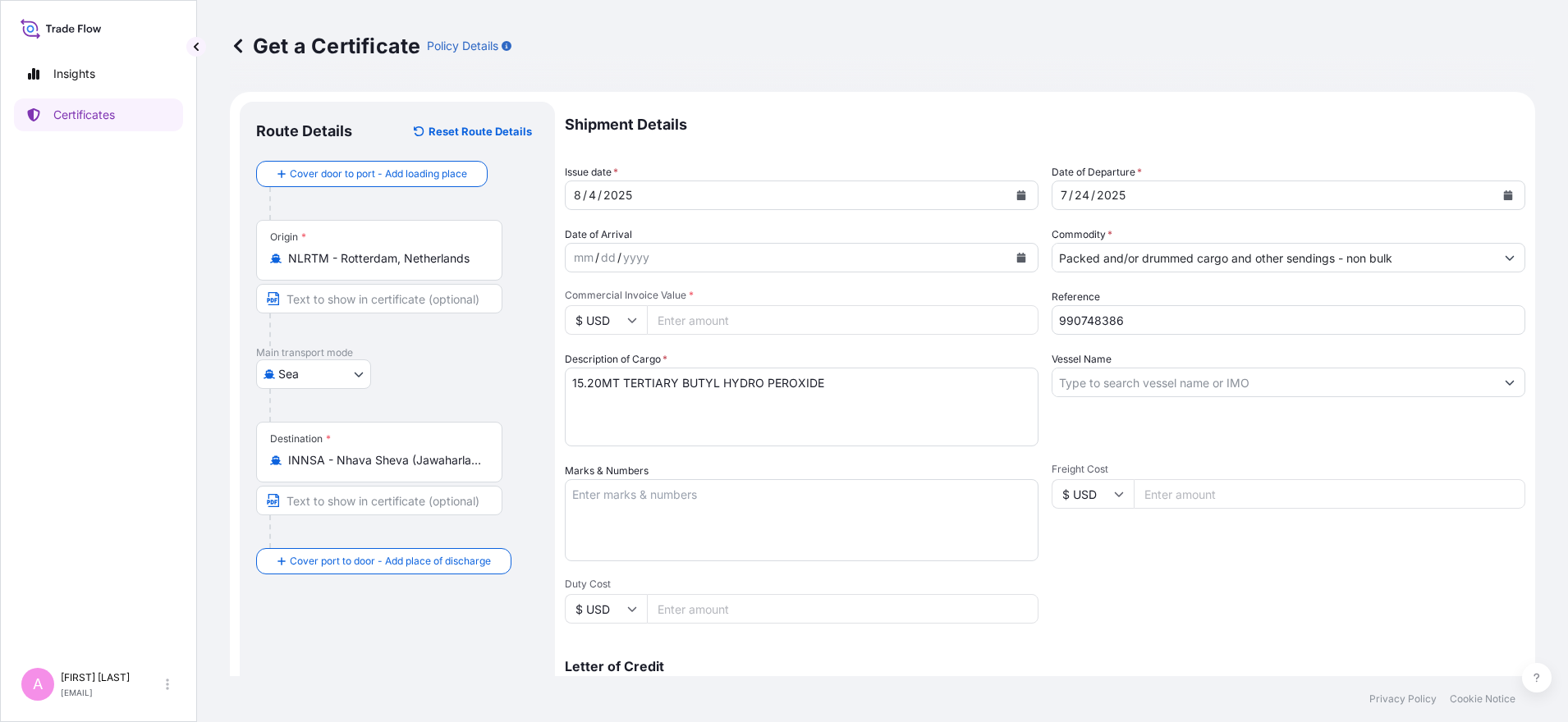 click on "Vessel Name" at bounding box center [1273, 382] 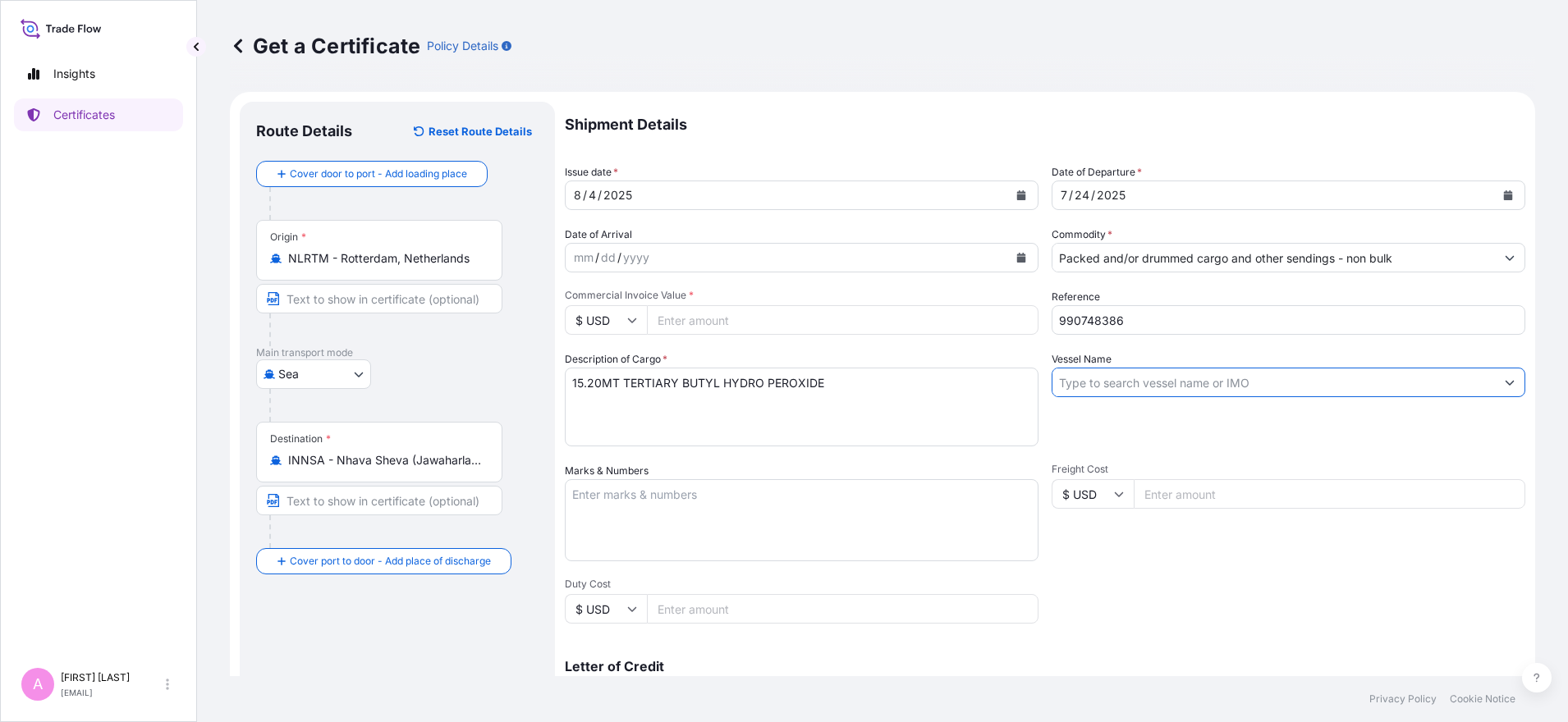 click on "Vessel Name" at bounding box center [1273, 382] 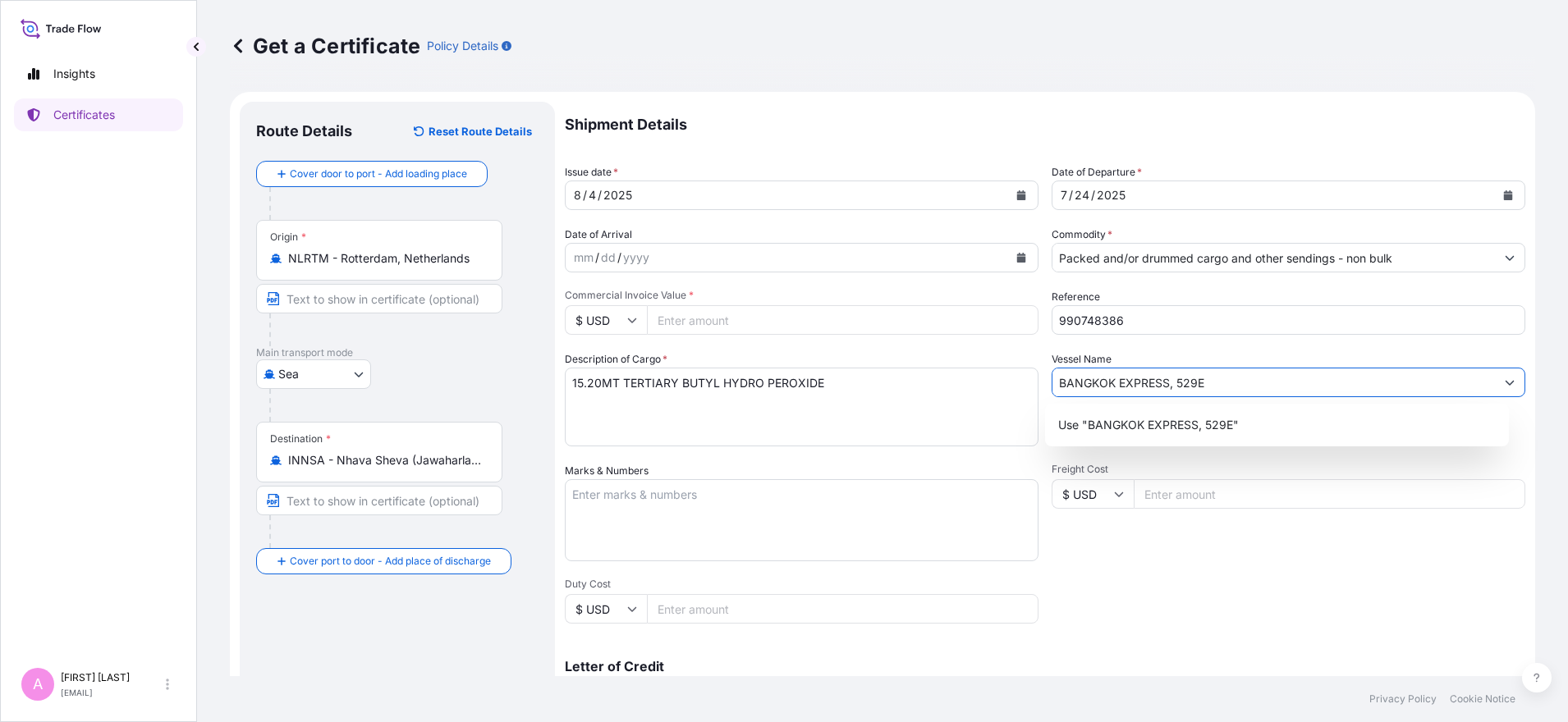 click on "BANGKOK EXPRESS, 529E" at bounding box center [1273, 382] 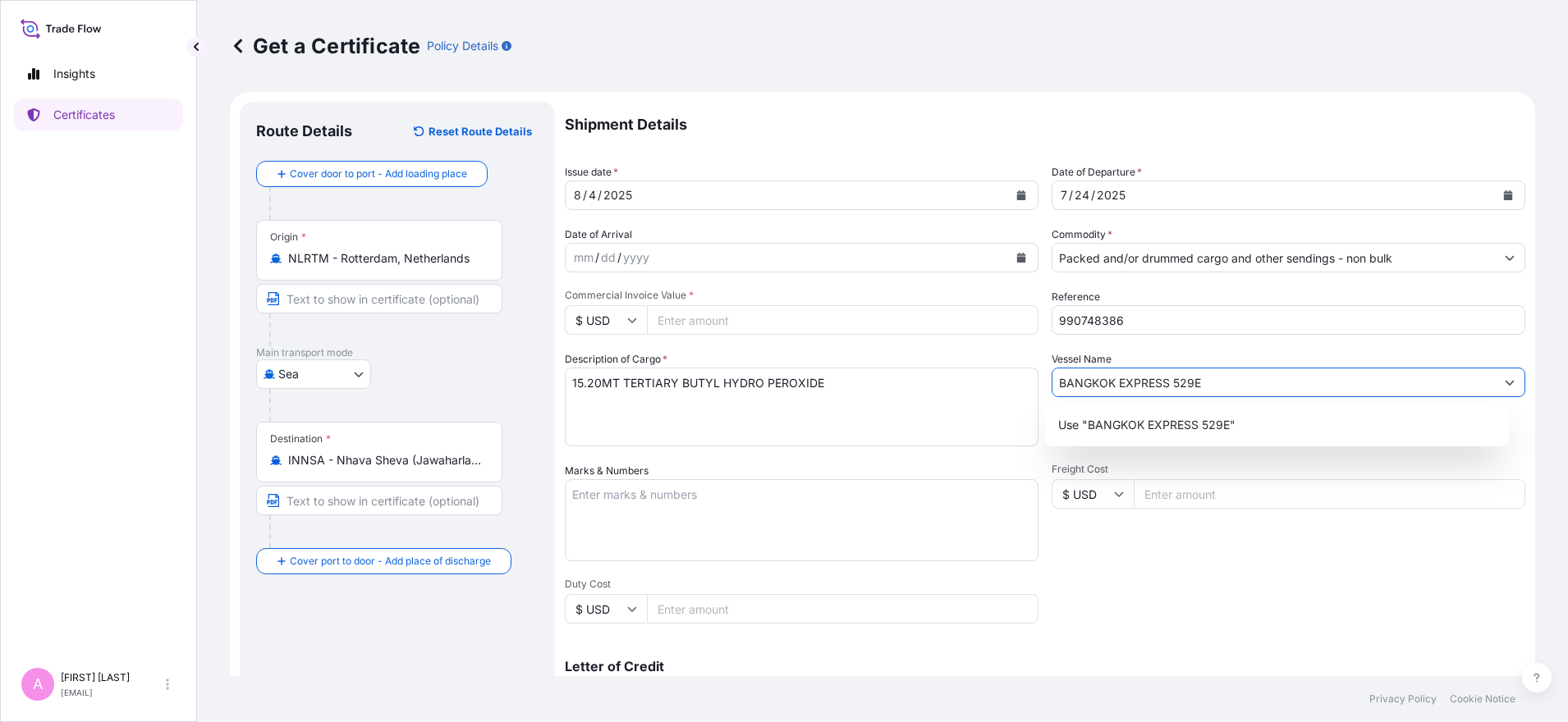 type on "BANGKOK EXPRESS 529E" 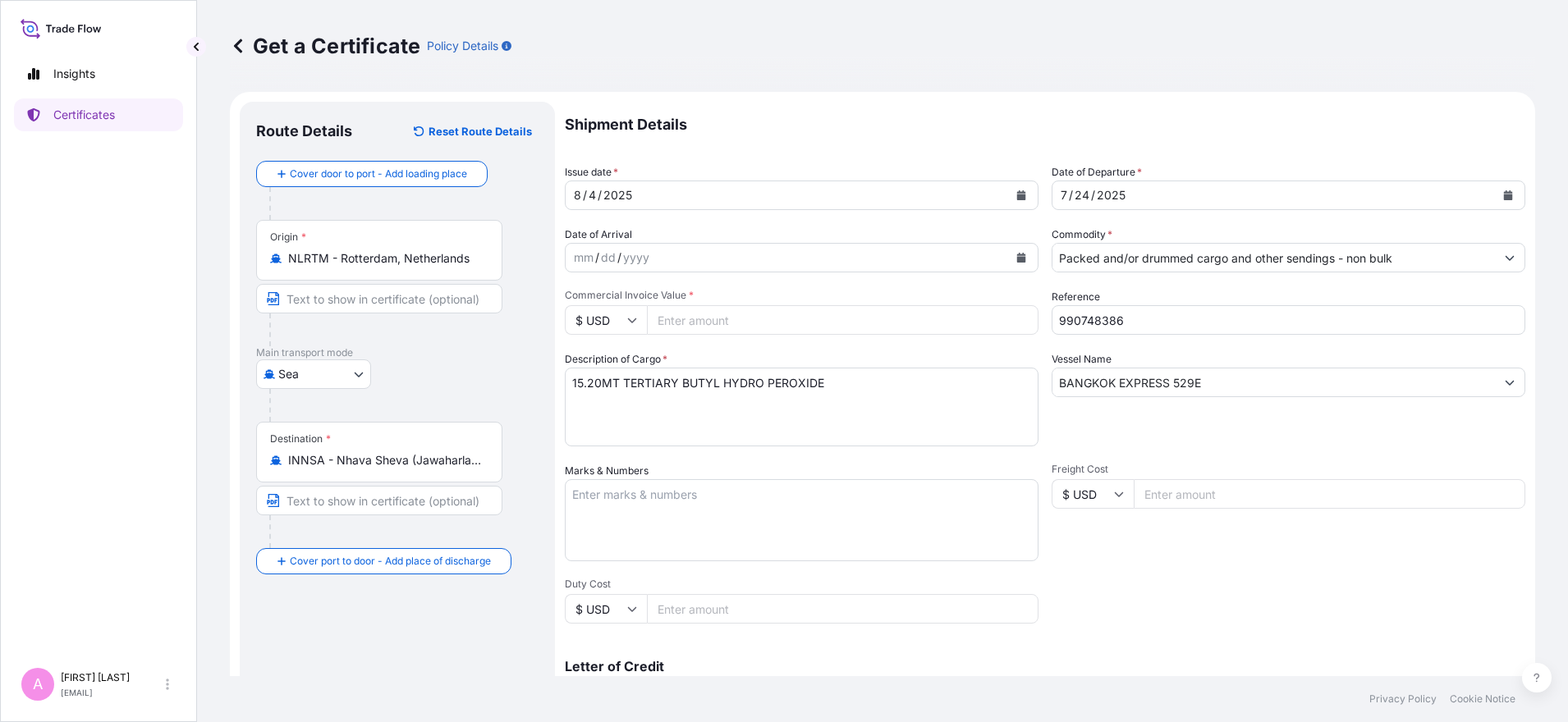 click on "Freight Cost" at bounding box center [1329, 494] 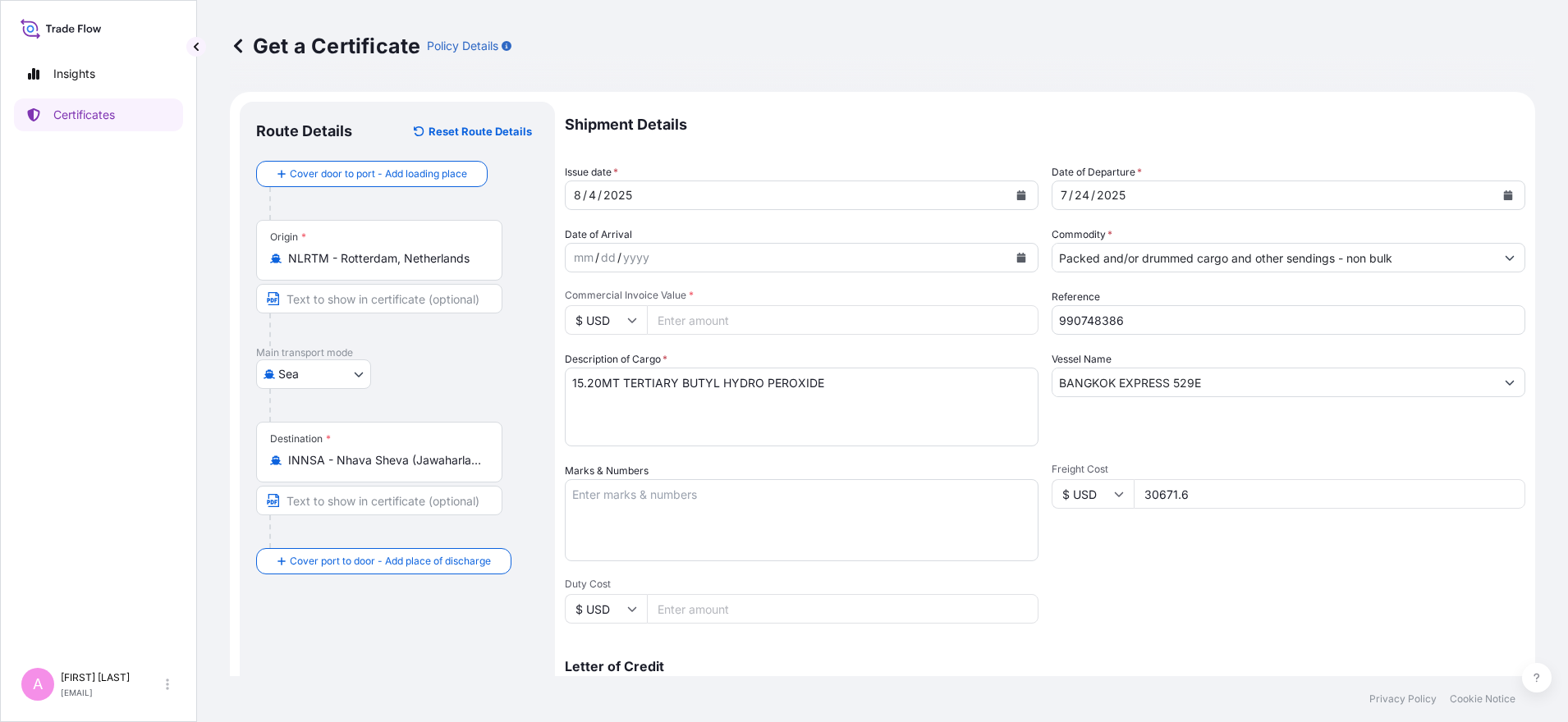 type on "30671.62" 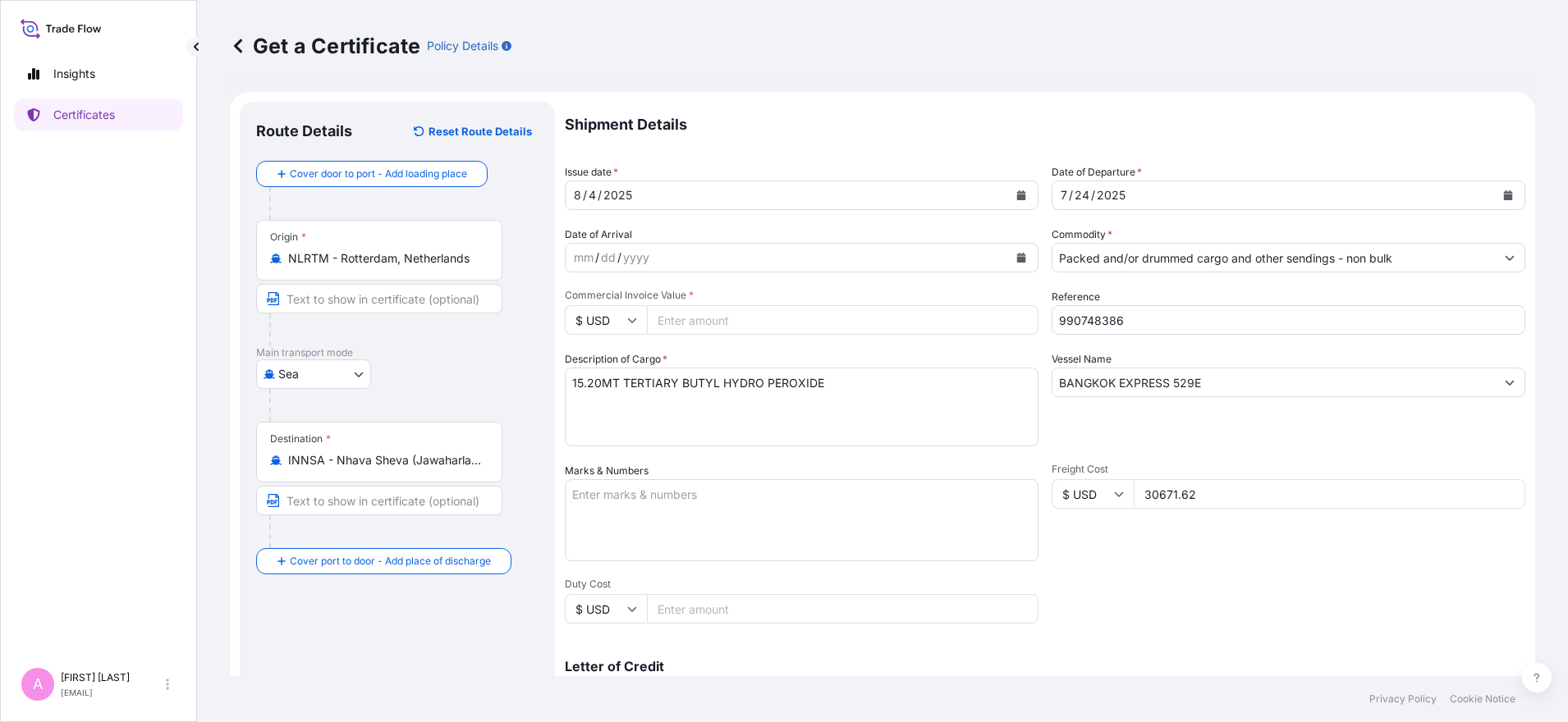 drag, startPoint x: 1245, startPoint y: 491, endPoint x: 1064, endPoint y: 473, distance: 181.8928 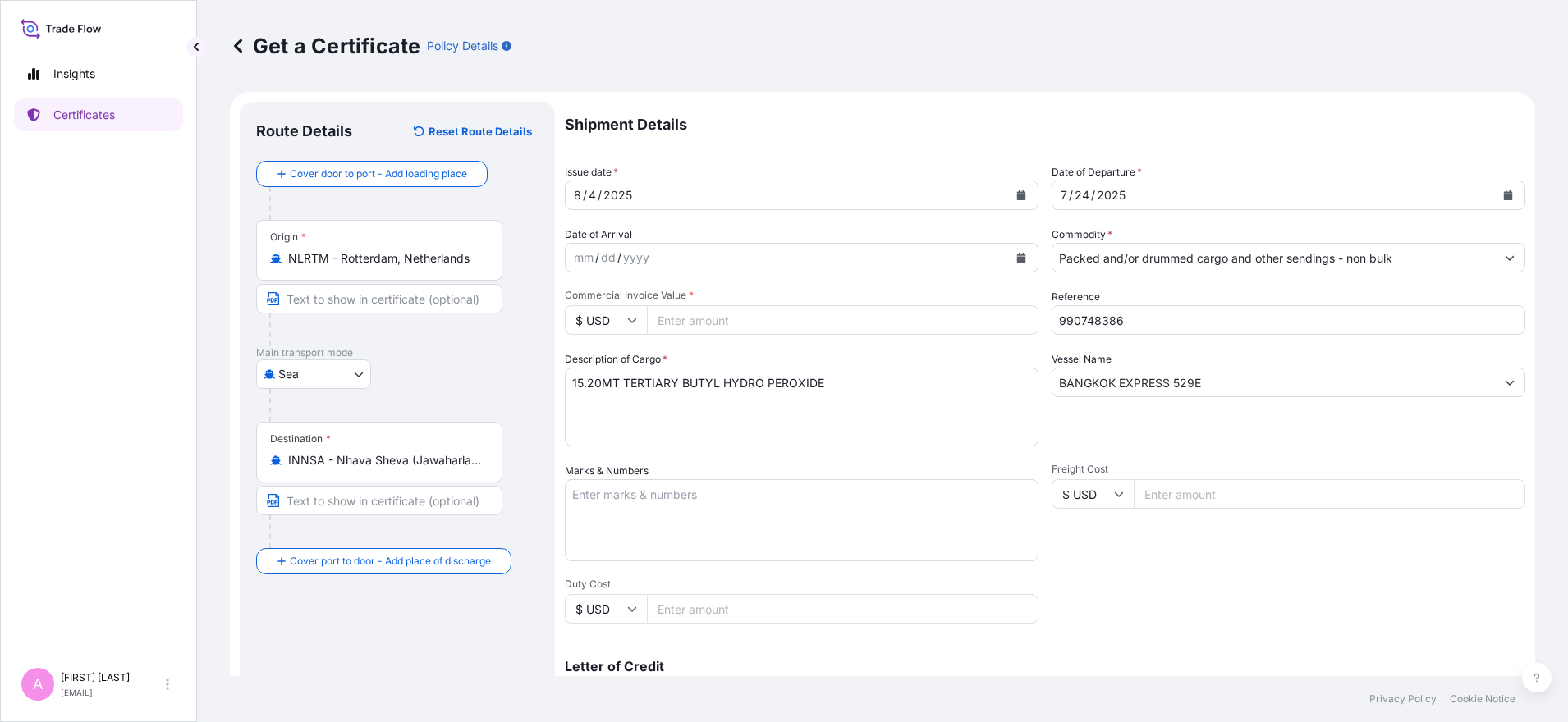 click on "Commercial Invoice Value    *" at bounding box center (842, 320) 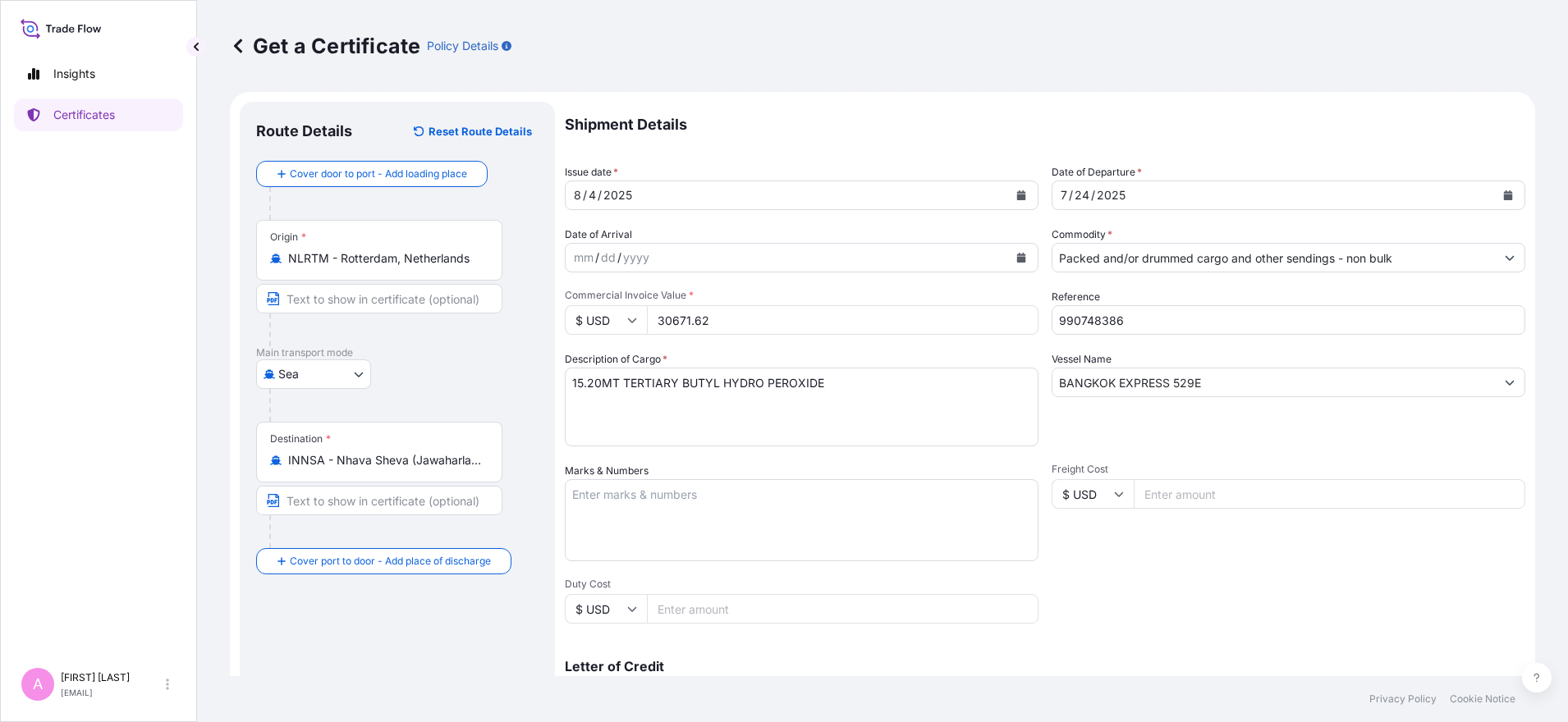 type on "30671.62" 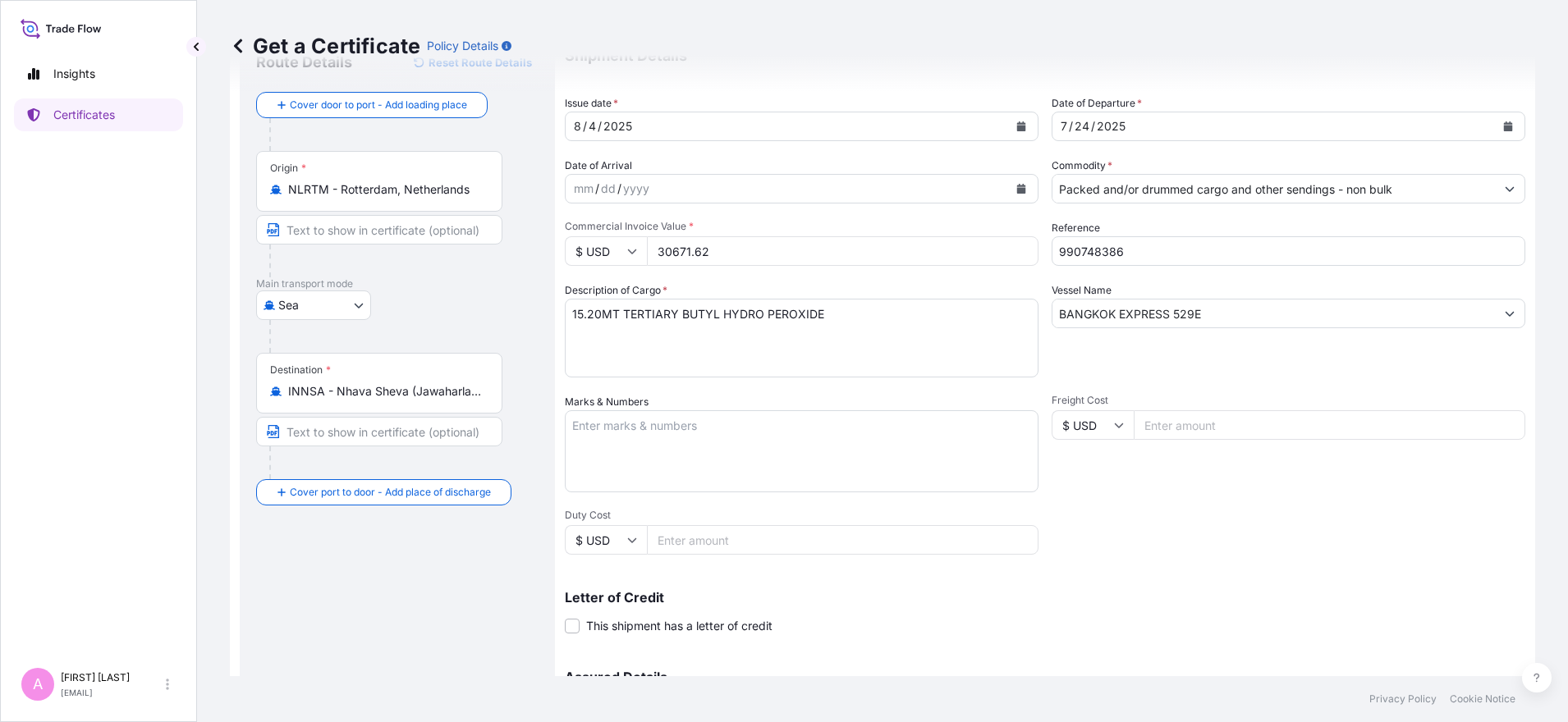 scroll, scrollTop: 263, scrollLeft: 0, axis: vertical 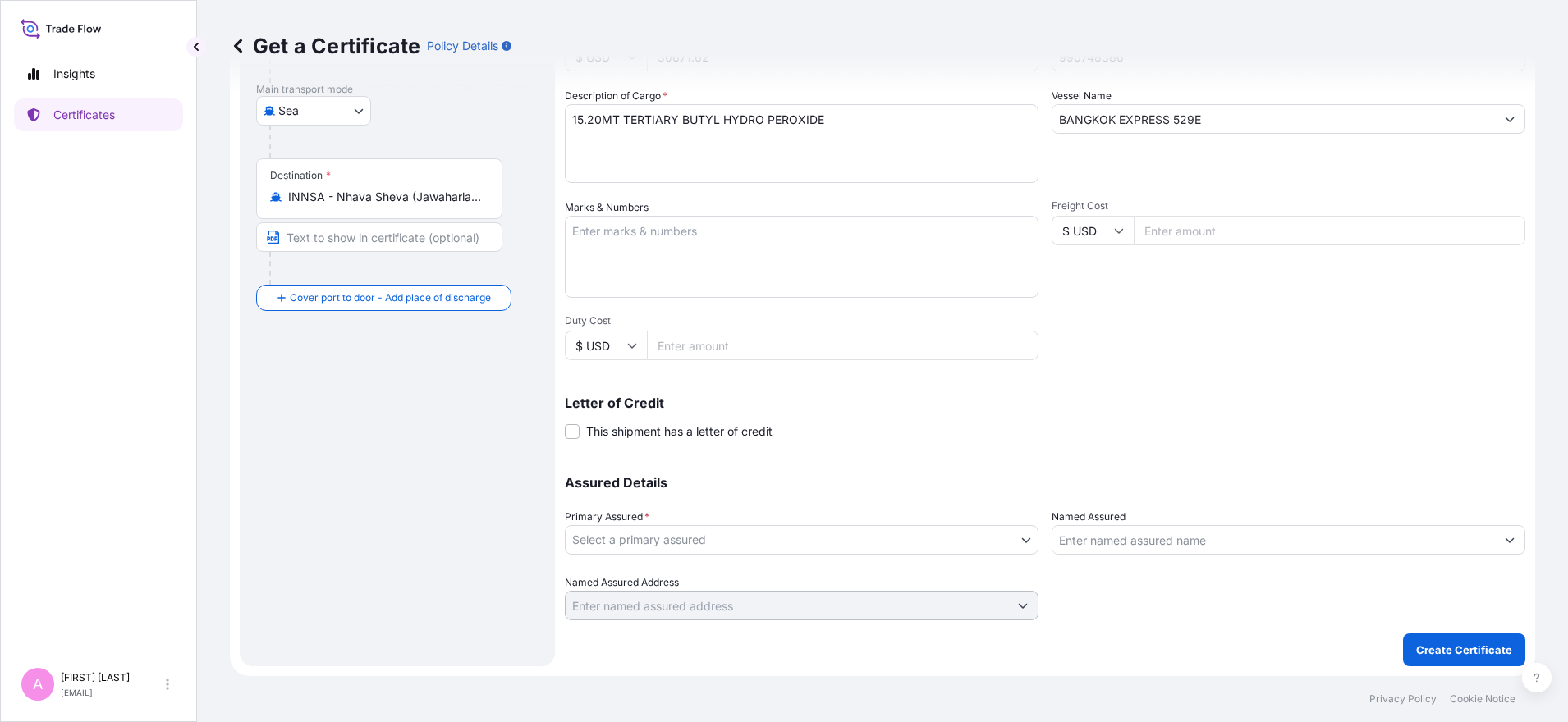 click on "Insights Certificates A Ann [FIRST] [LAST] [EMAIL] Get a Certificate Policy Details Route Details Reset Route Details   Cover door to port - Add loading place Place of loading Road / Inland Road / Inland Origin * NLRTM - Rotterdam, Netherlands Main transport mode Sea Air Road Sea Destination * INNSA - Nhava Sheva (Jawaharlal Nehru), India Cover port to door - Add place of discharge Road / Inland Road / Inland Place of Discharge Shipment Details Issue date * 8 / 4 / [YEAR] Date of Departure * 7 / 24 / [YEAR] Date of Arrival mm / dd / yyyy Commodity * Packed and/or drummed cargo and other sendings - non bulk Packing Category Commercial Invoice Value    * $ USD 30671.62 Reference 990748386 Description of Cargo * 15.20MT TERTIARY BUTYL HYDRO PEROXIDE Vessel Name BANGKOK EXPRESS 529E Marks & Numbers Freight Cost   $ USD Duty Cost   $ USD Letter of Credit This shipment has a letter of credit Letter of credit * Letter of credit may not exceed 12000 characters Assured Details Primary Assured *
0" at bounding box center (784, 361) 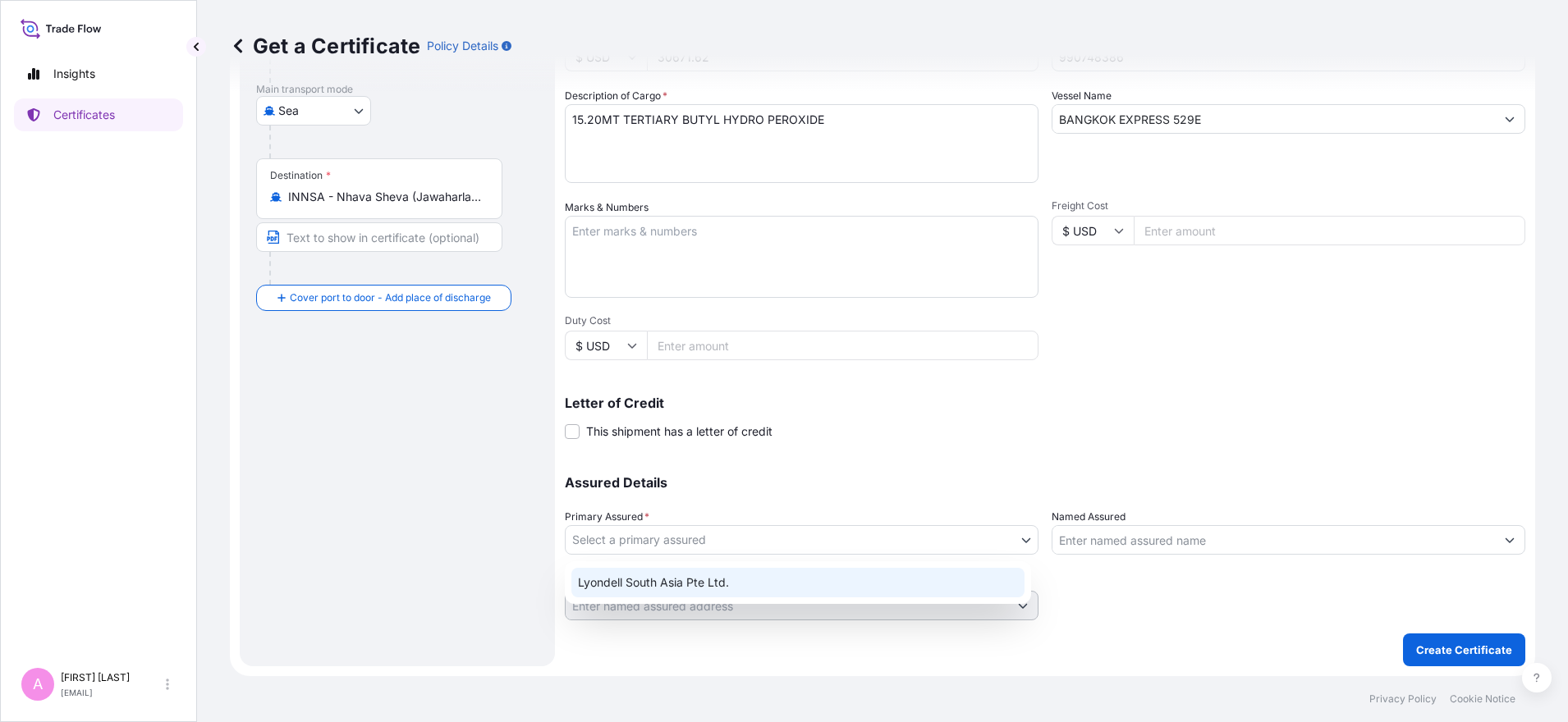 click on "Lyondell South Asia Pte Ltd." at bounding box center [798, 583] 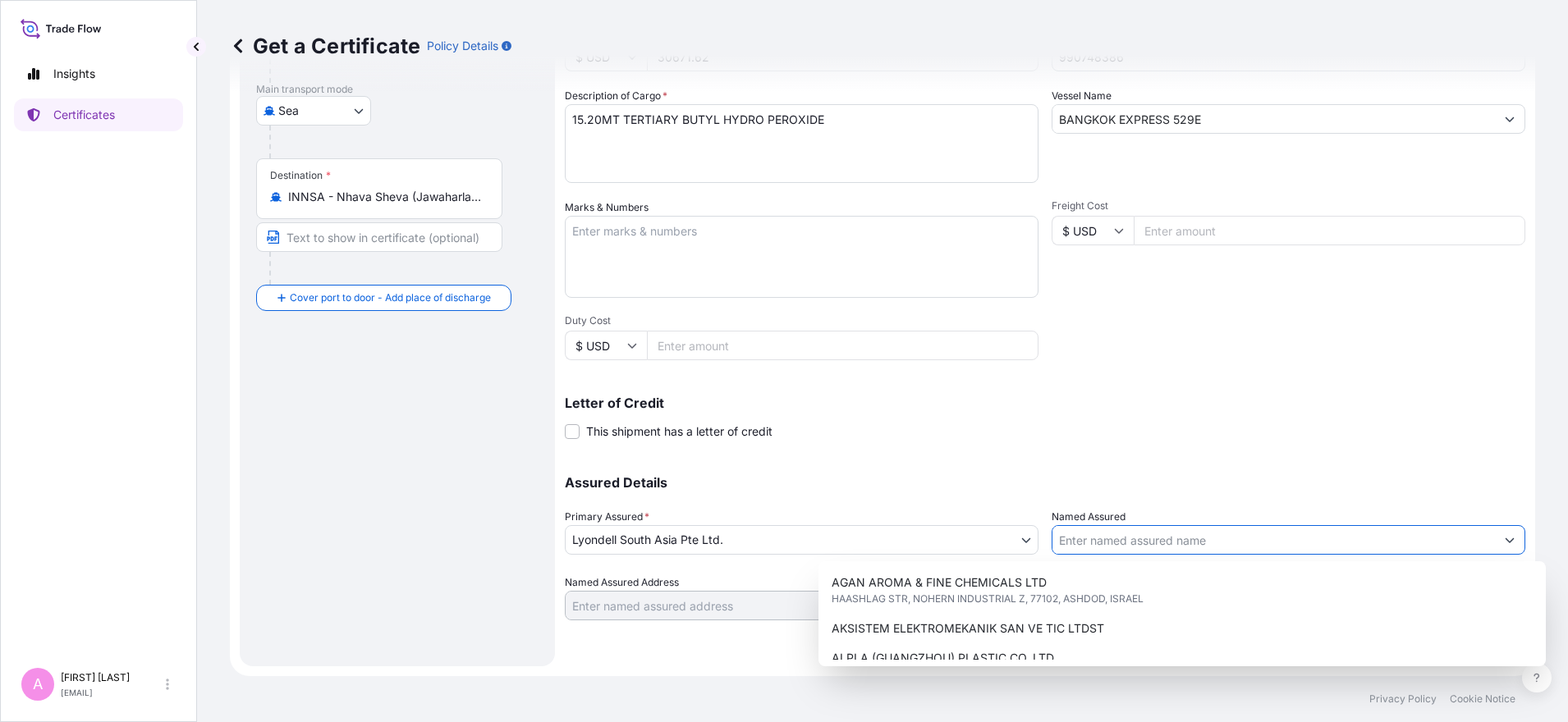 click on "Named Assured" at bounding box center (1273, 540) 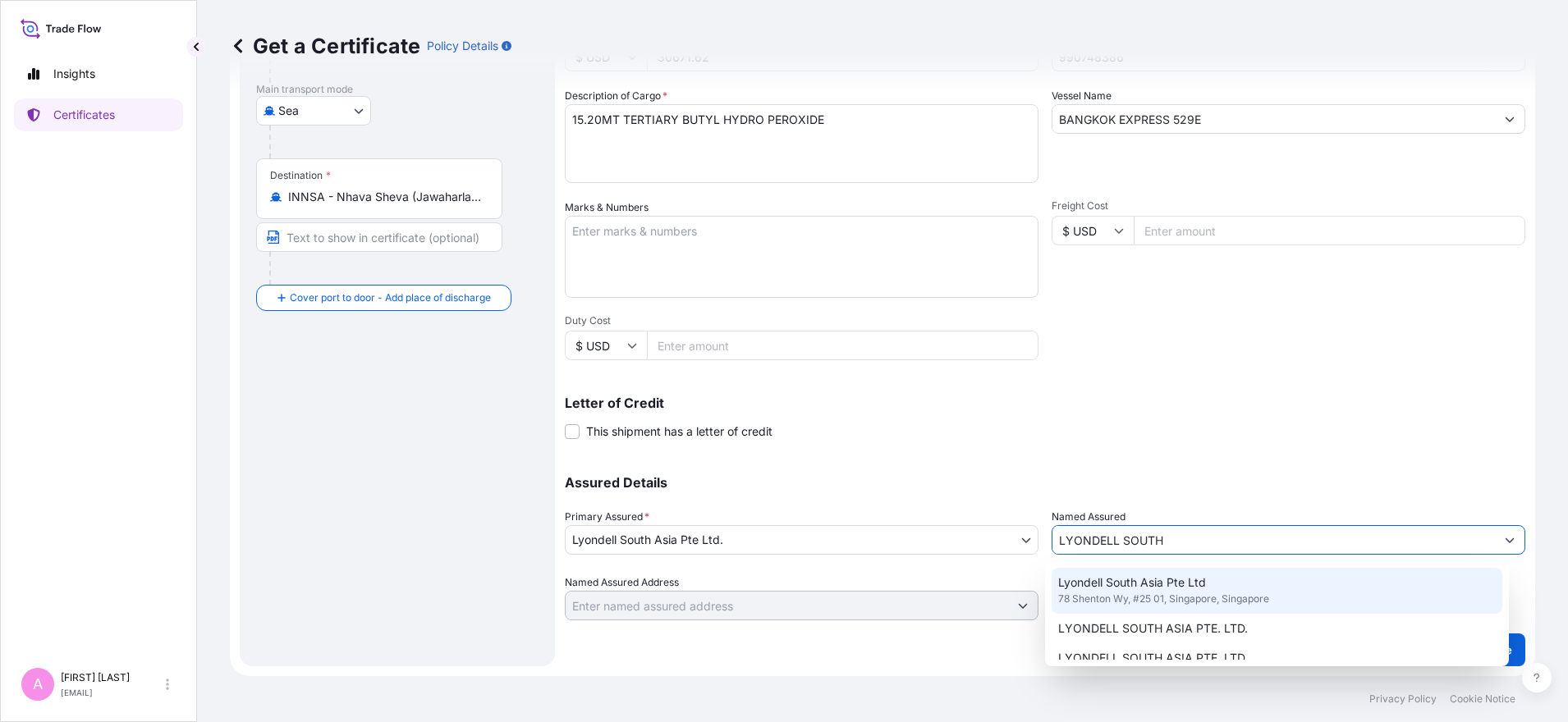 click on "78 Shenton Wy, #25 01, Singapore, Singapore" at bounding box center (1163, 599) 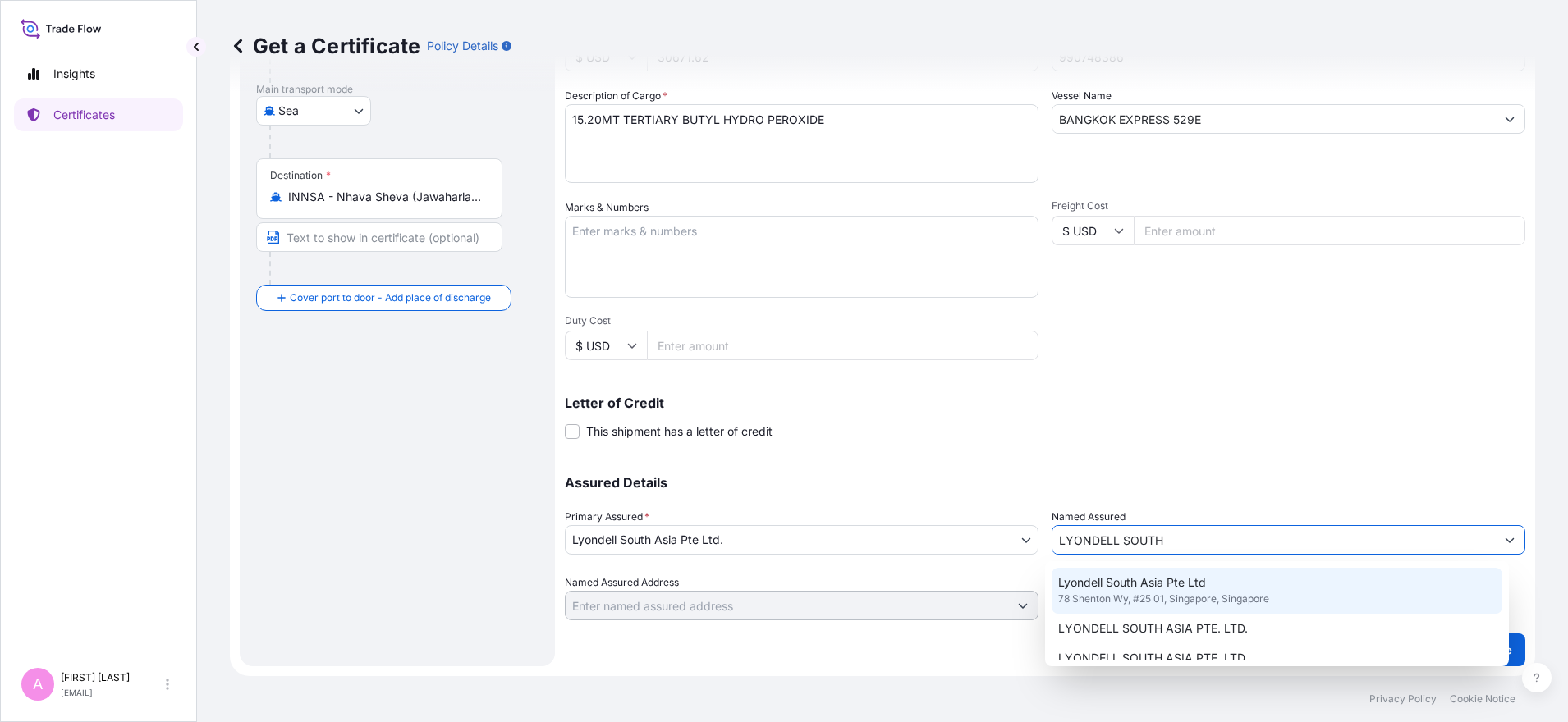type on "Lyondell South Asia Pte Ltd" 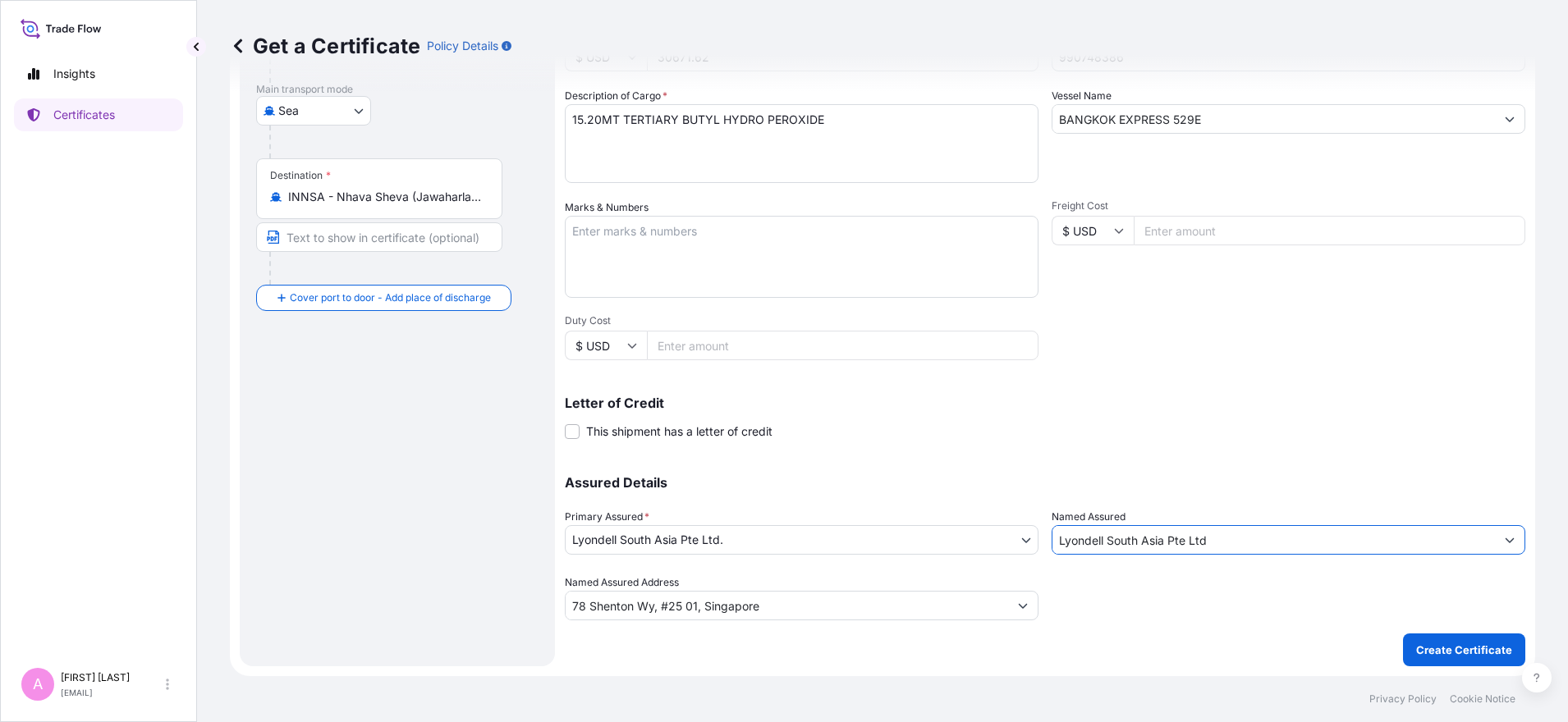 type on "Lyondell South Asia Pte Ltd" 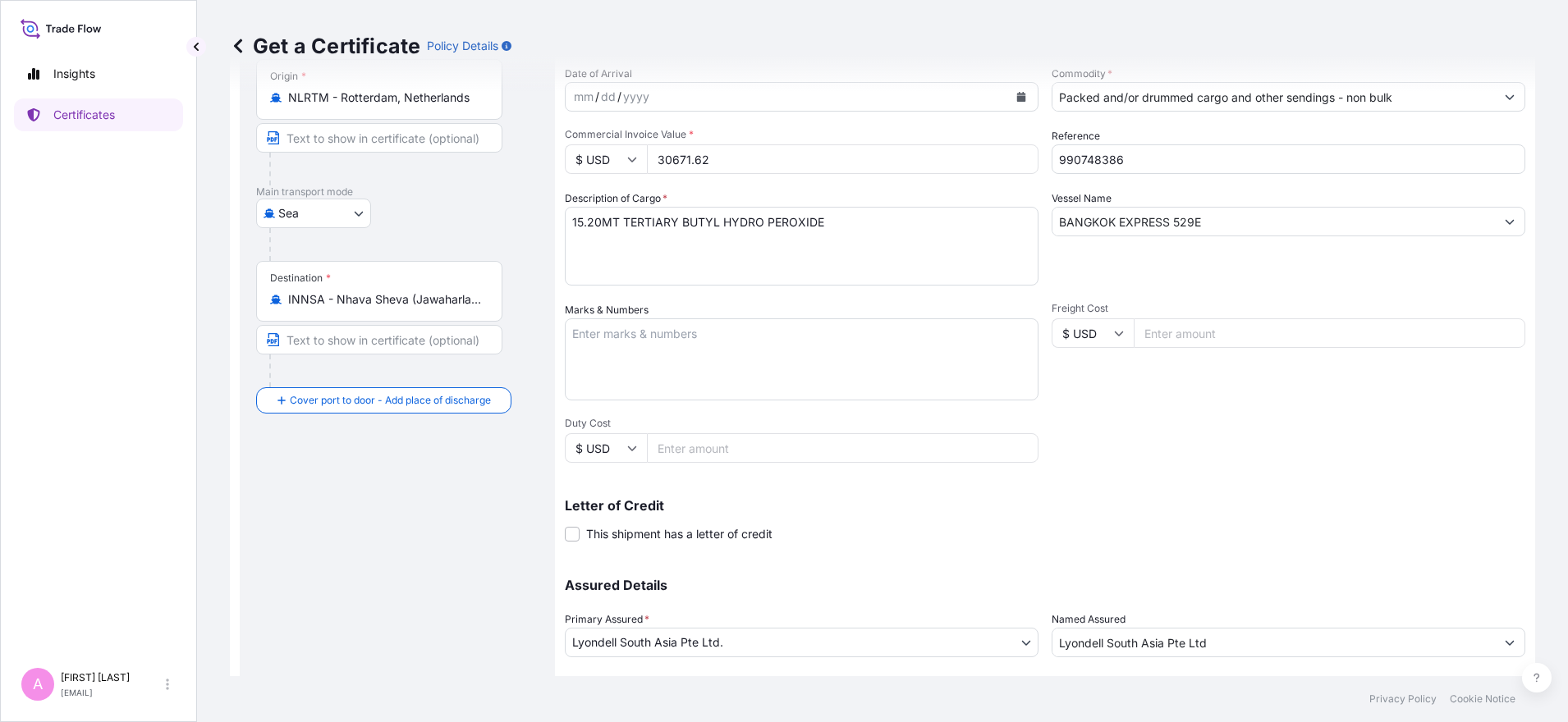 scroll, scrollTop: 263, scrollLeft: 0, axis: vertical 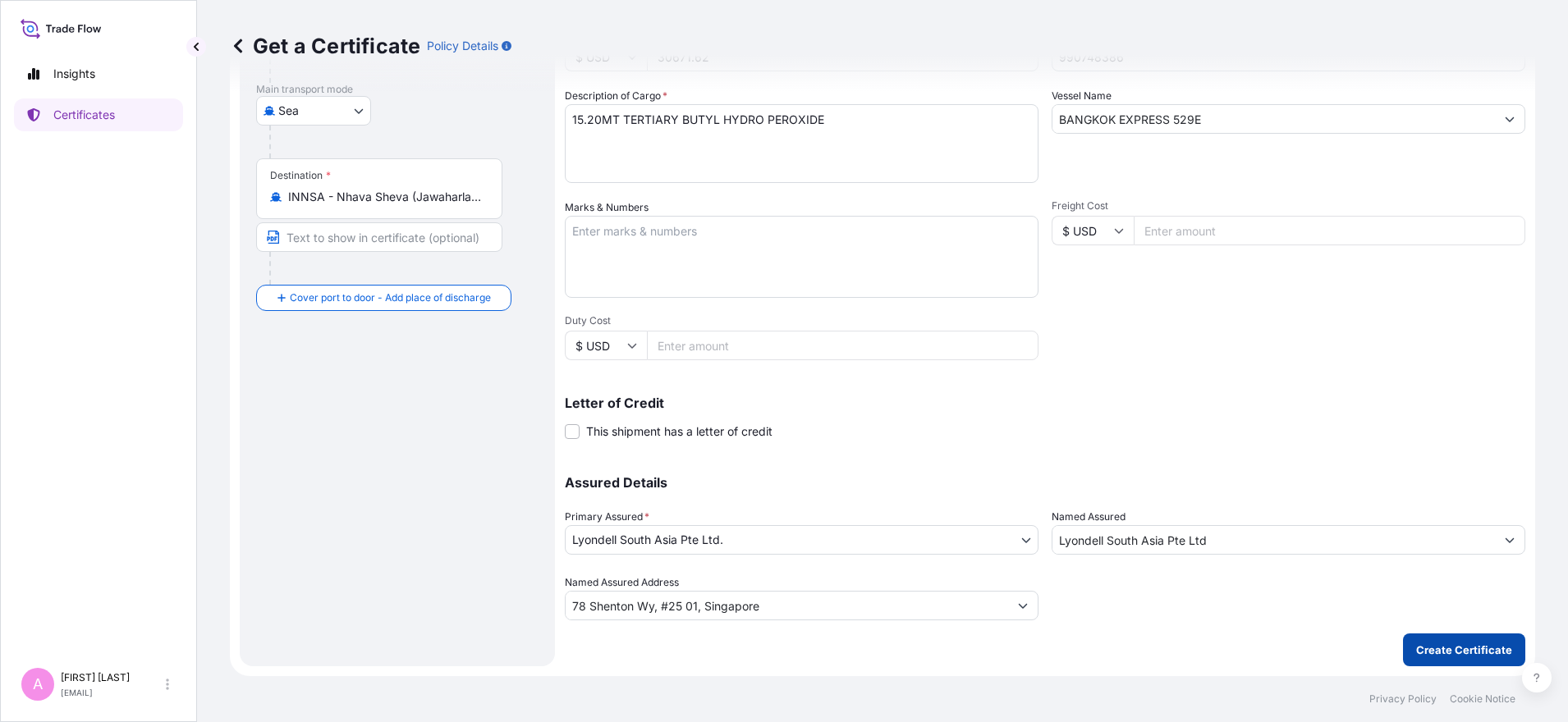 click on "Create Certificate" at bounding box center [1464, 650] 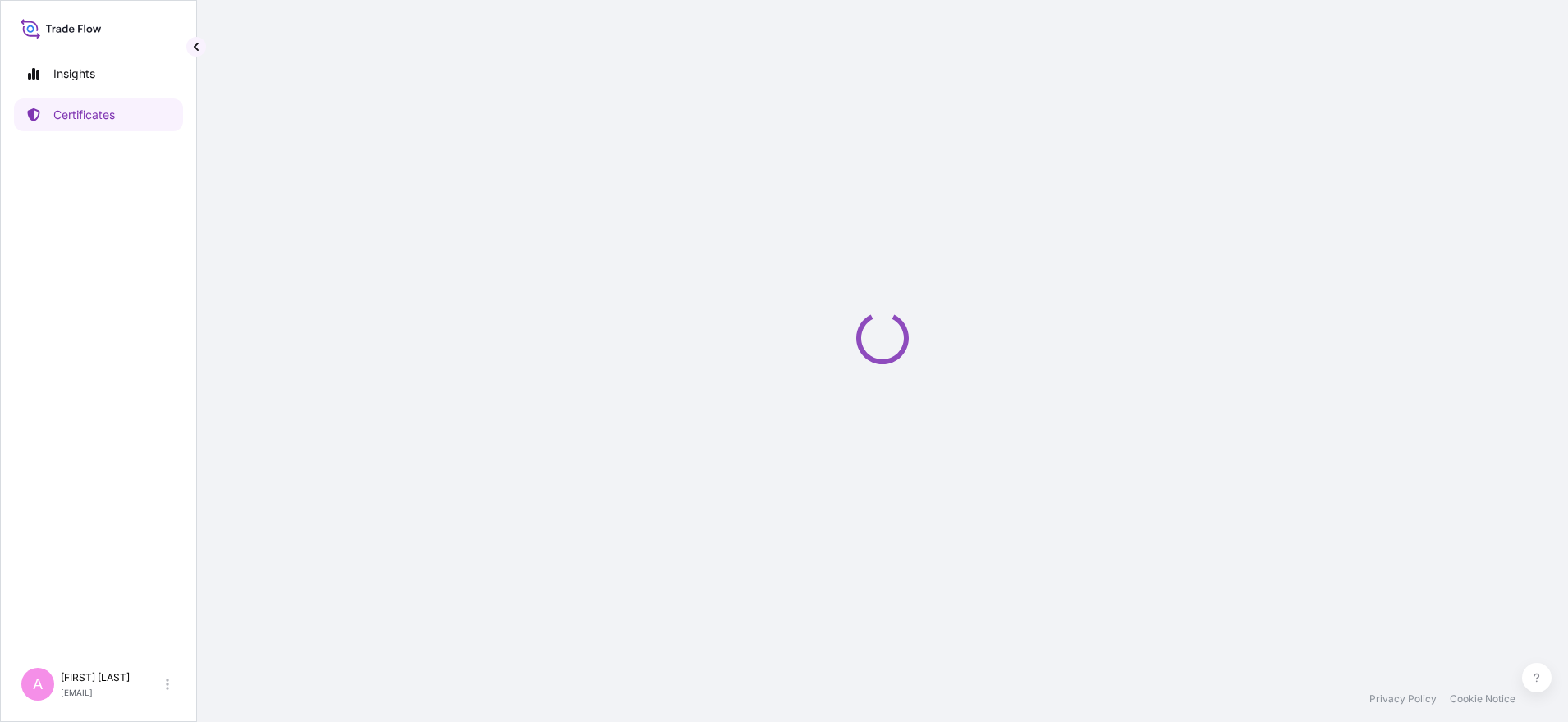 scroll, scrollTop: 0, scrollLeft: 0, axis: both 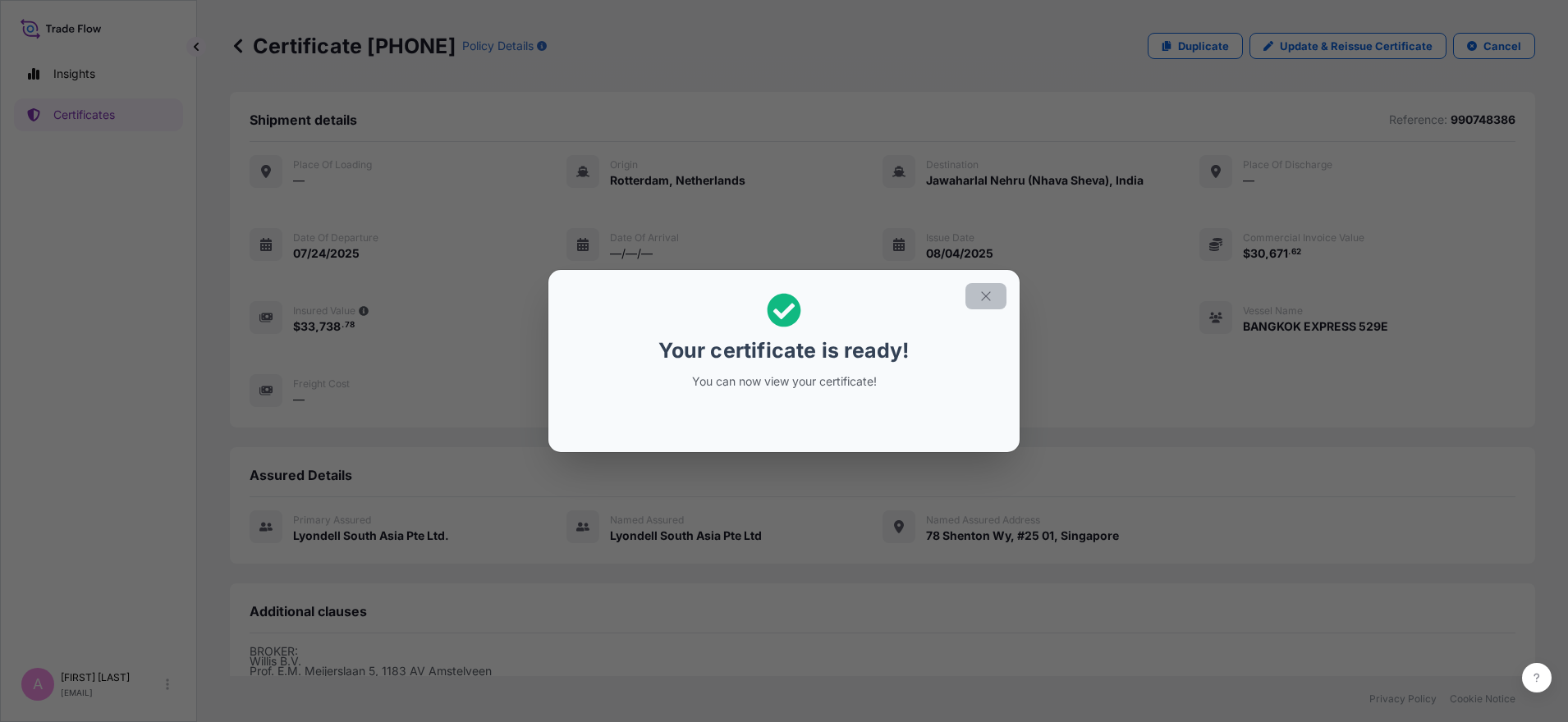 click 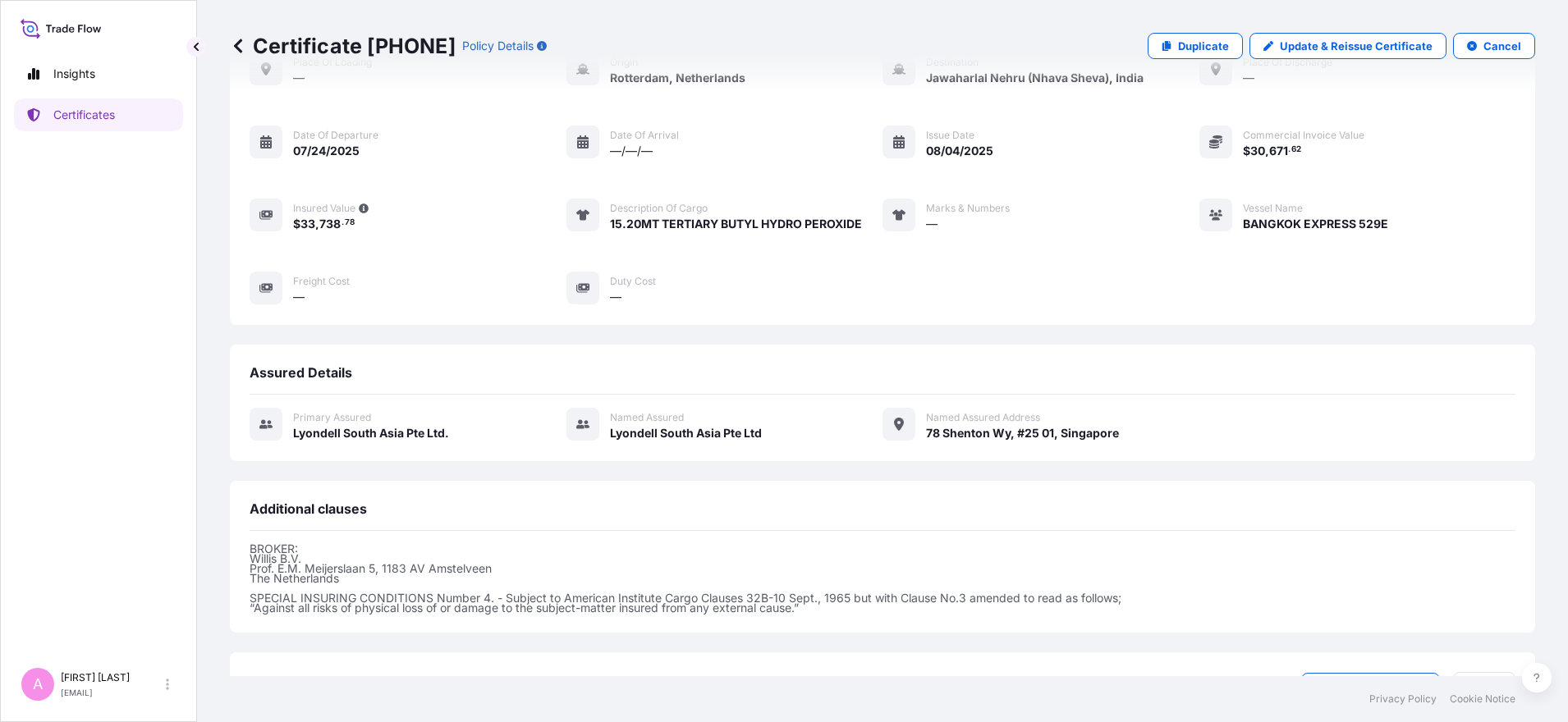 scroll, scrollTop: 232, scrollLeft: 0, axis: vertical 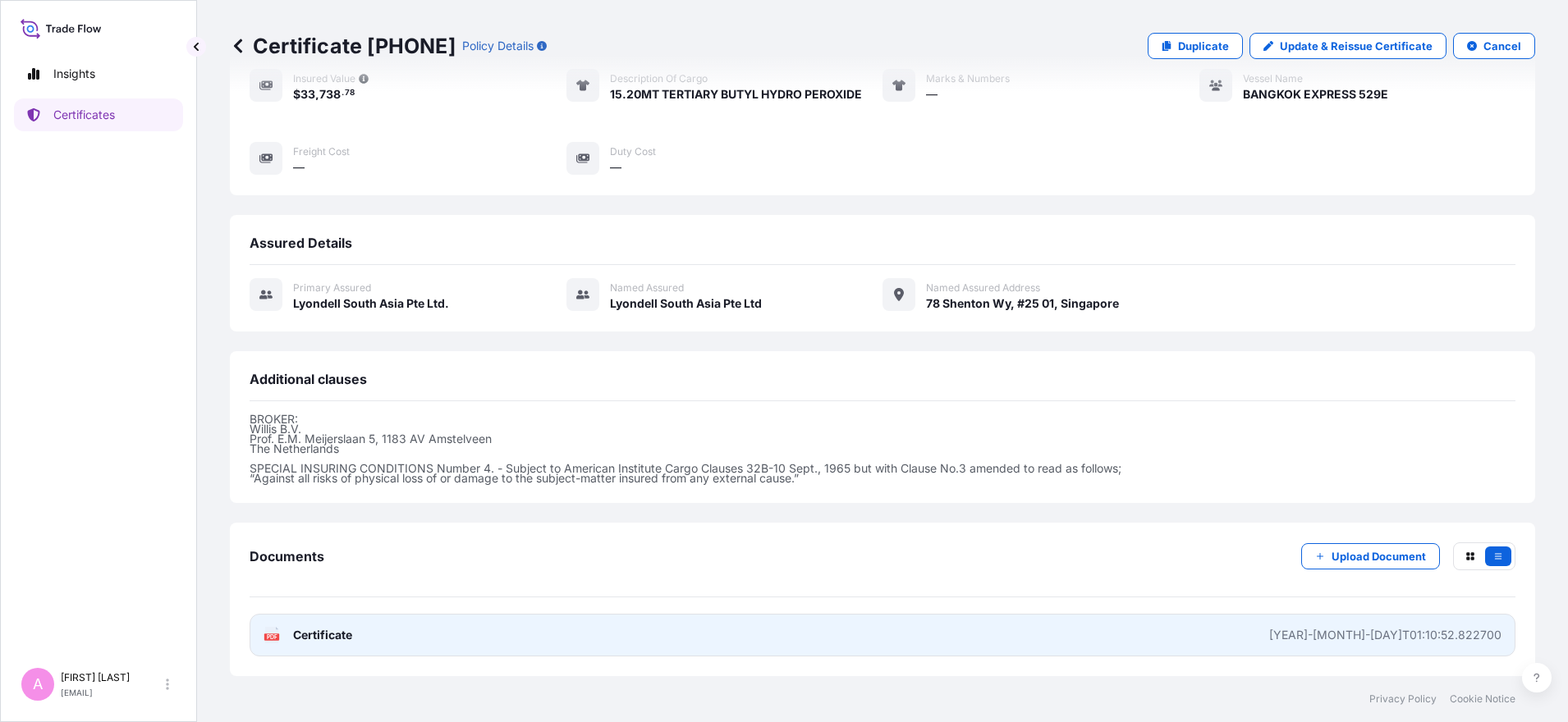 click on "Certificate" at bounding box center [323, 635] 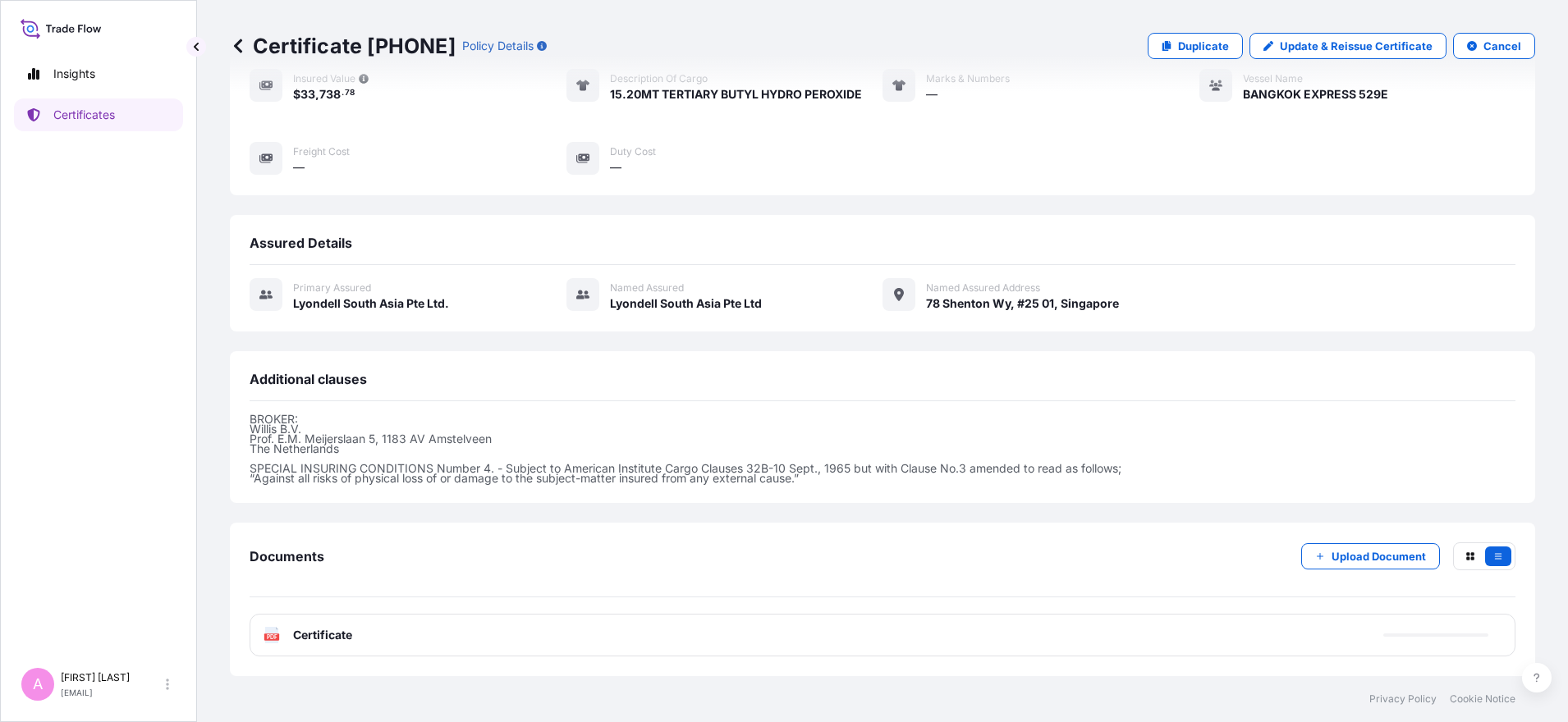 click 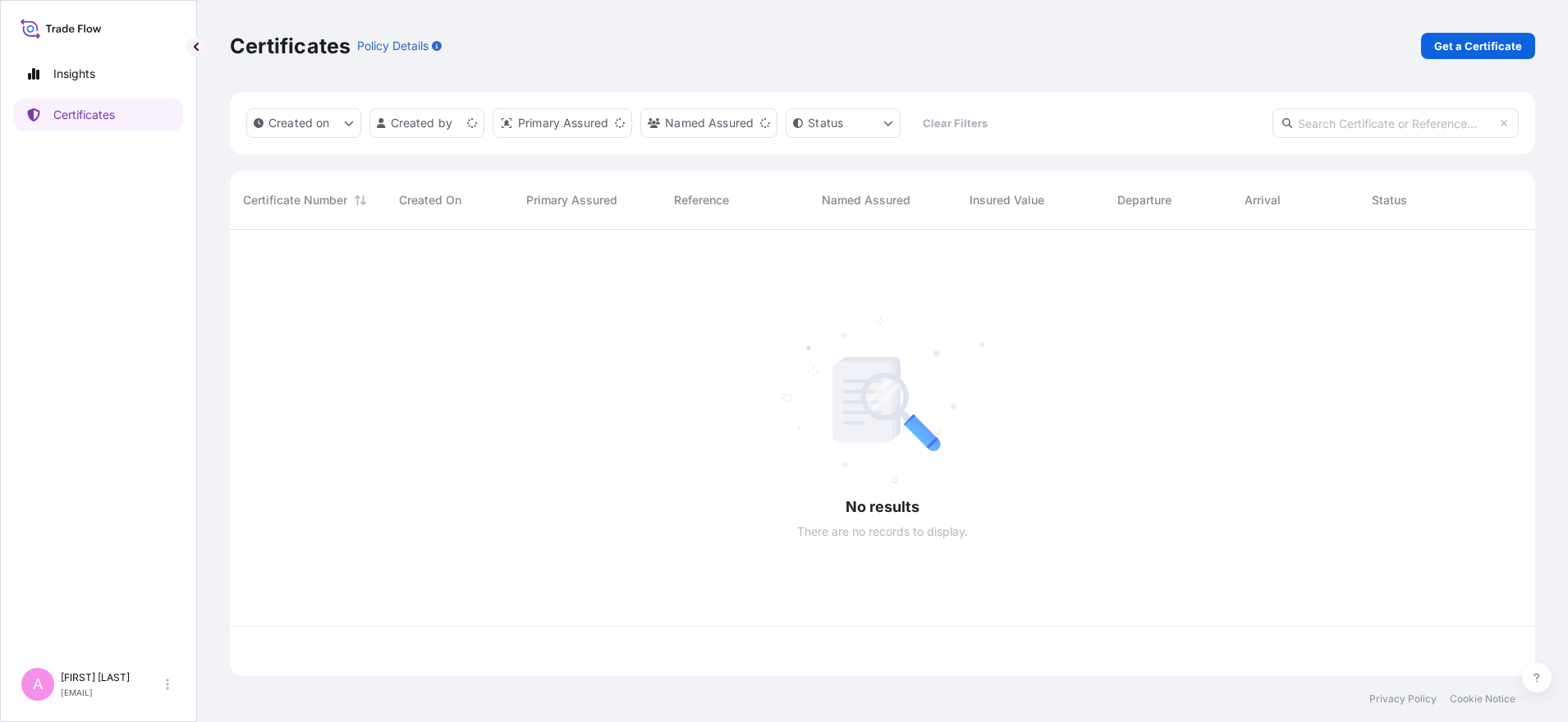 scroll, scrollTop: 0, scrollLeft: 0, axis: both 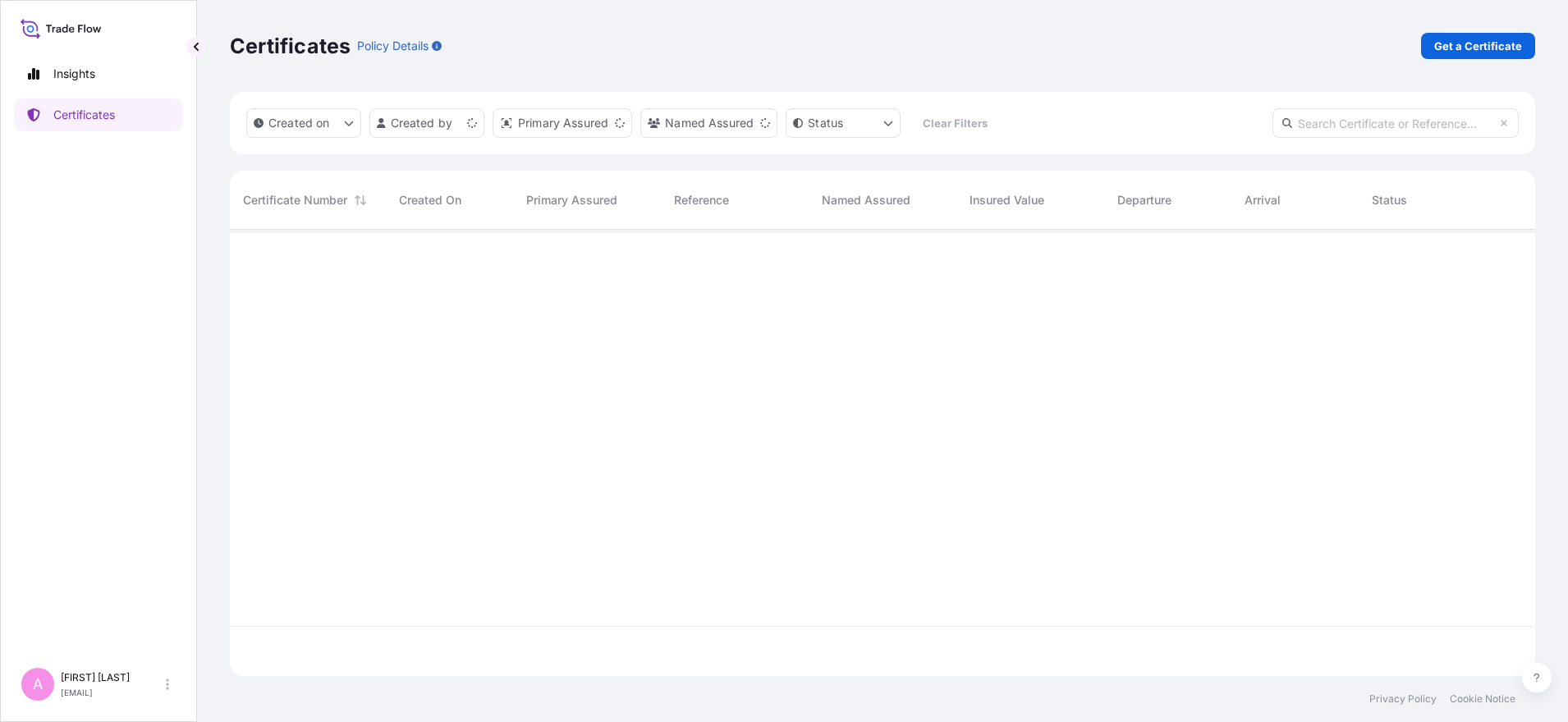 click at bounding box center (1396, 123) 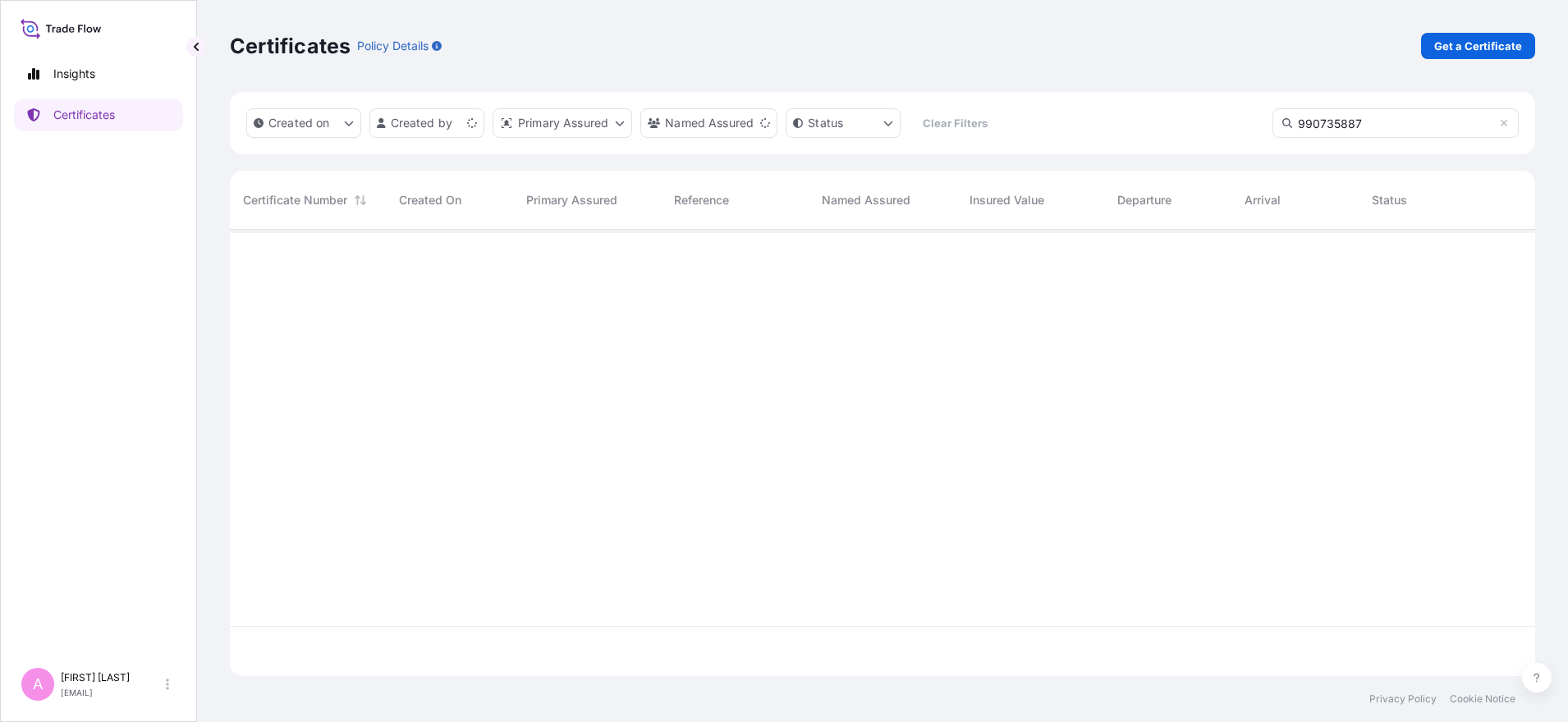 type on "990735887" 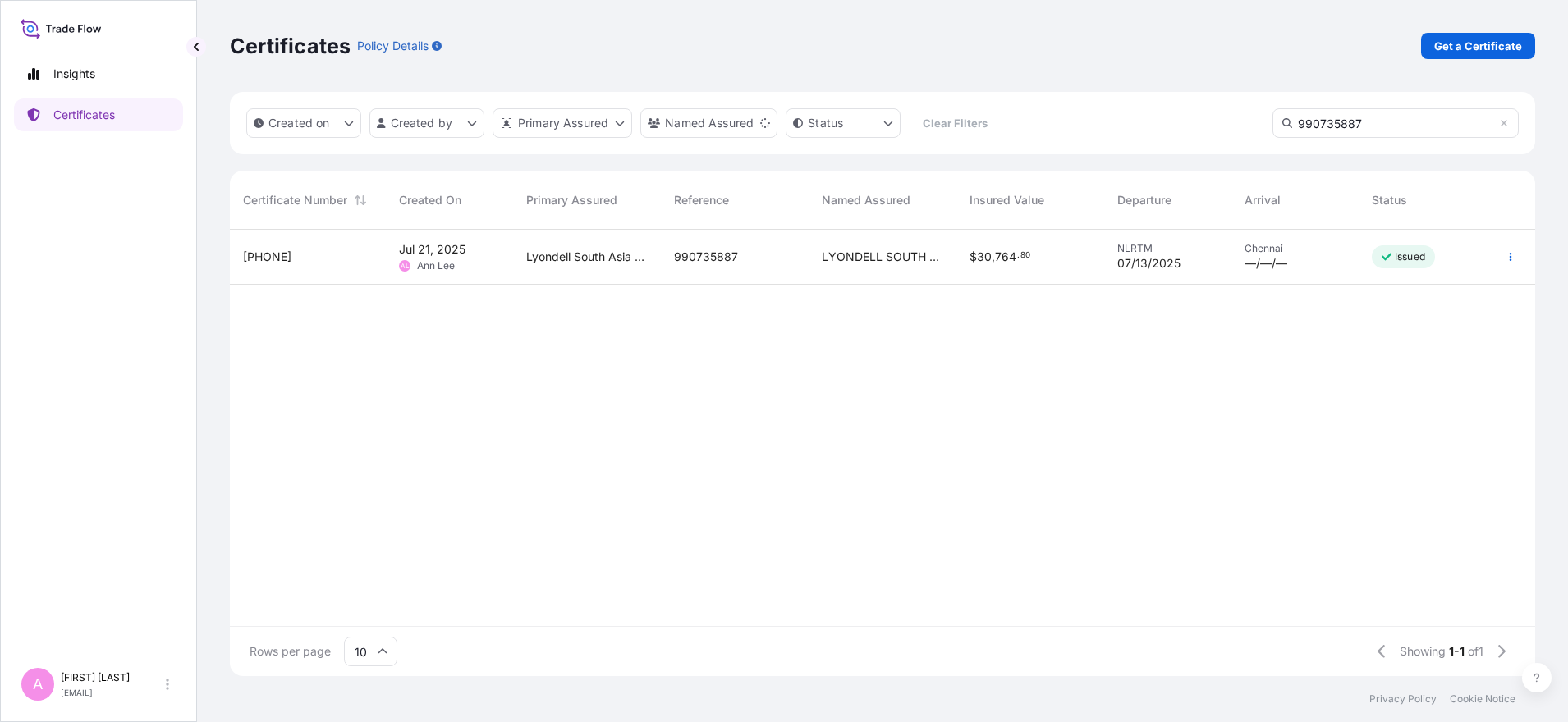 click on "Jul 21, 2025" at bounding box center [432, 249] 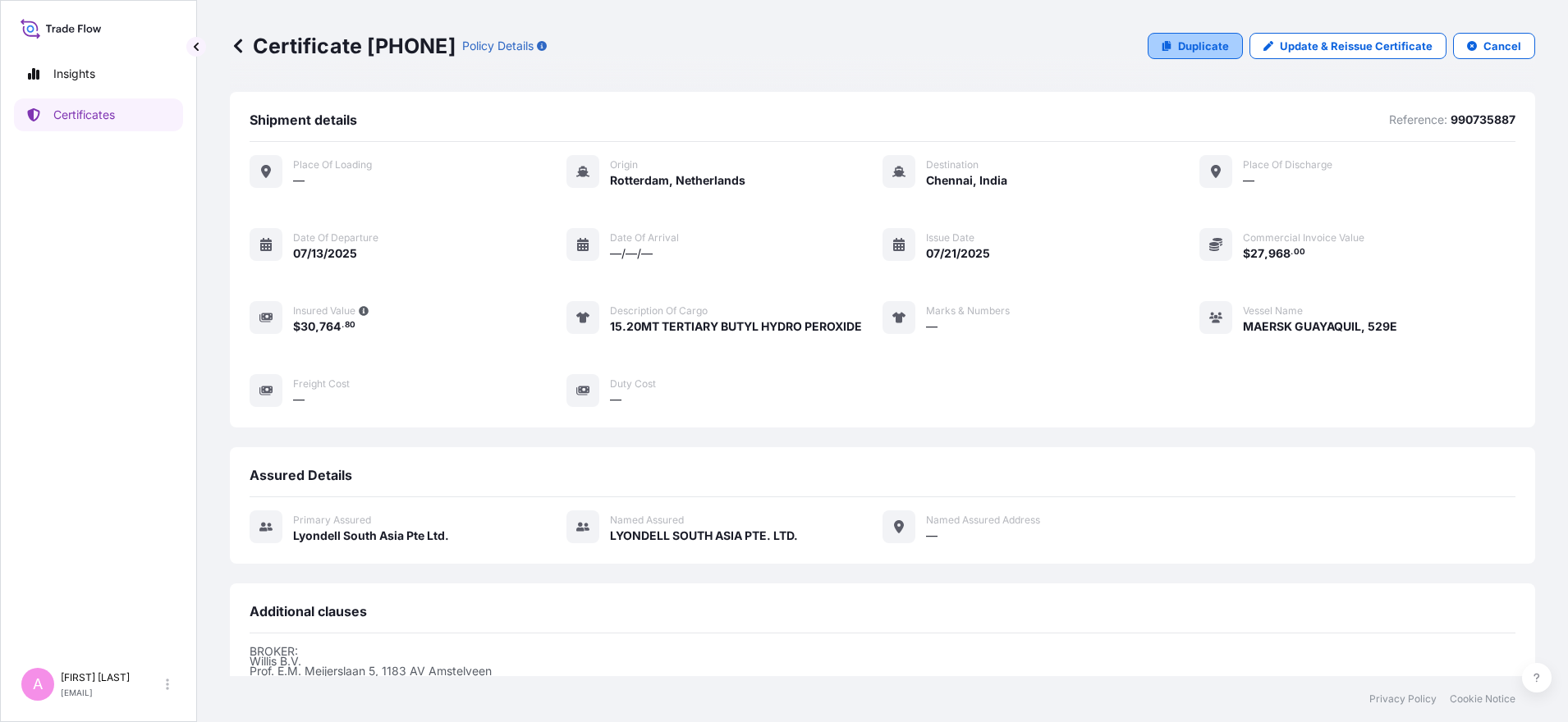 click on "Duplicate" at bounding box center [1204, 46] 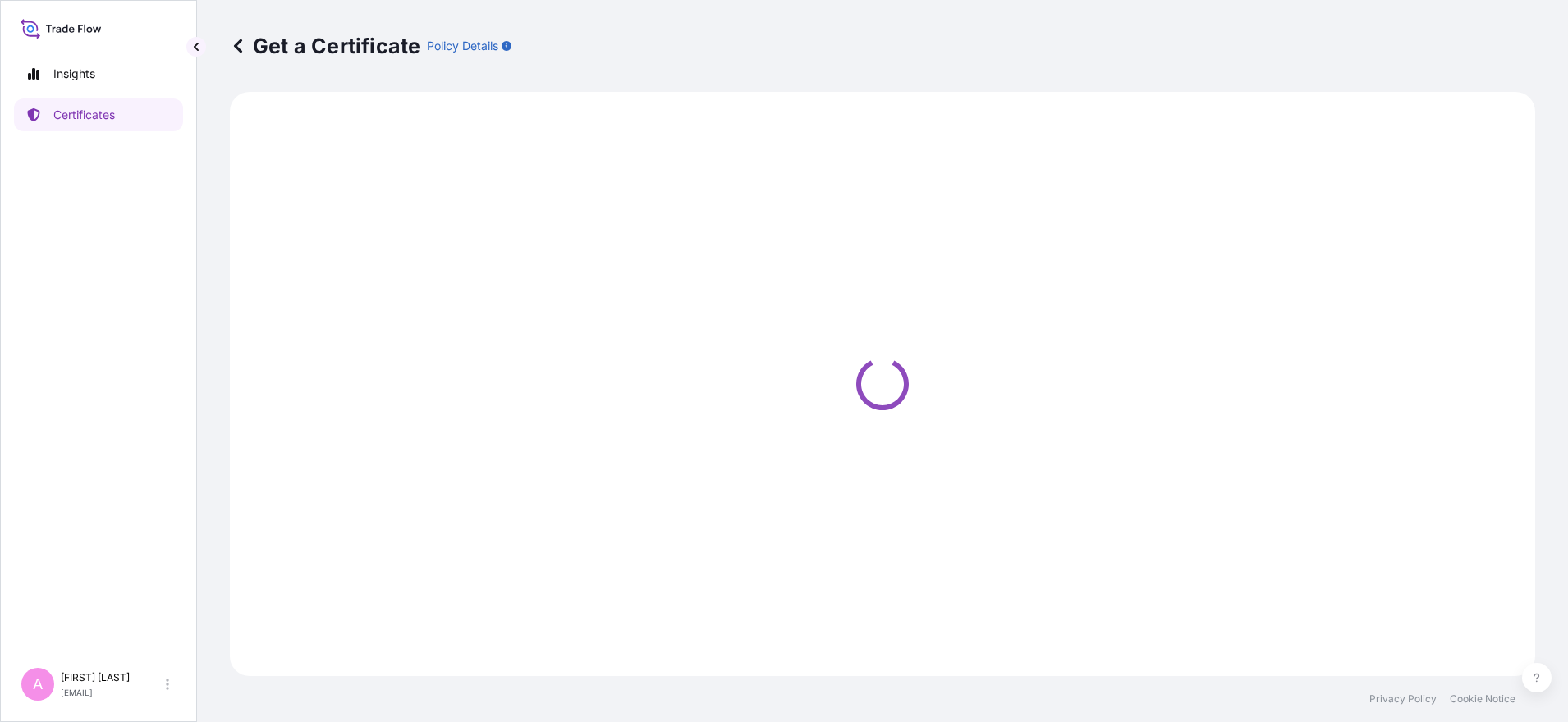 select on "Sea" 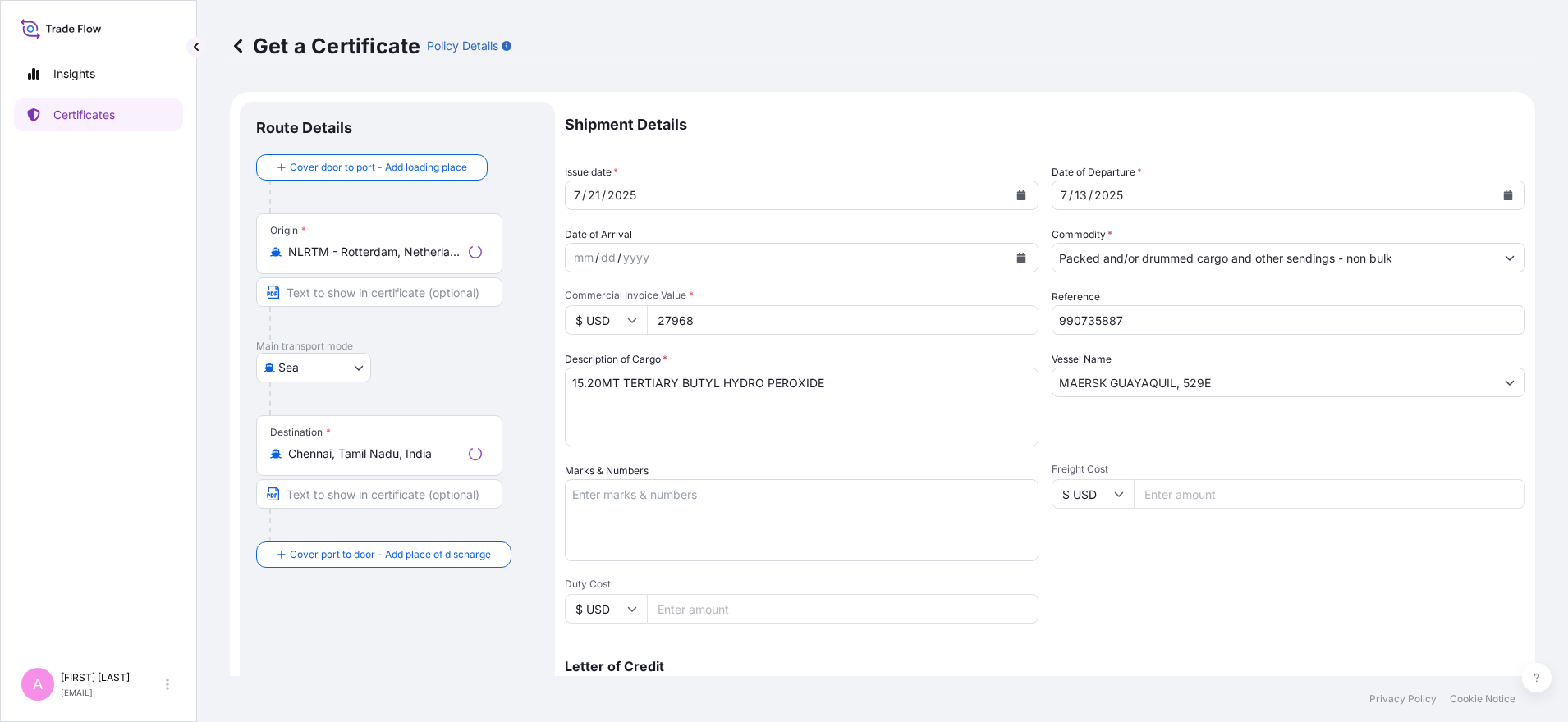select on "32022" 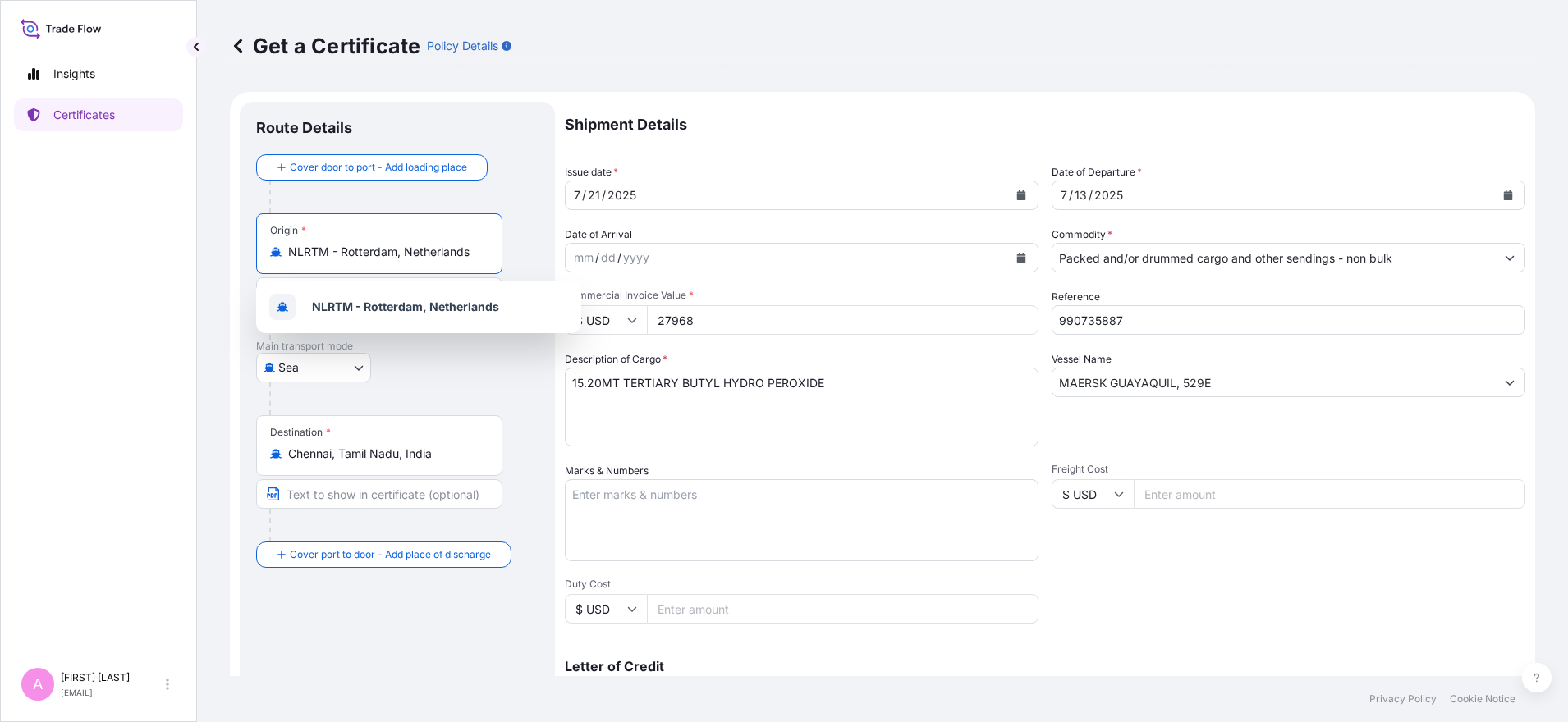 drag, startPoint x: 476, startPoint y: 256, endPoint x: 252, endPoint y: 254, distance: 224.00893 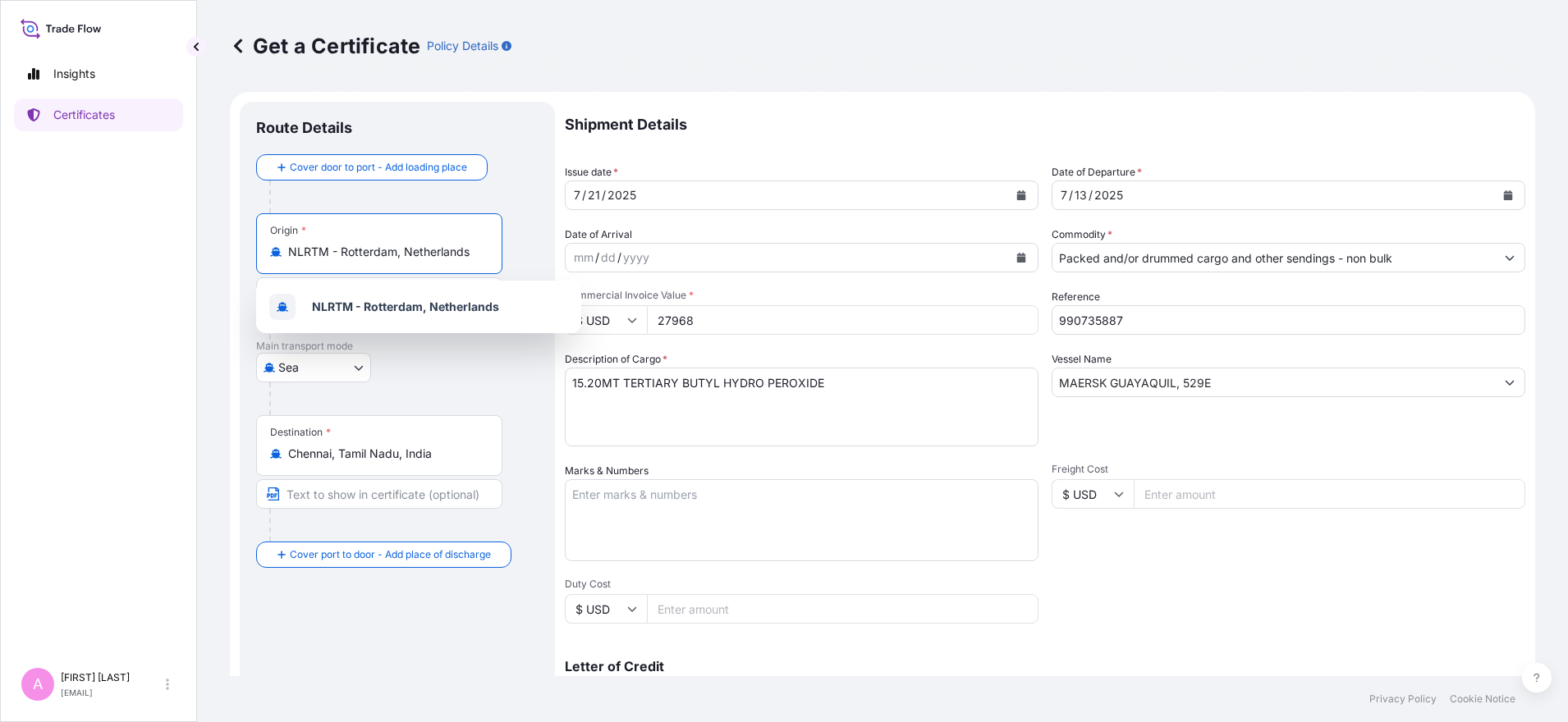 click on "Route Details   Cover door to port - Add loading place Place of loading Road / Inland Road / Inland Origin * NLRTM - Rotterdam, Netherlands Main transport mode Sea Air Road Sea Destination * Chennai, Tamil Nadu, India Cover port to door - Add place of discharge Road / Inland Road / Inland Place of Discharge" at bounding box center (397, 515) 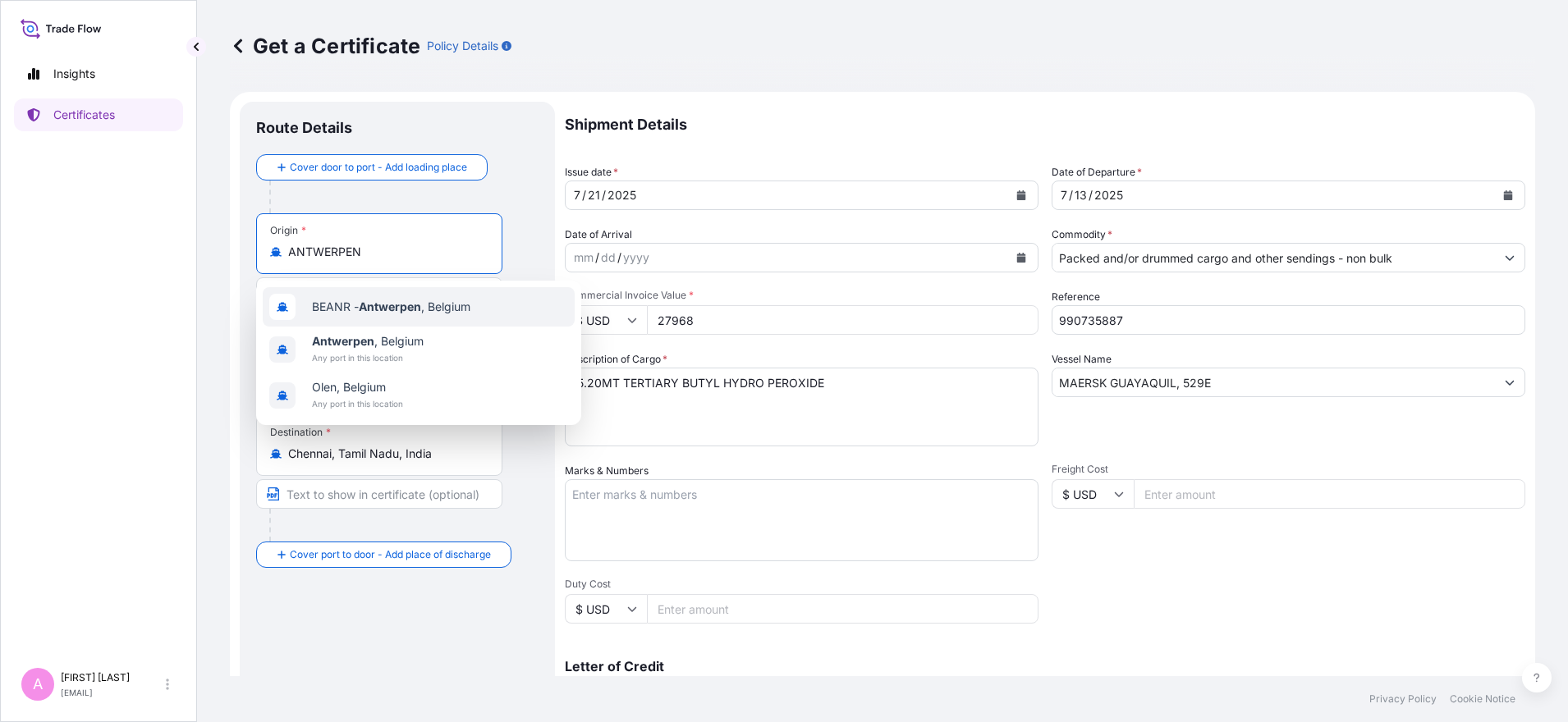 click on "BEANR -  Antwerpen , Belgium" at bounding box center [419, 307] 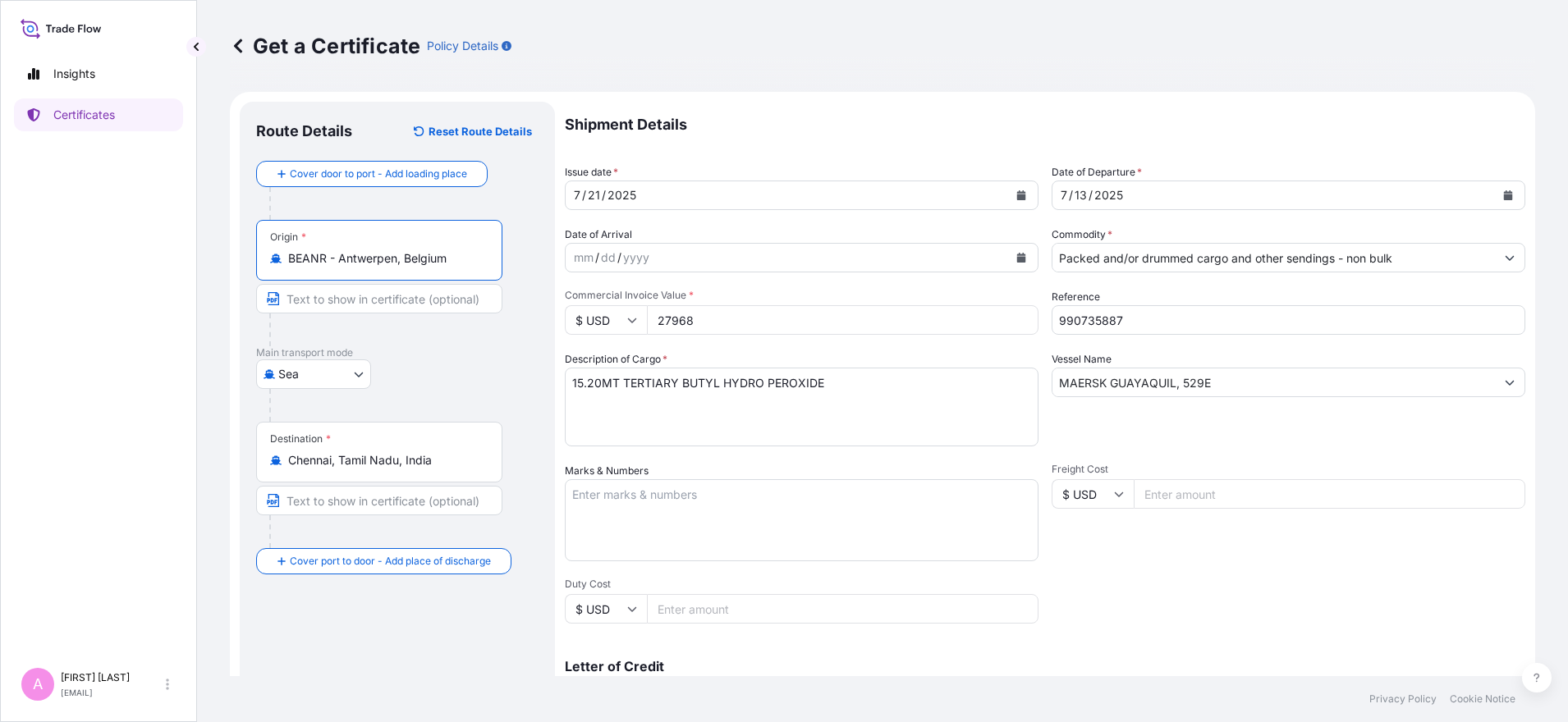 type on "BEANR - Antwerpen, Belgium" 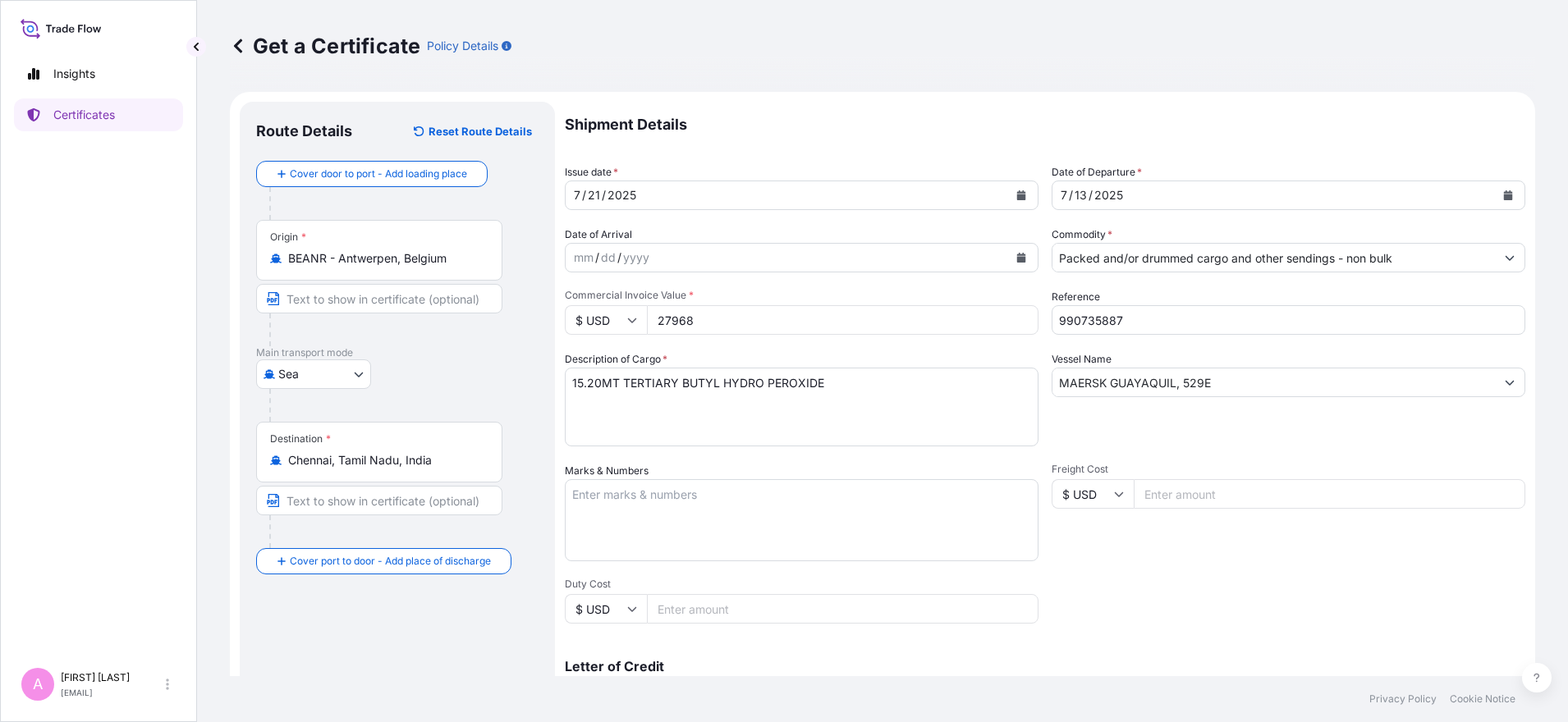 drag, startPoint x: 470, startPoint y: 251, endPoint x: 351, endPoint y: 257, distance: 119.15116 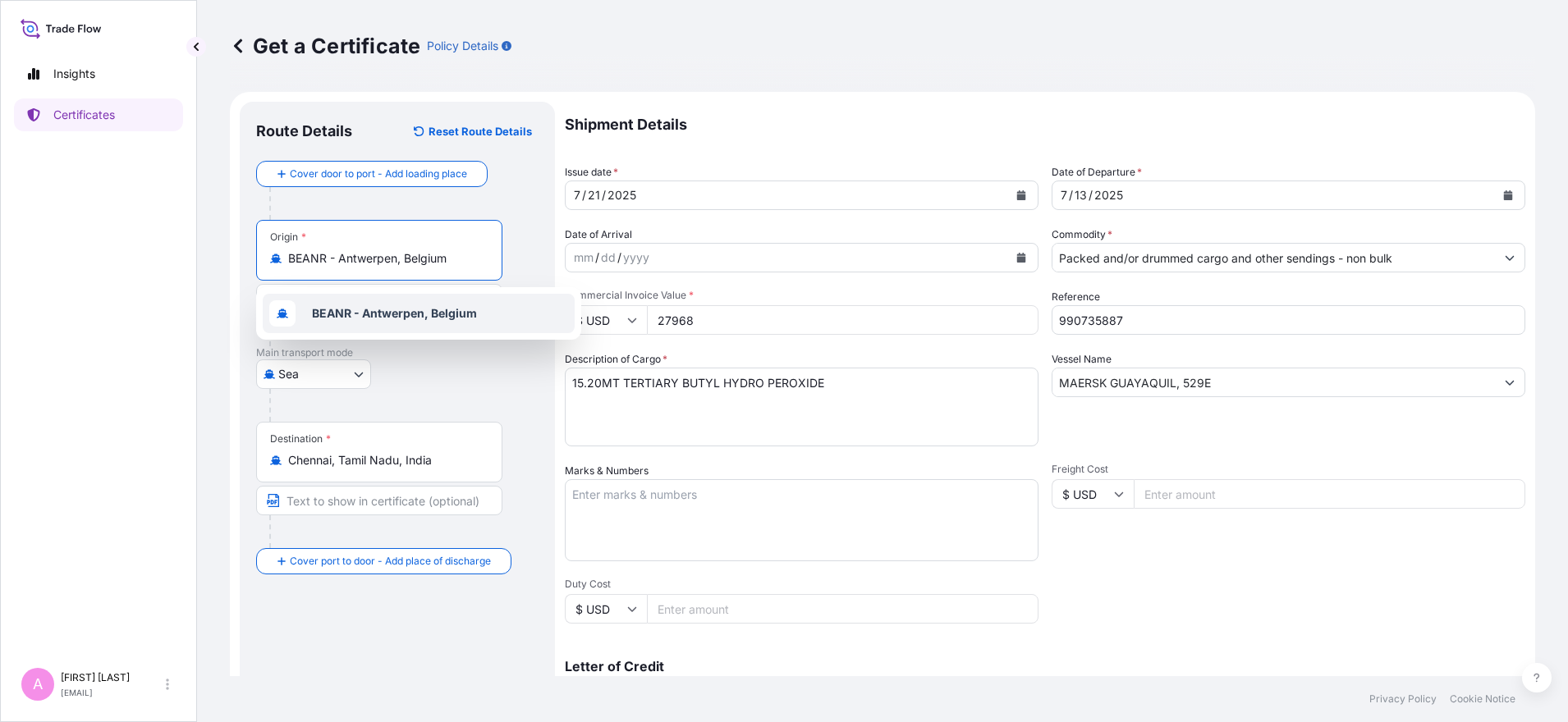click on "Destination * Chennai, Tamil Nadu, India" at bounding box center [397, 485] 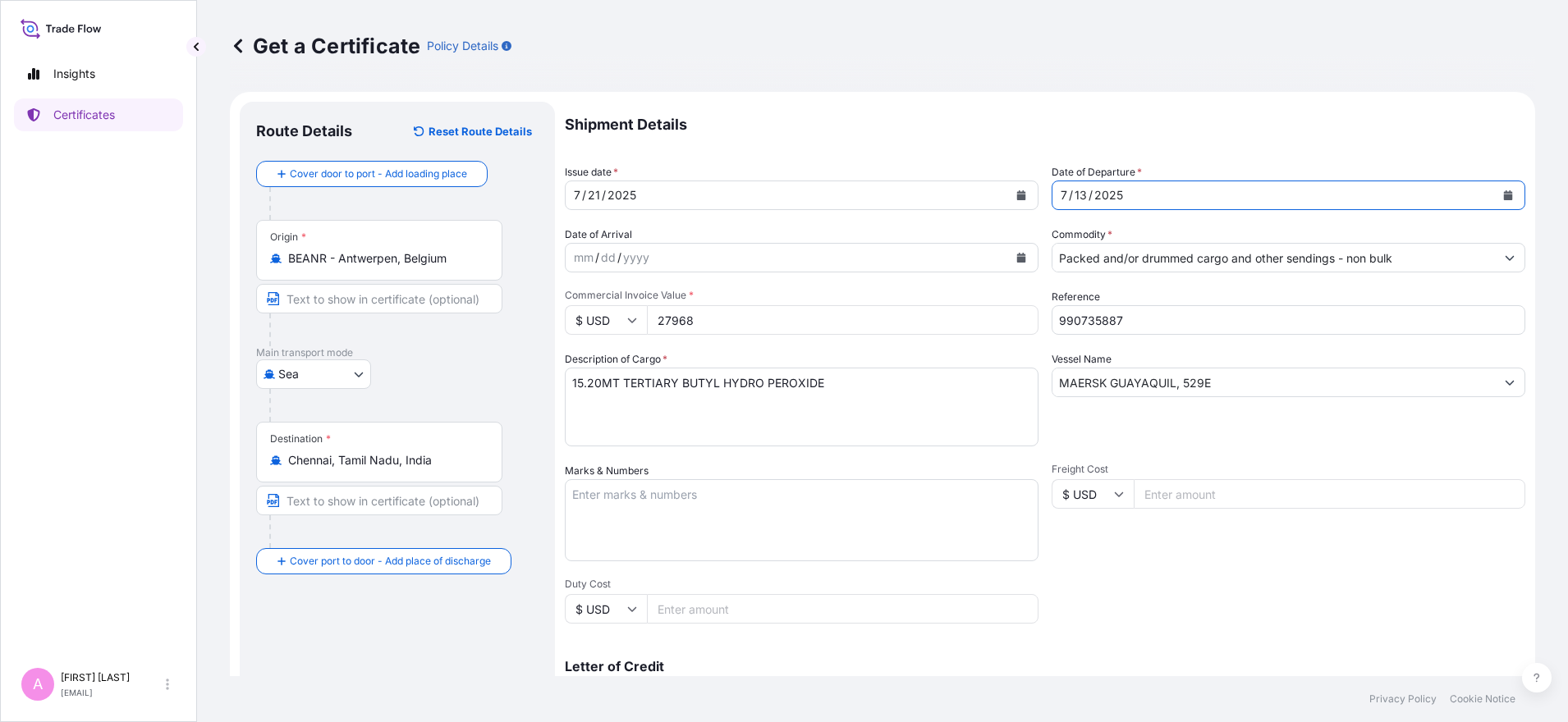click at bounding box center [1508, 195] 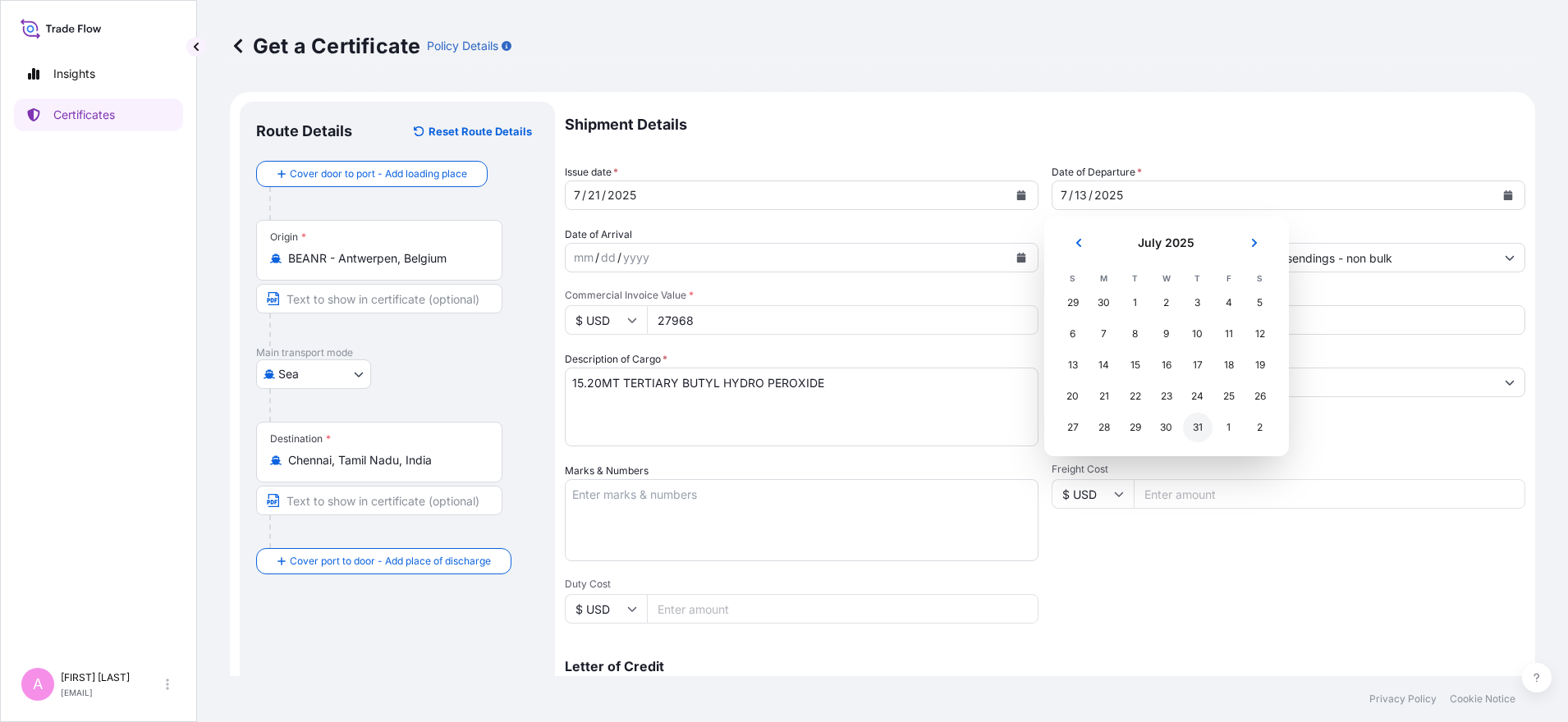 click on "31" at bounding box center [1198, 427] 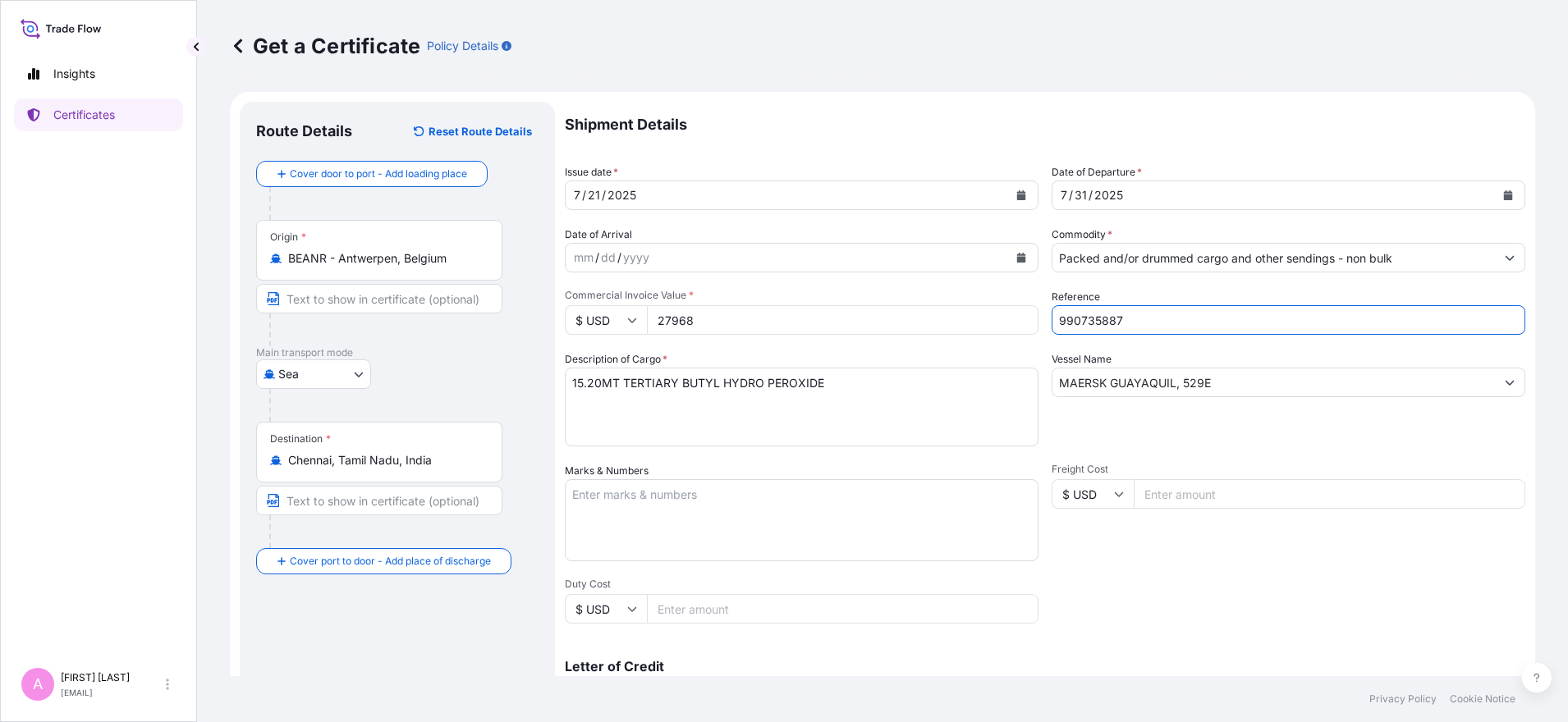 drag, startPoint x: 1148, startPoint y: 317, endPoint x: 934, endPoint y: 314, distance: 214.021 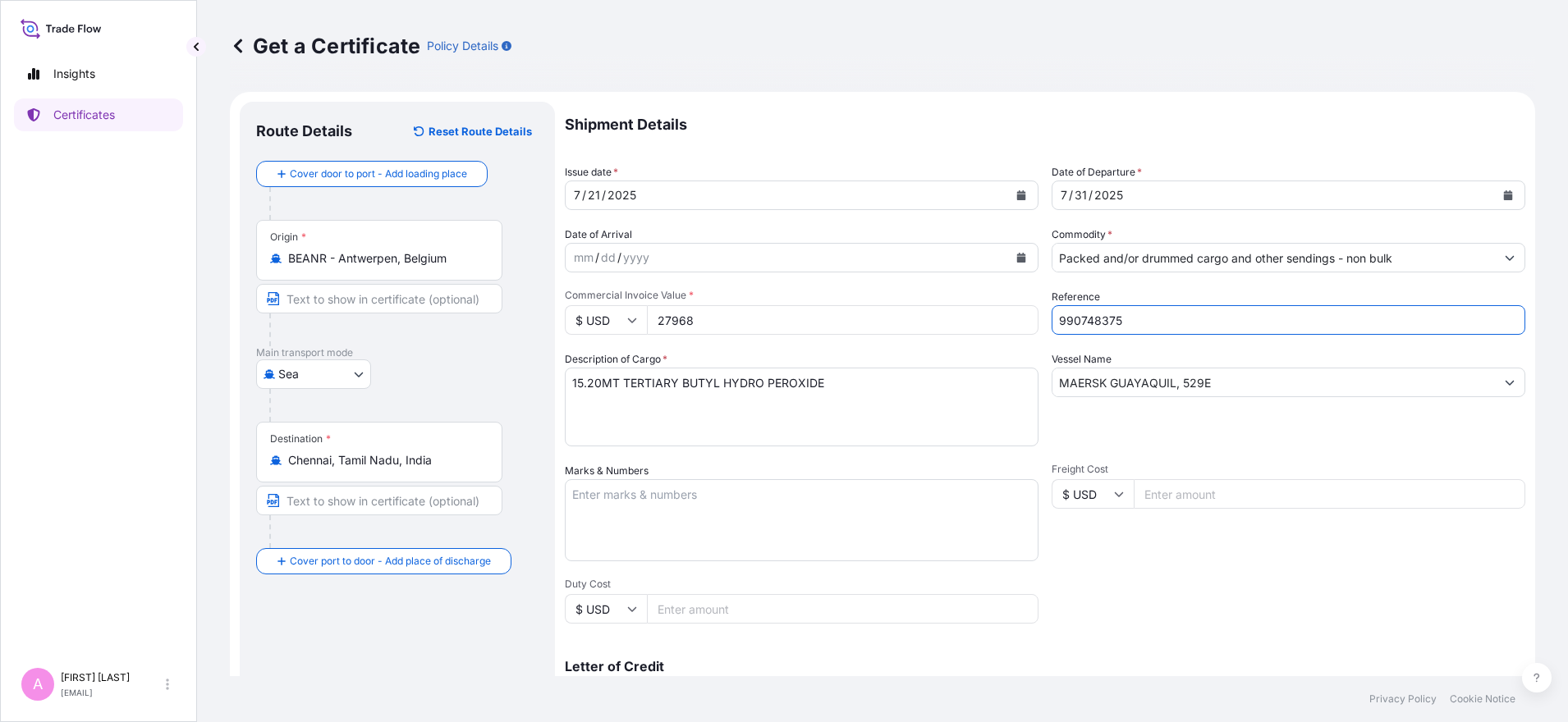 type on "990748375" 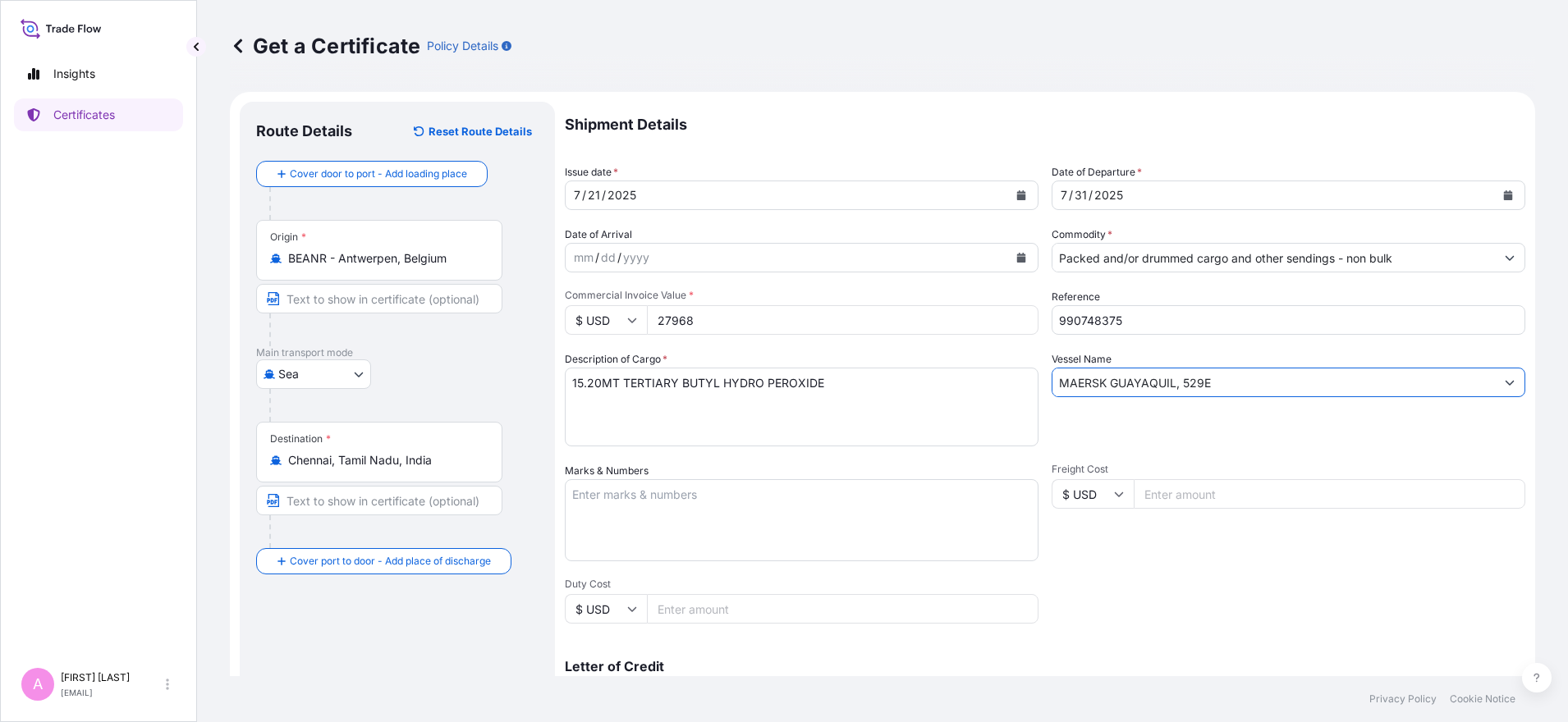 drag, startPoint x: 1166, startPoint y: 366, endPoint x: 951, endPoint y: 350, distance: 215.59453 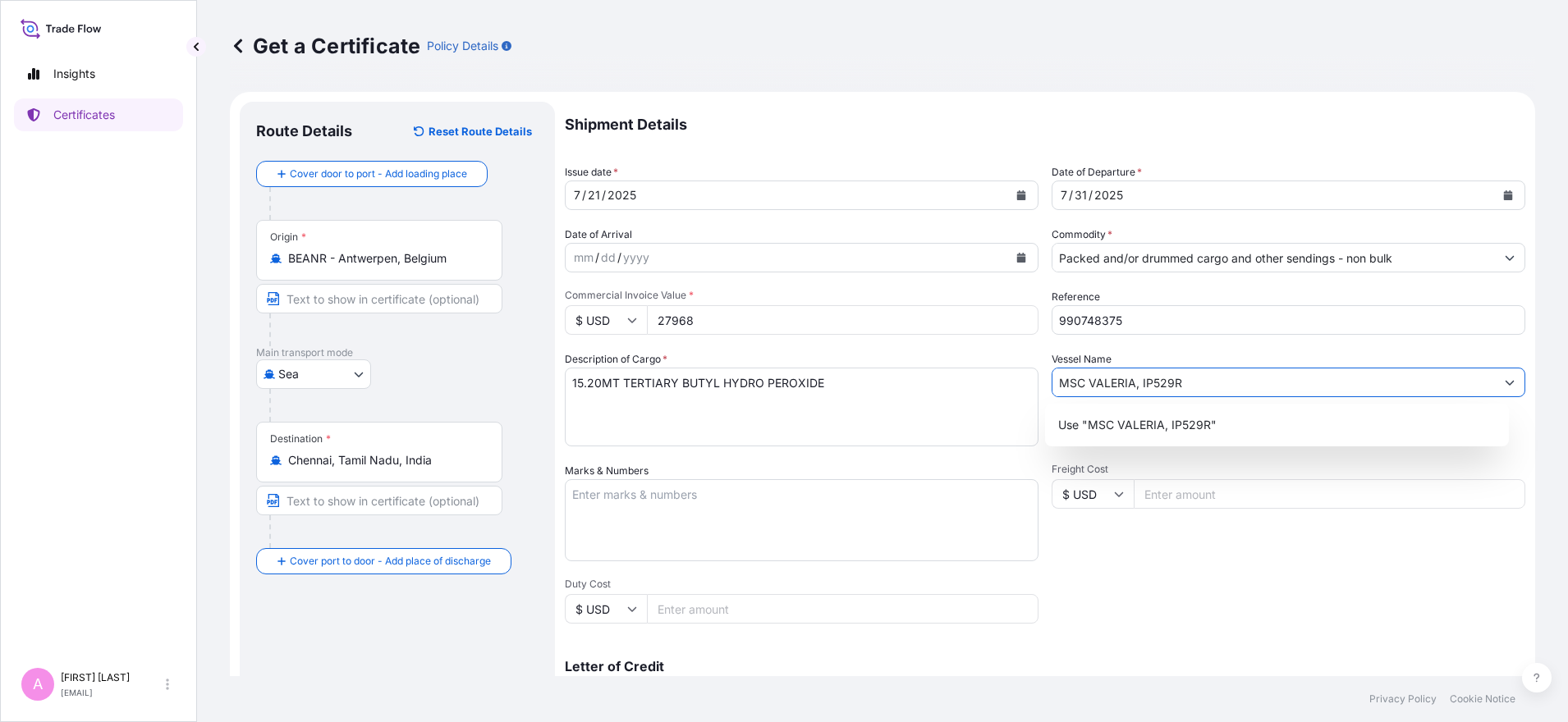 click on "MSC VALERIA, IP529R" at bounding box center [1273, 382] 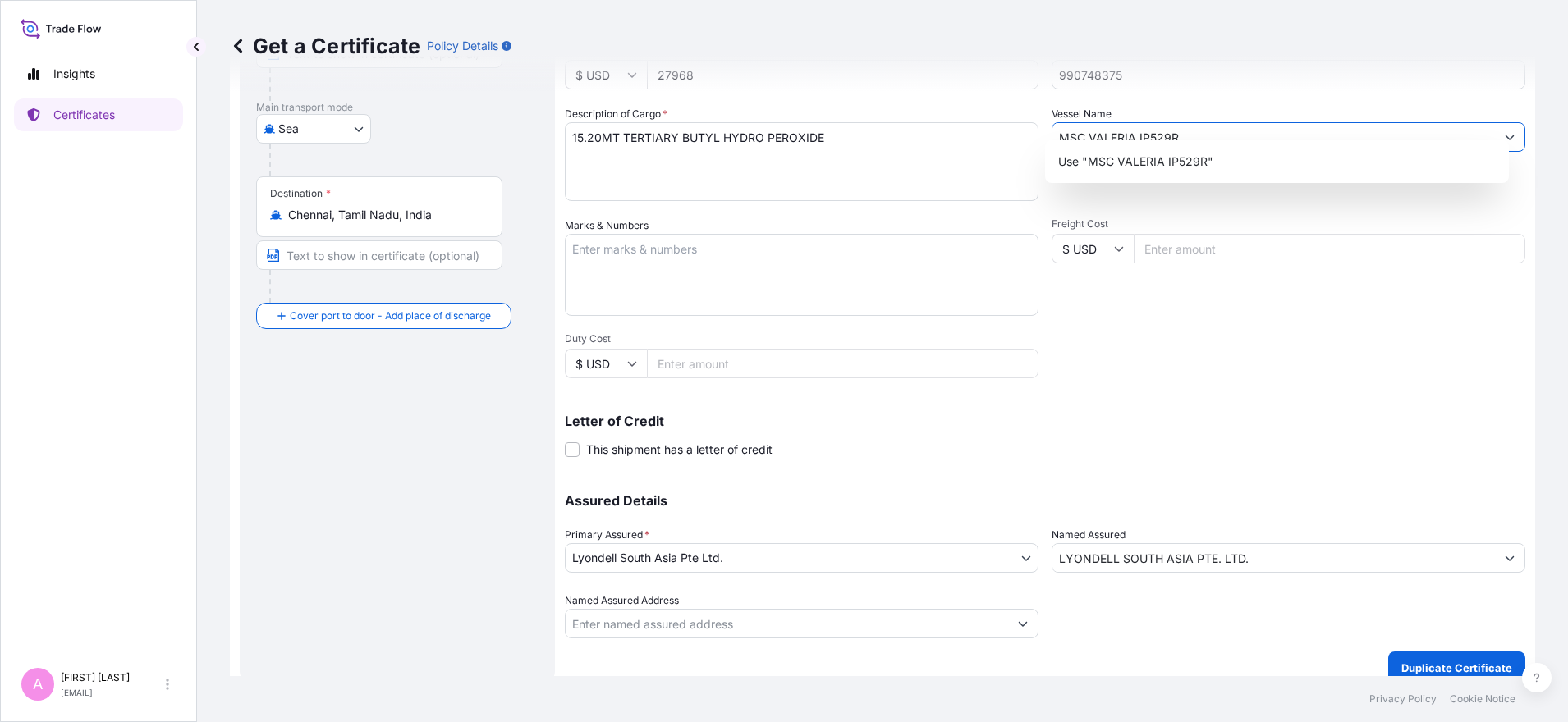 scroll, scrollTop: 263, scrollLeft: 0, axis: vertical 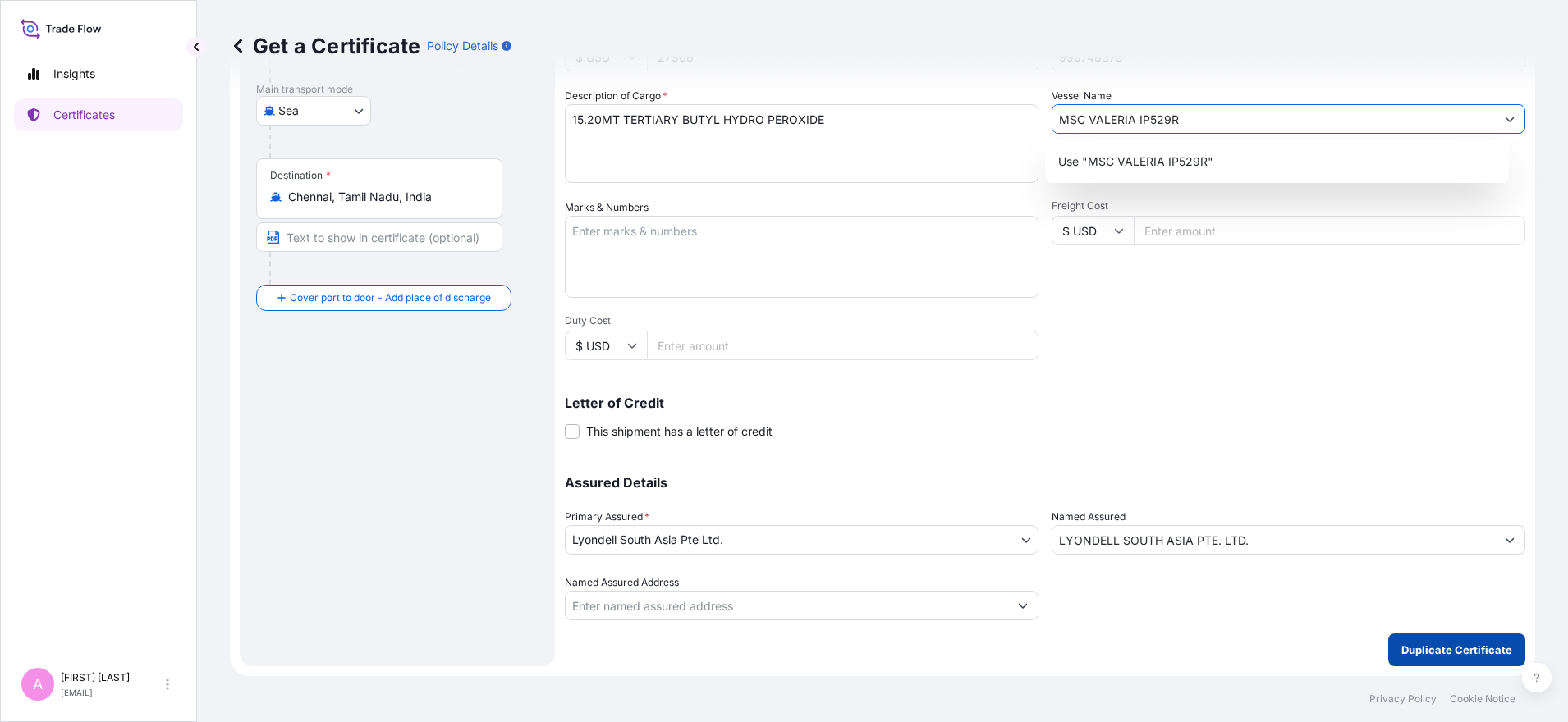 type on "MSC VALERIA IP529R" 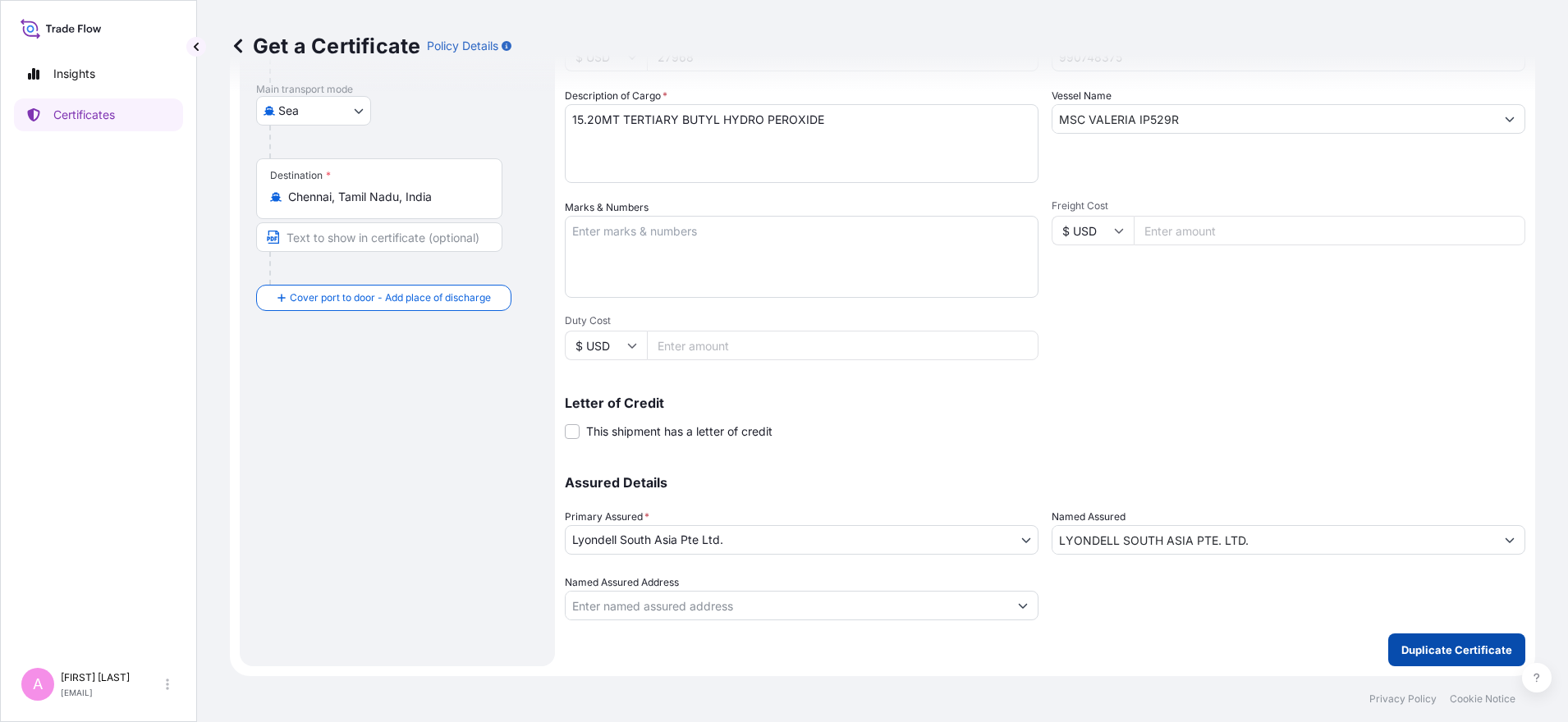 click on "Duplicate Certificate" at bounding box center [1456, 650] 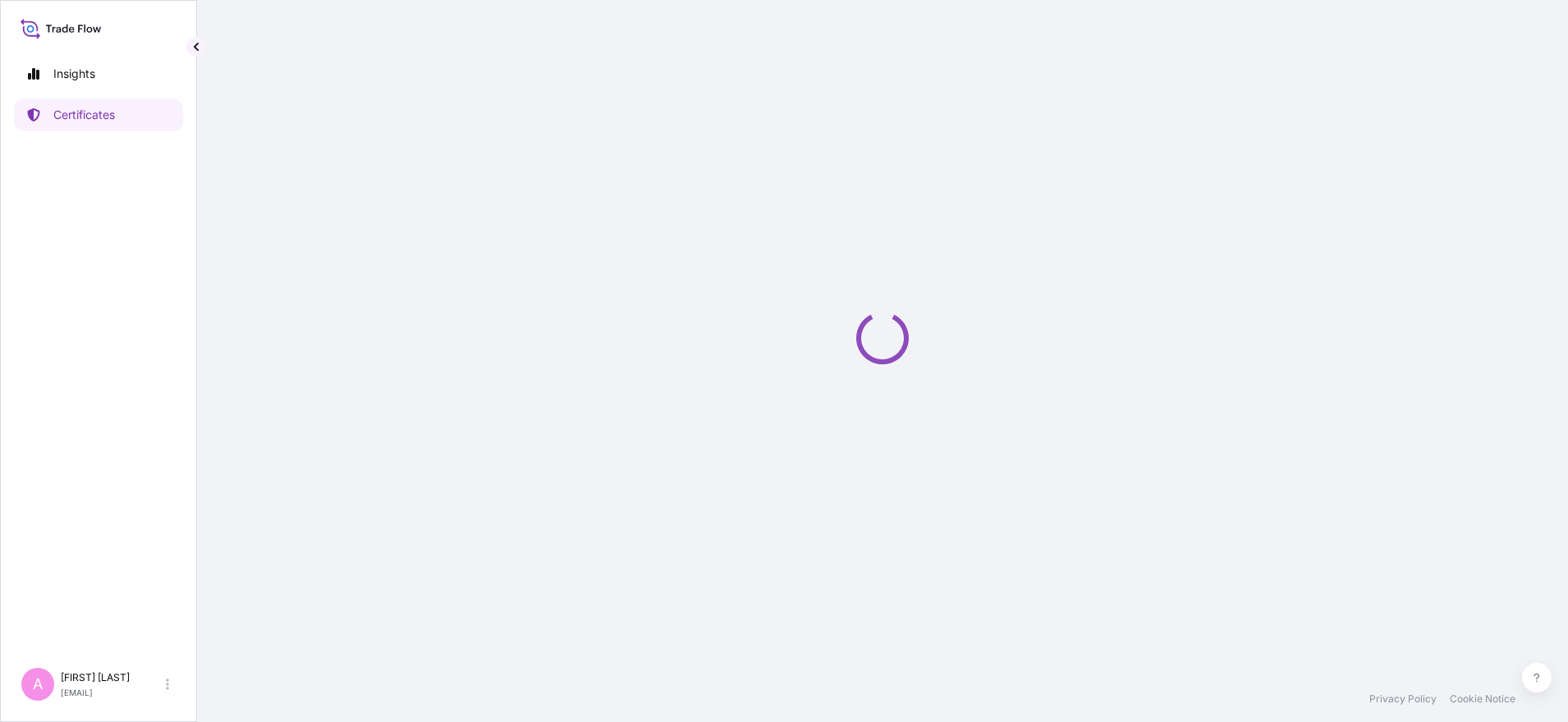scroll, scrollTop: 0, scrollLeft: 0, axis: both 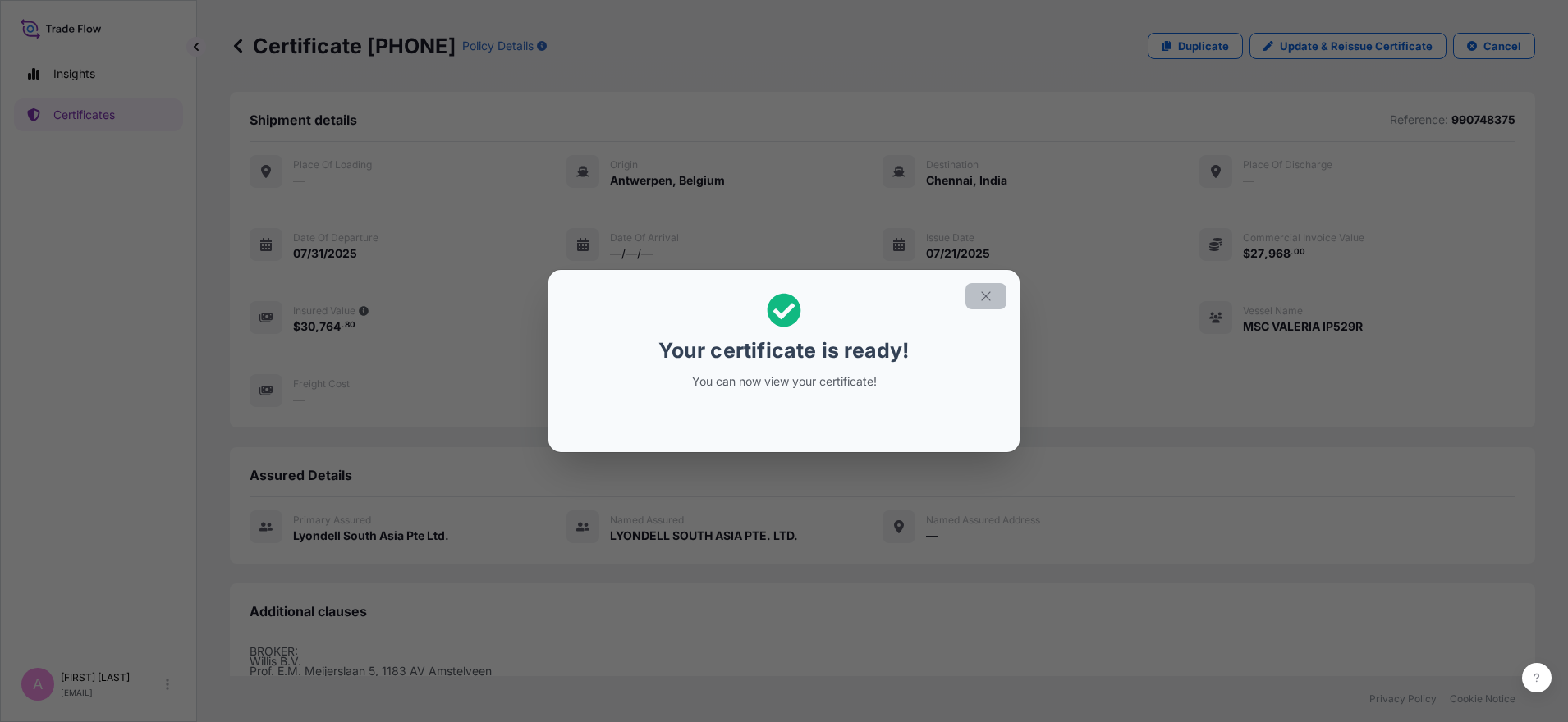 click 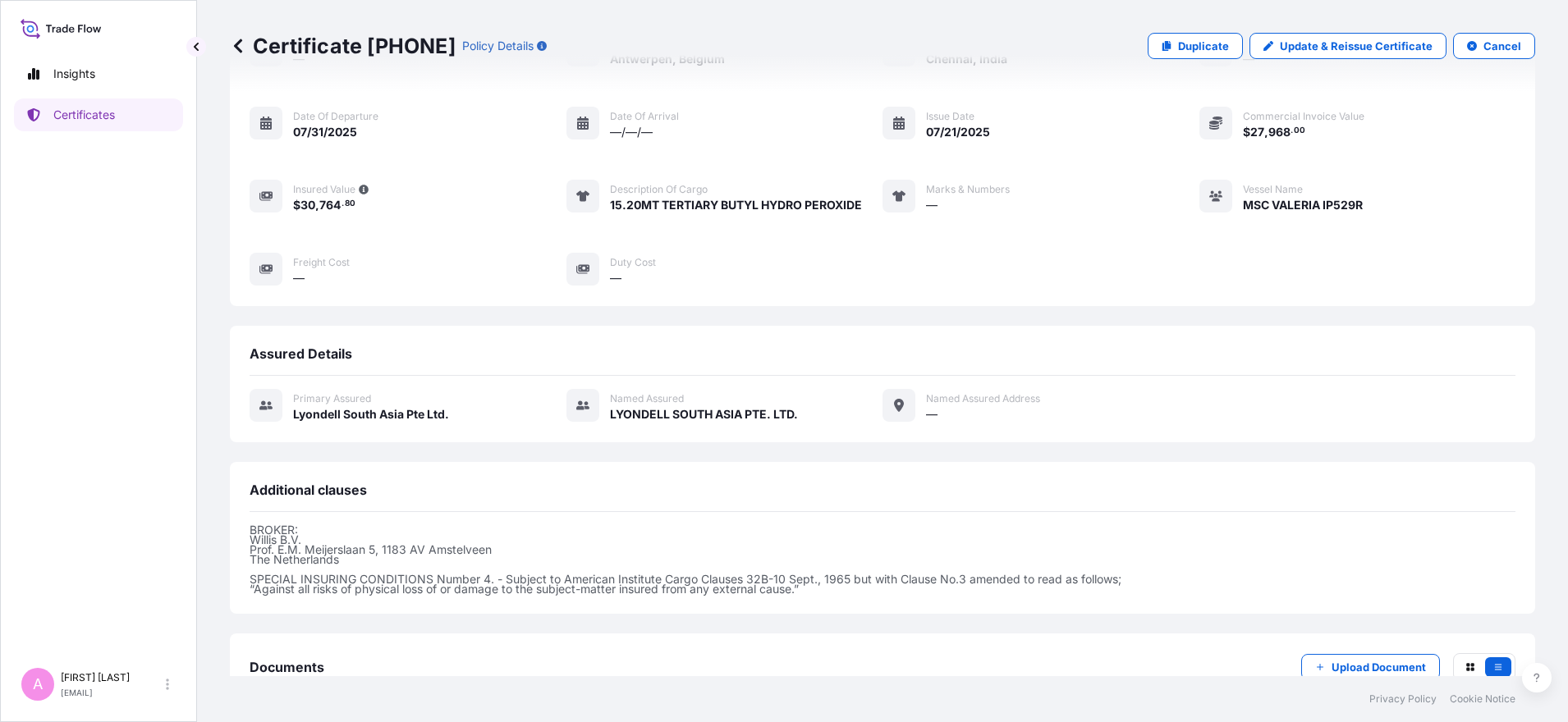 scroll, scrollTop: 232, scrollLeft: 0, axis: vertical 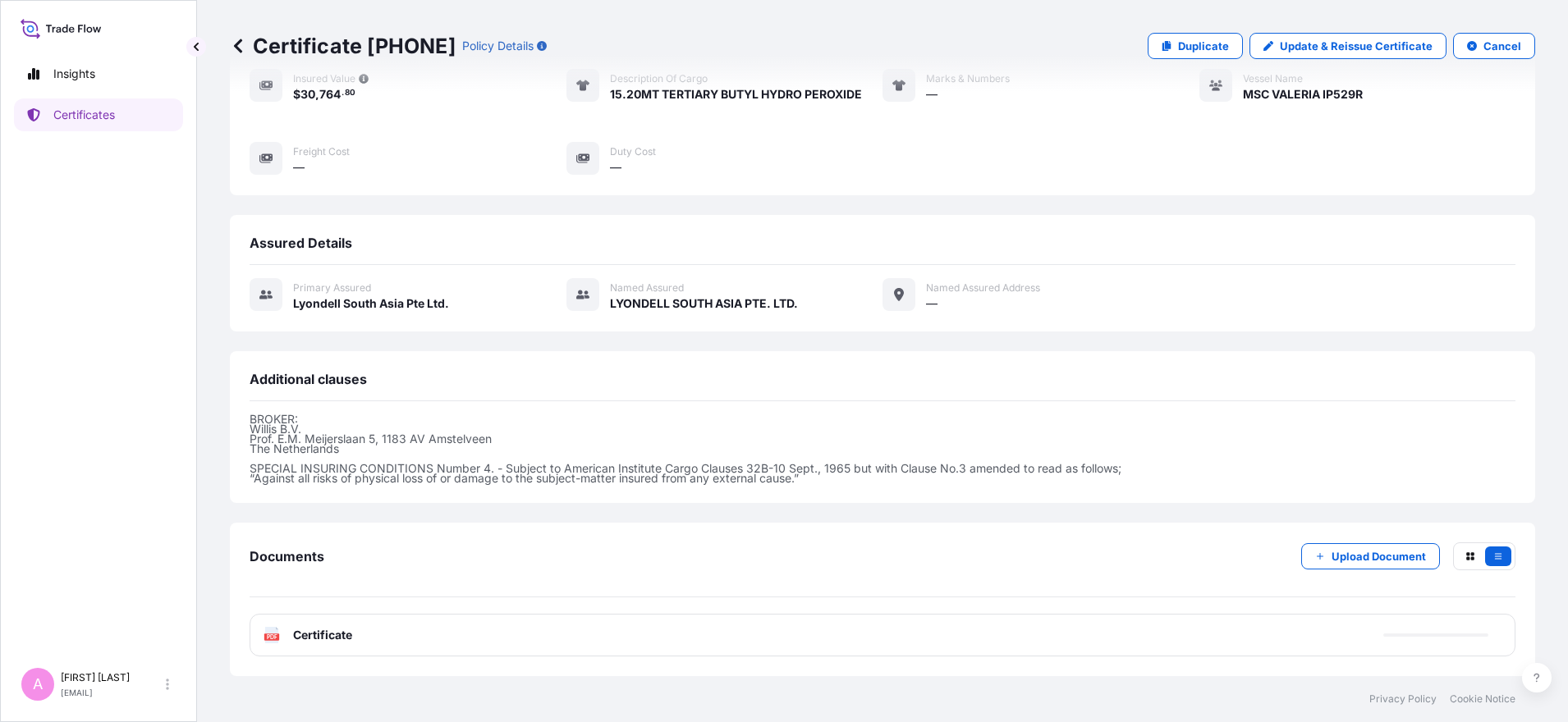 click on "PDF Certificate" at bounding box center [883, 635] 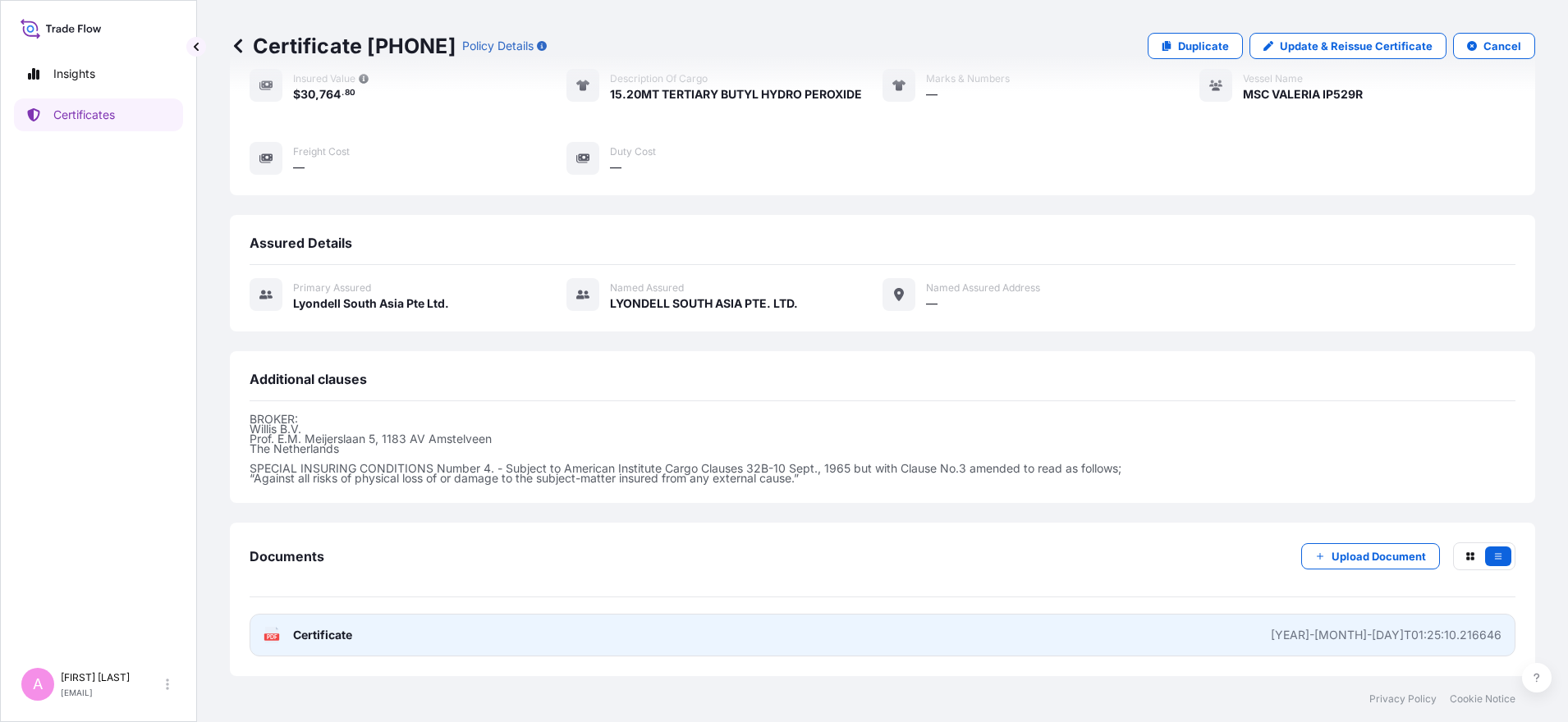 click on "Certificate" at bounding box center (323, 635) 